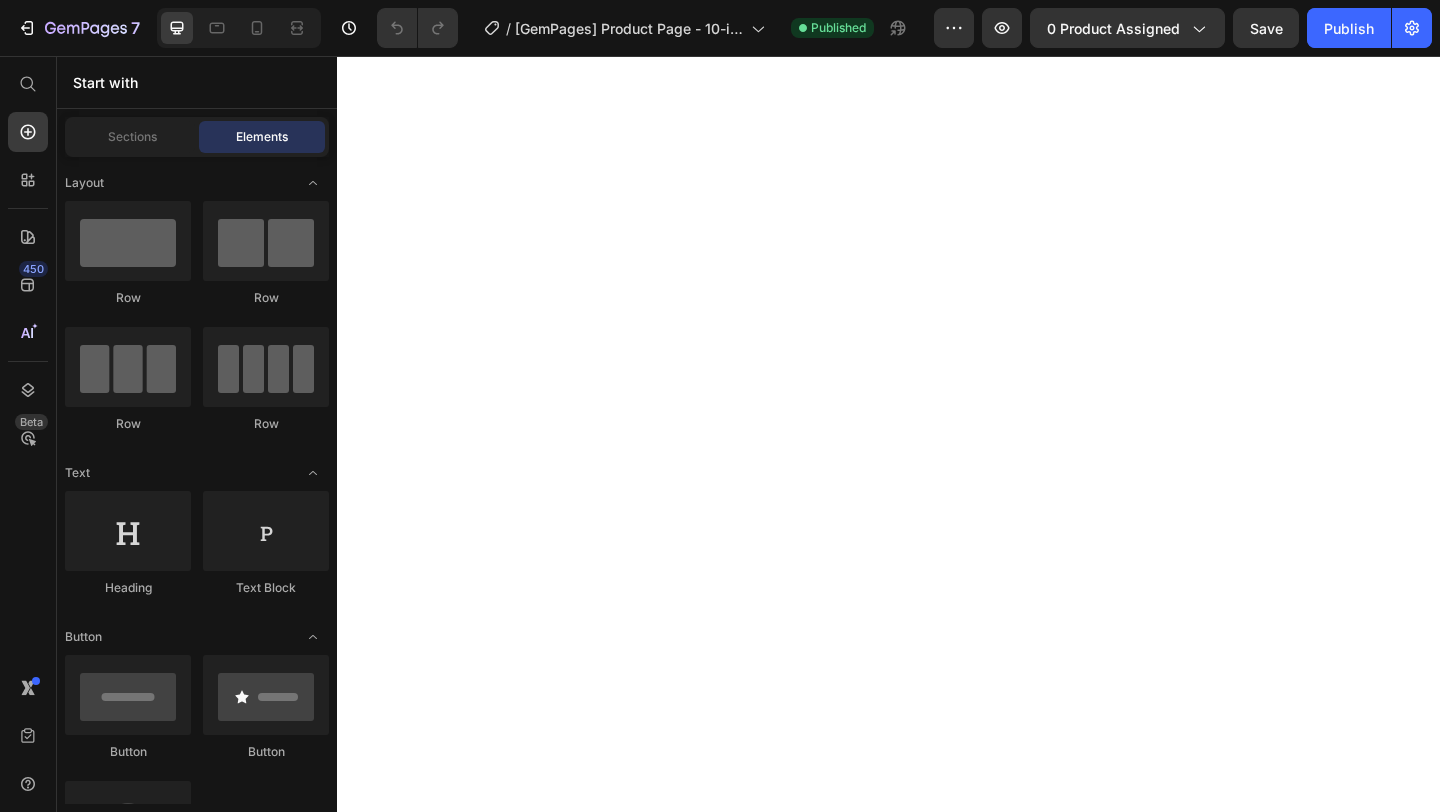 scroll, scrollTop: 0, scrollLeft: 0, axis: both 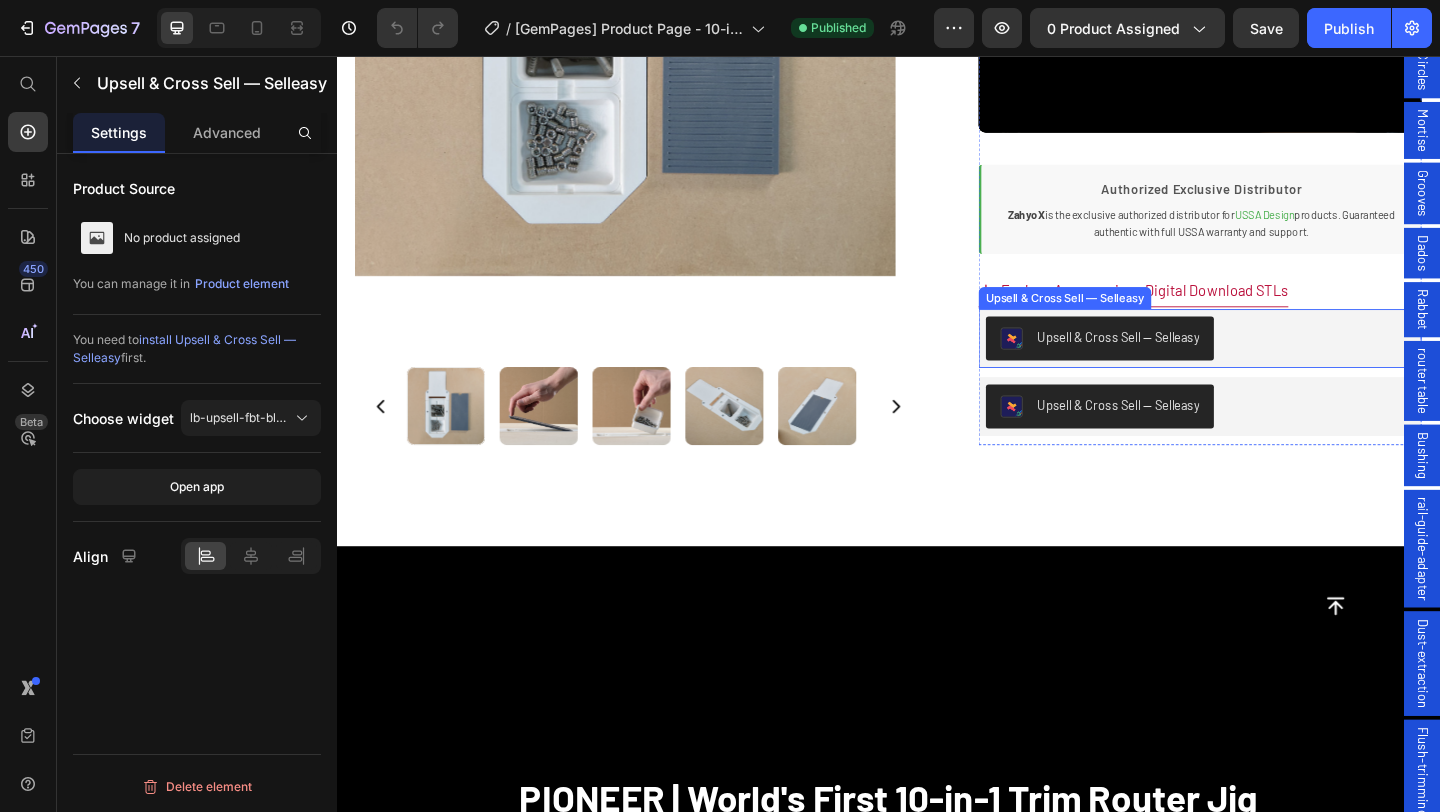 click on "Upsell & Cross Sell — Selleasy" at bounding box center [1187, 361] 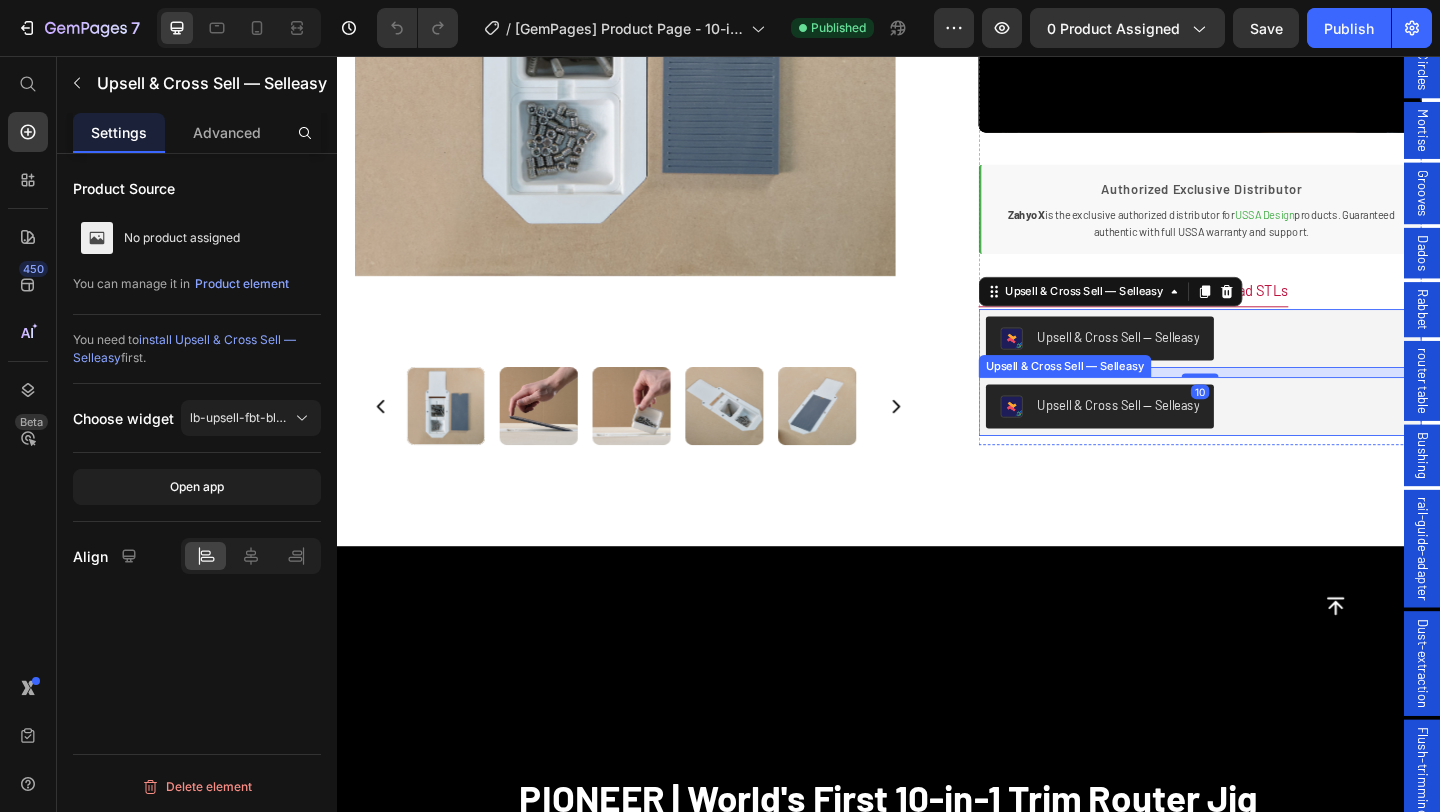 click on "Upsell & Cross Sell — Selleasy" at bounding box center [1187, 435] 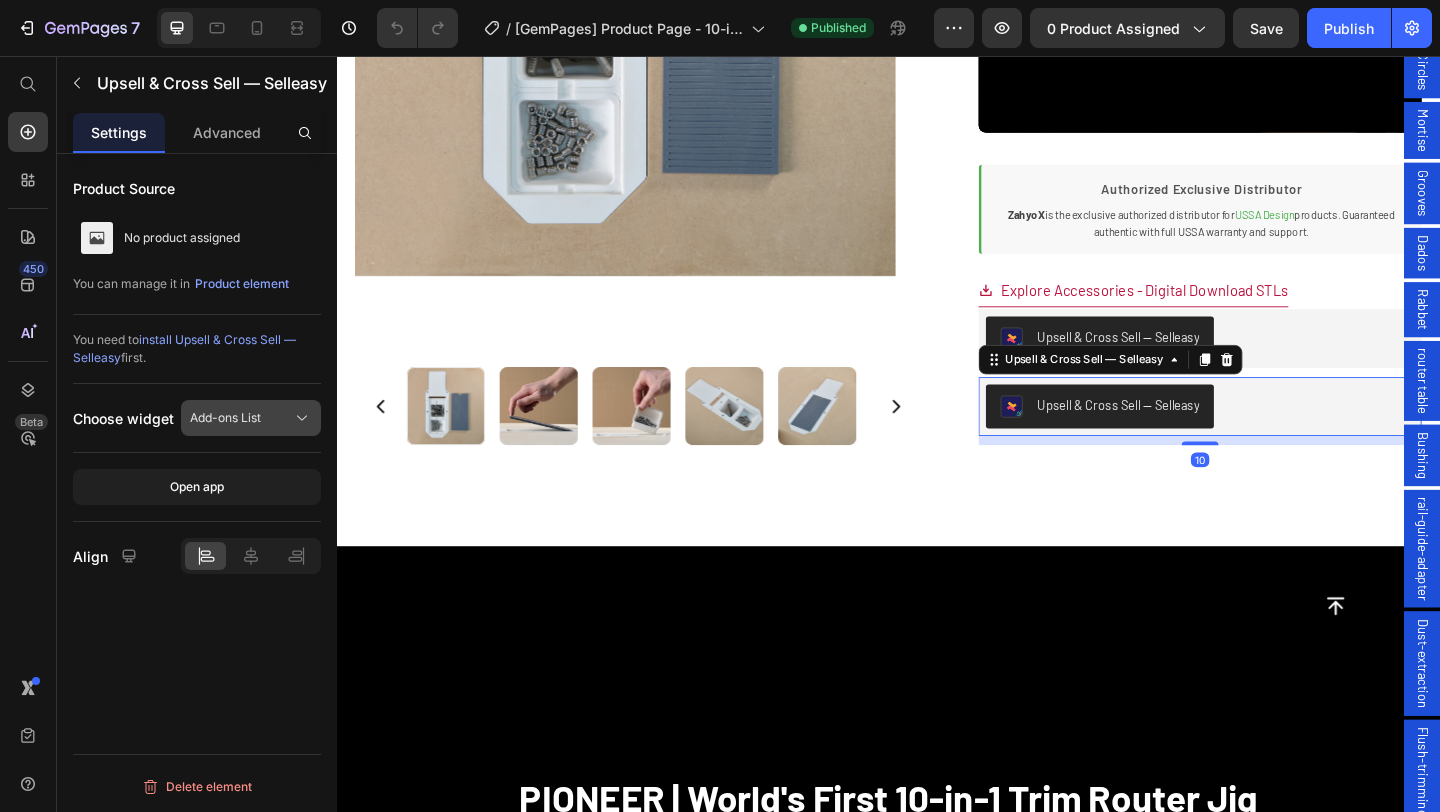 click on "Add-ons List" at bounding box center [225, 418] 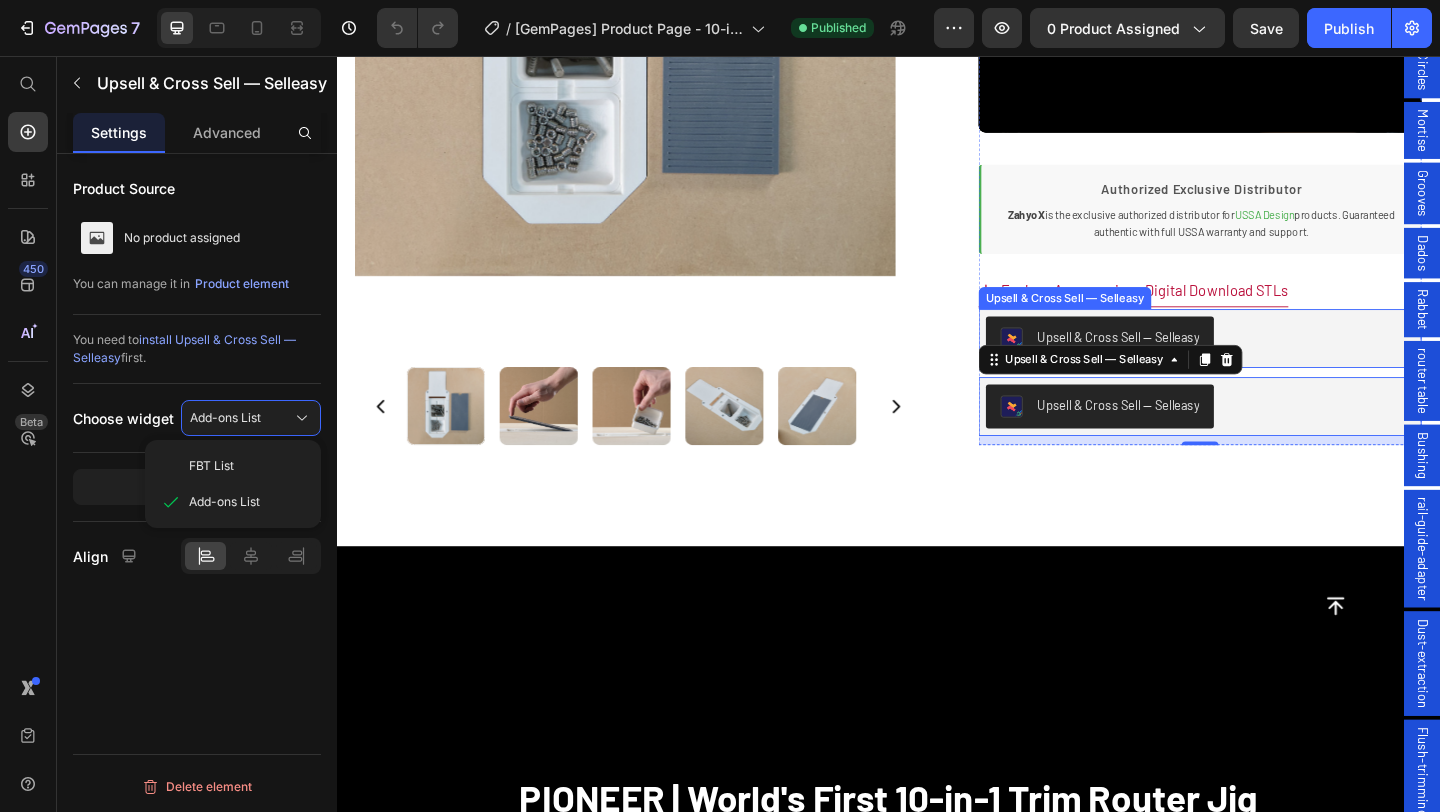click on "Upsell & Cross Sell — Selleasy" at bounding box center (1187, 361) 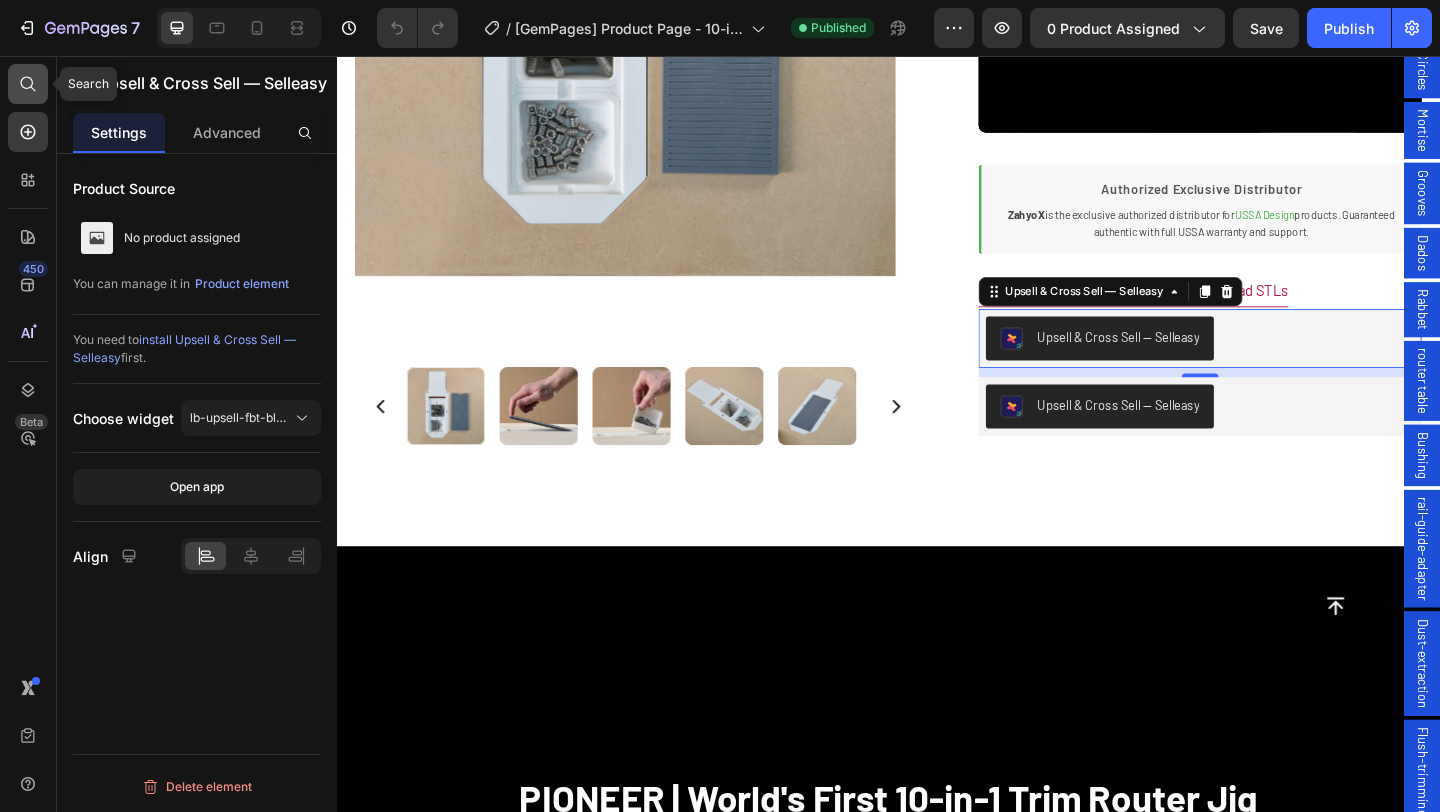 click 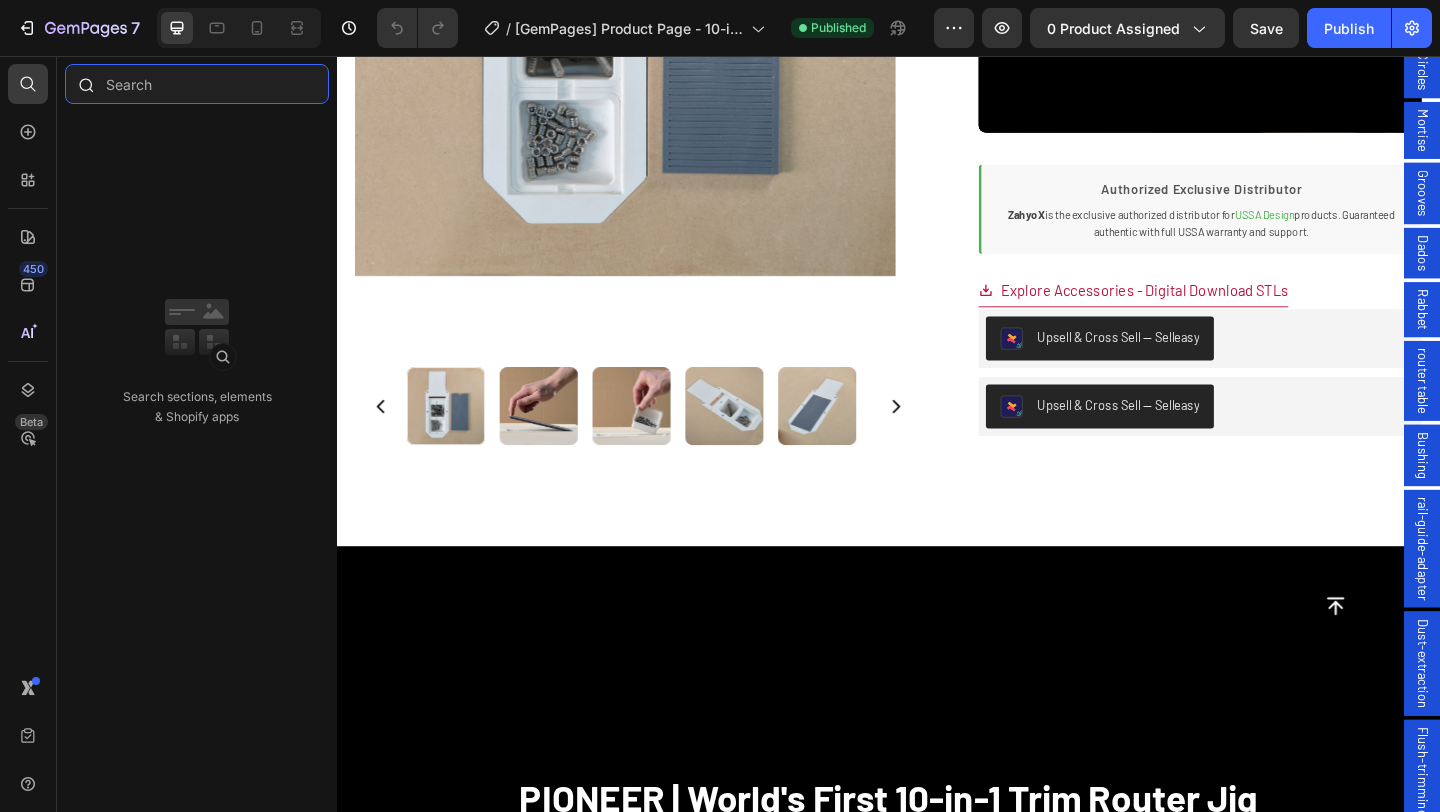click at bounding box center (197, 84) 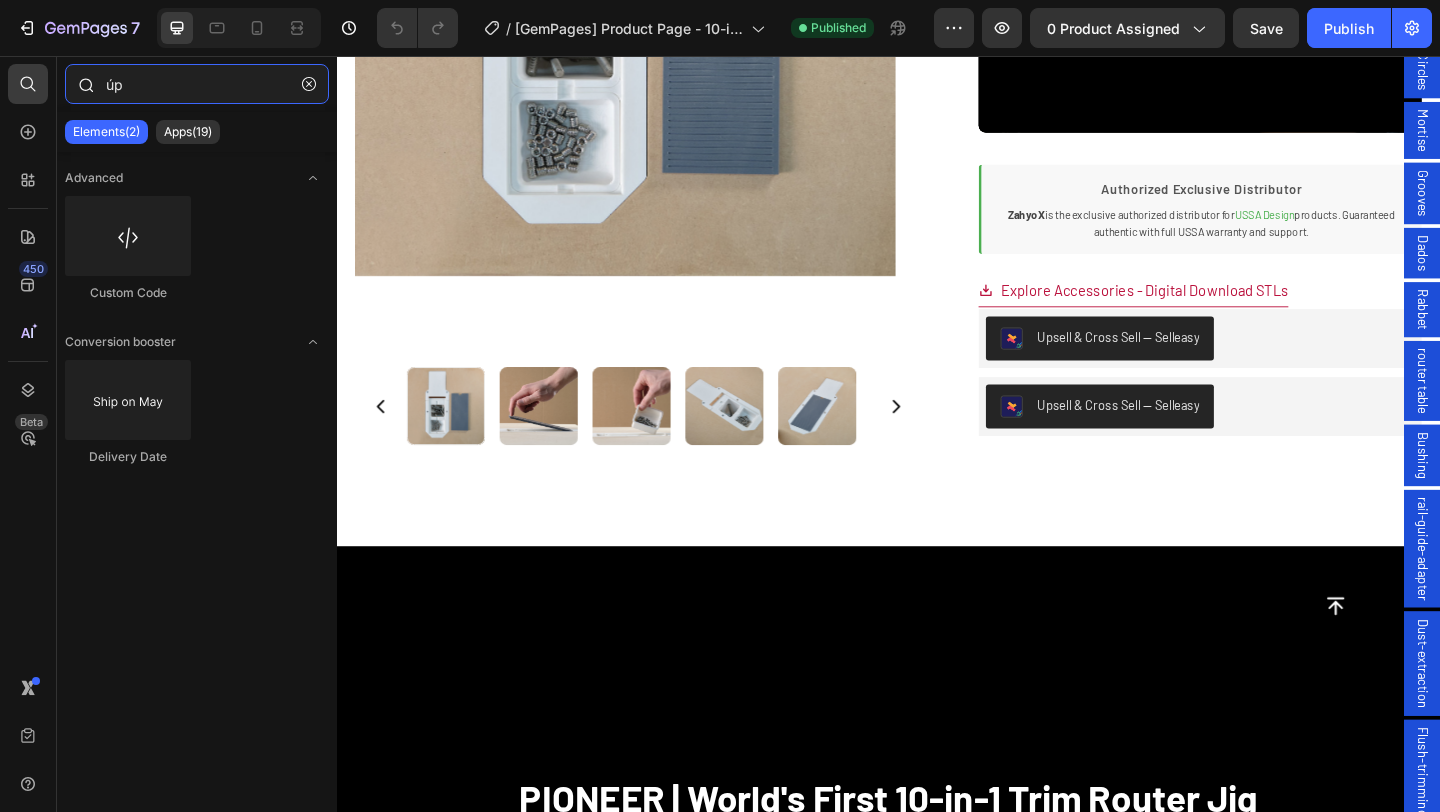 type on "ú" 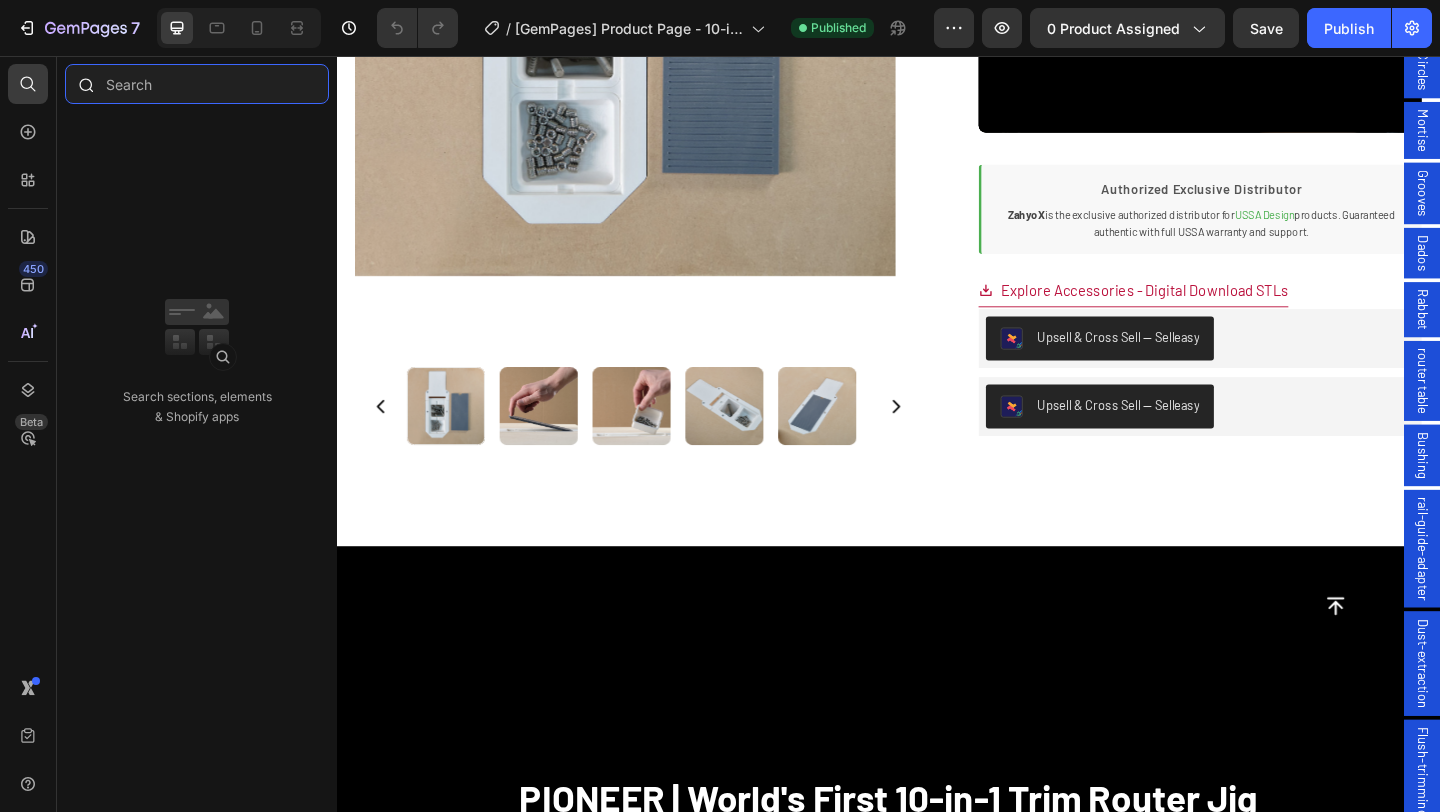 type on "s" 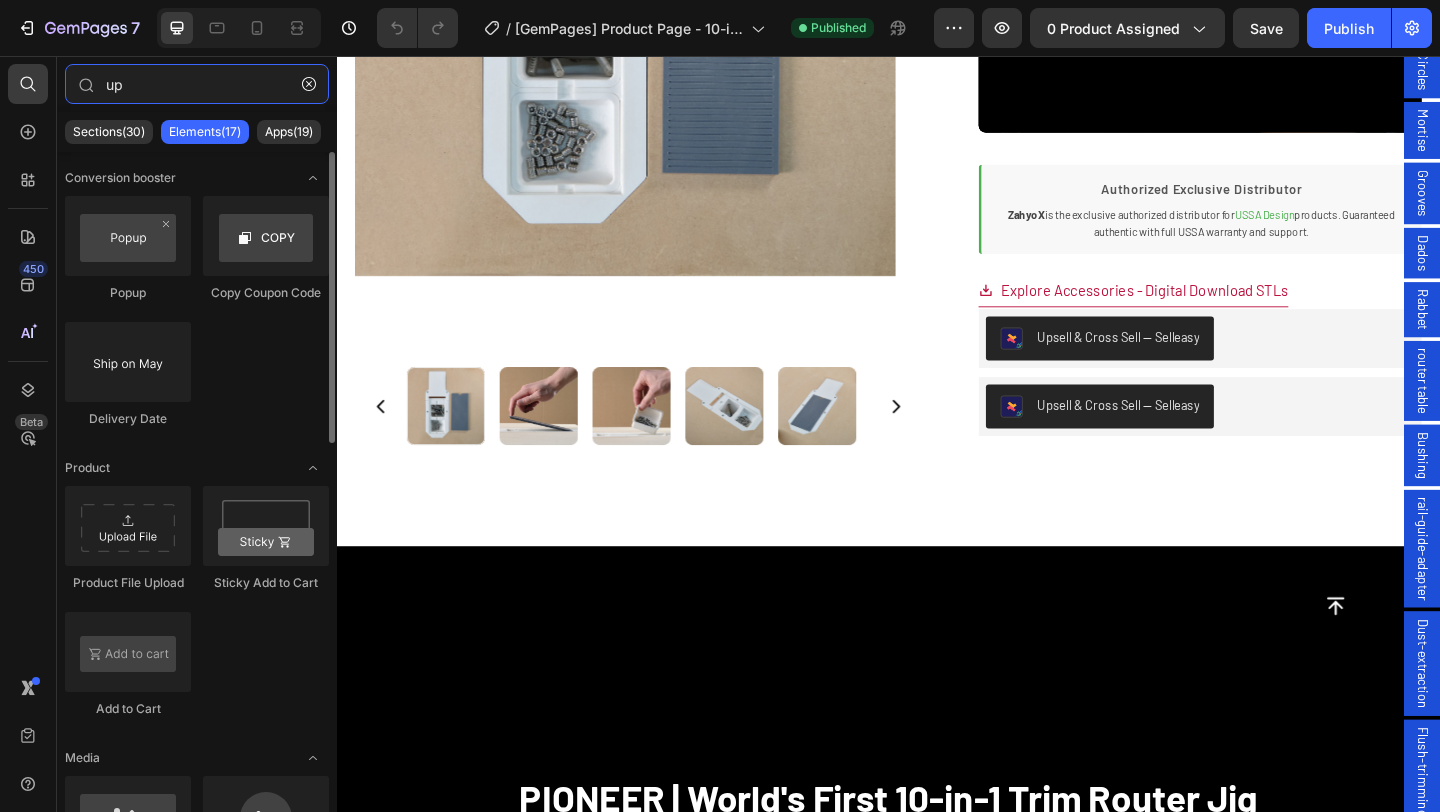 type on "u" 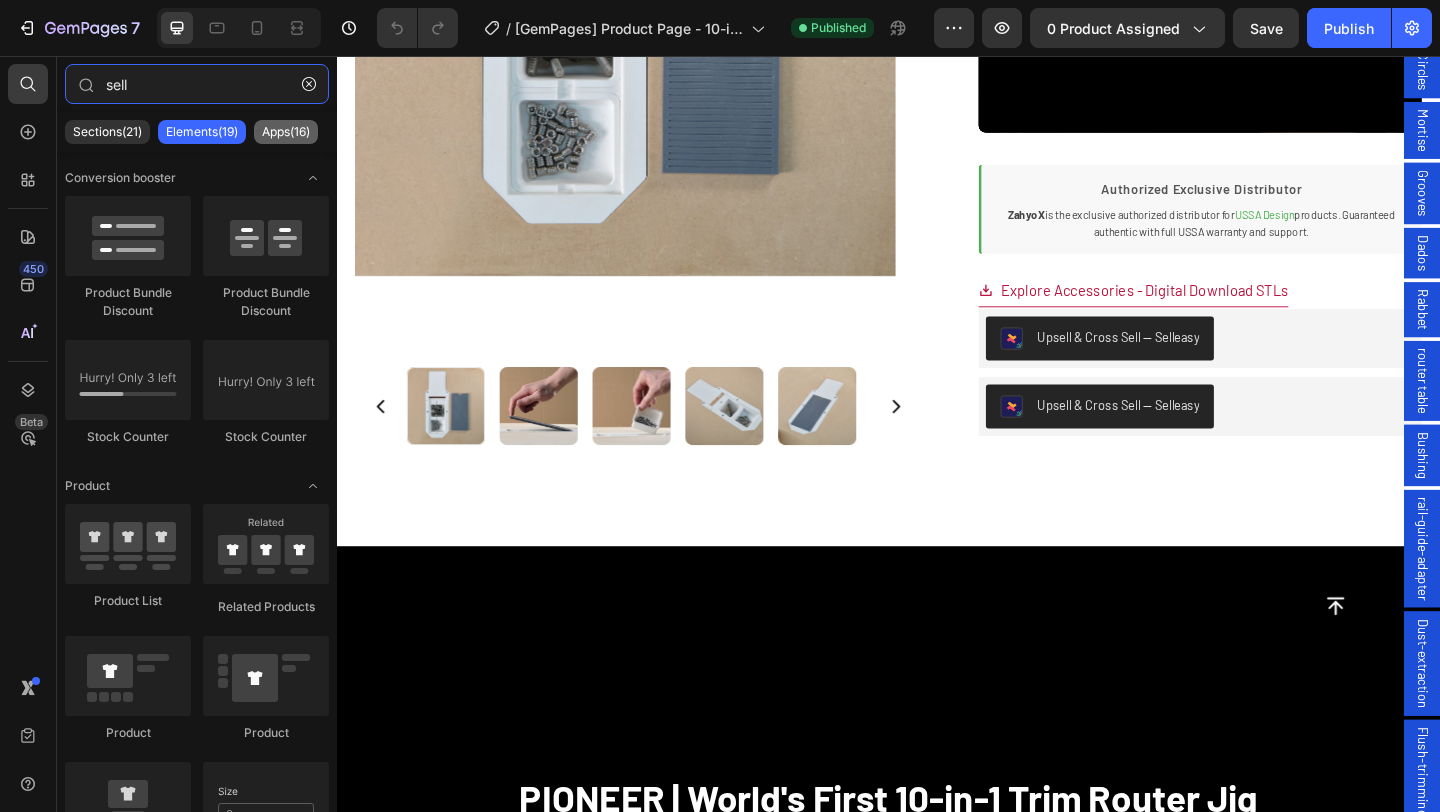 type on "sell" 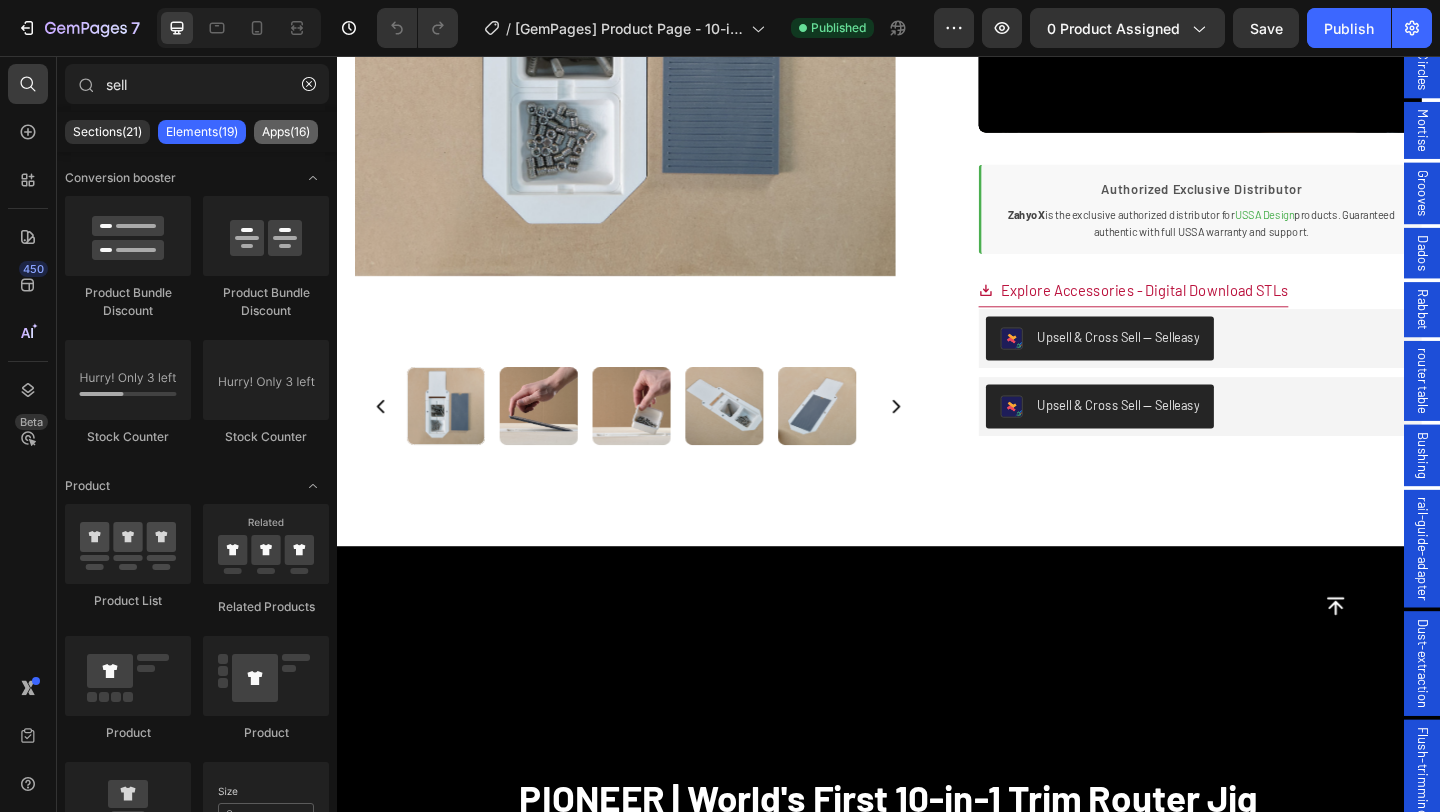 click on "Apps(16)" at bounding box center [286, 132] 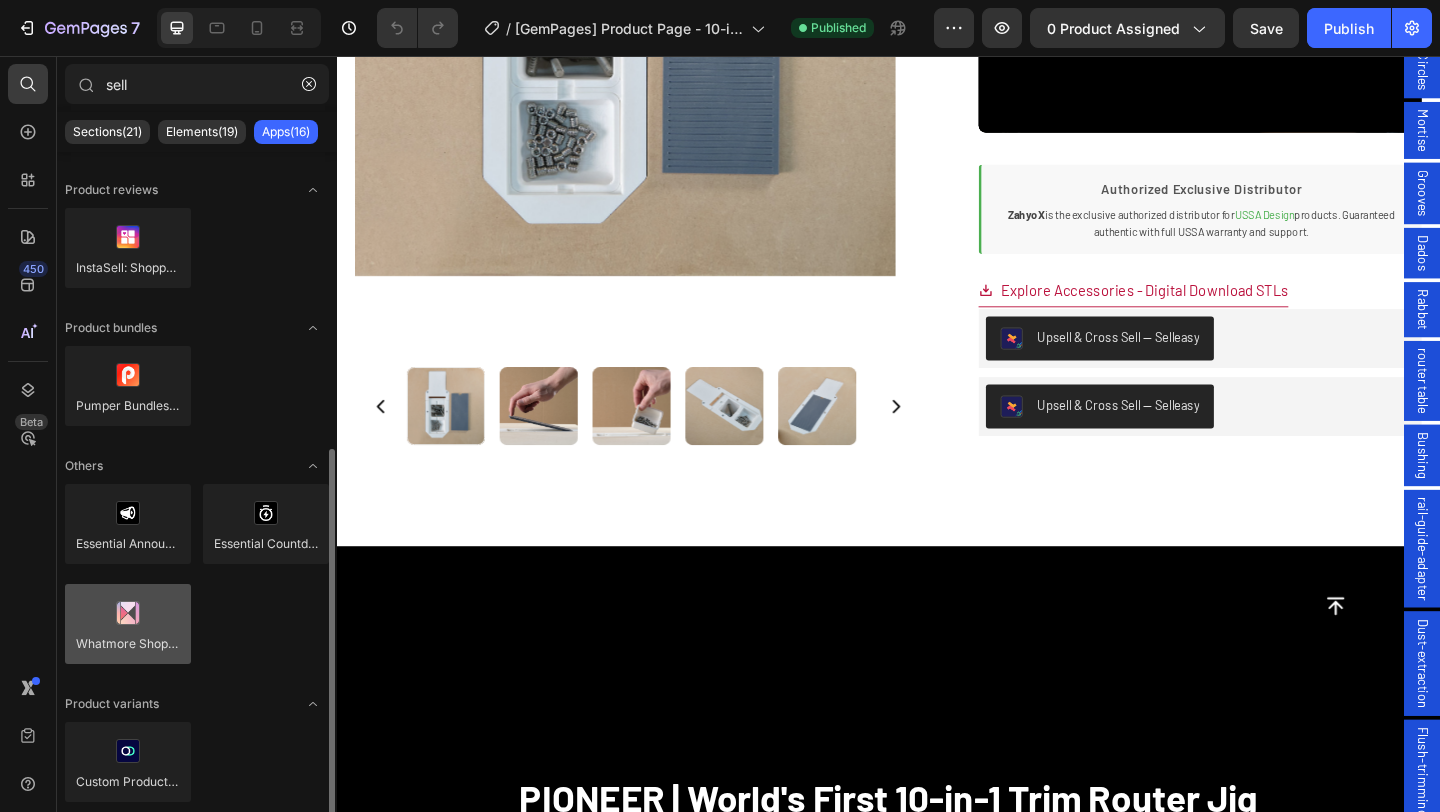 scroll, scrollTop: 0, scrollLeft: 0, axis: both 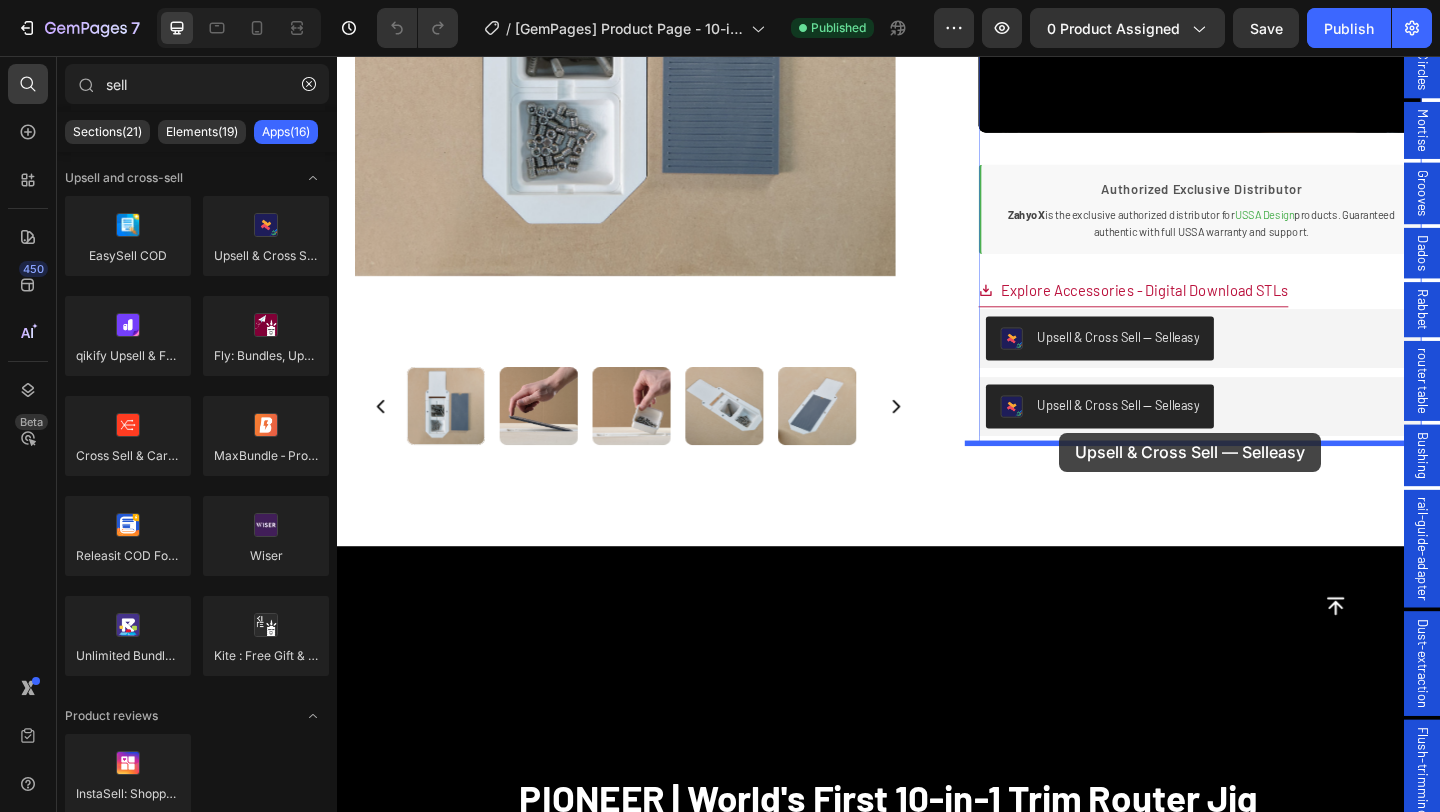drag, startPoint x: 594, startPoint y: 306, endPoint x: 1126, endPoint y: 462, distance: 554.4006 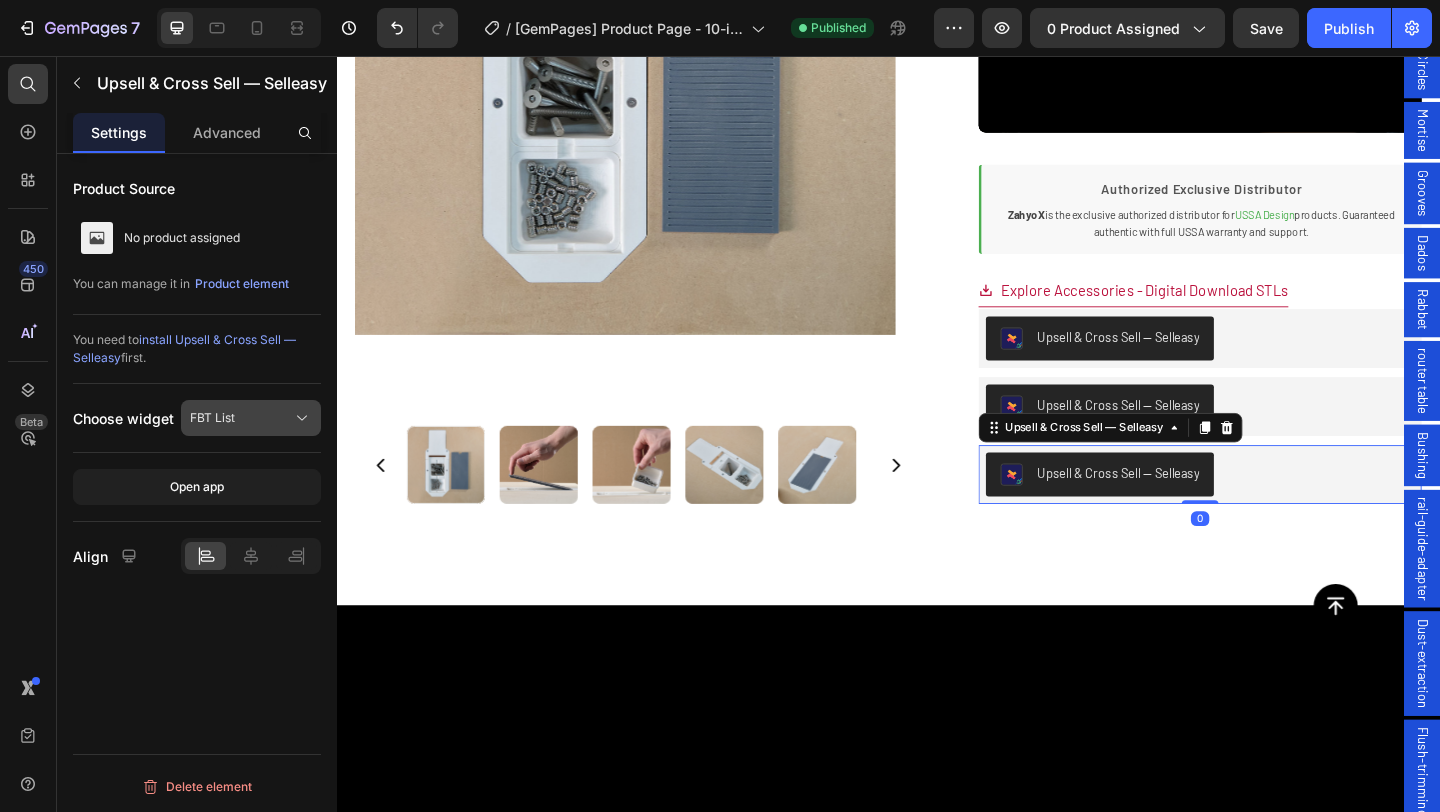 click on "FBT List" 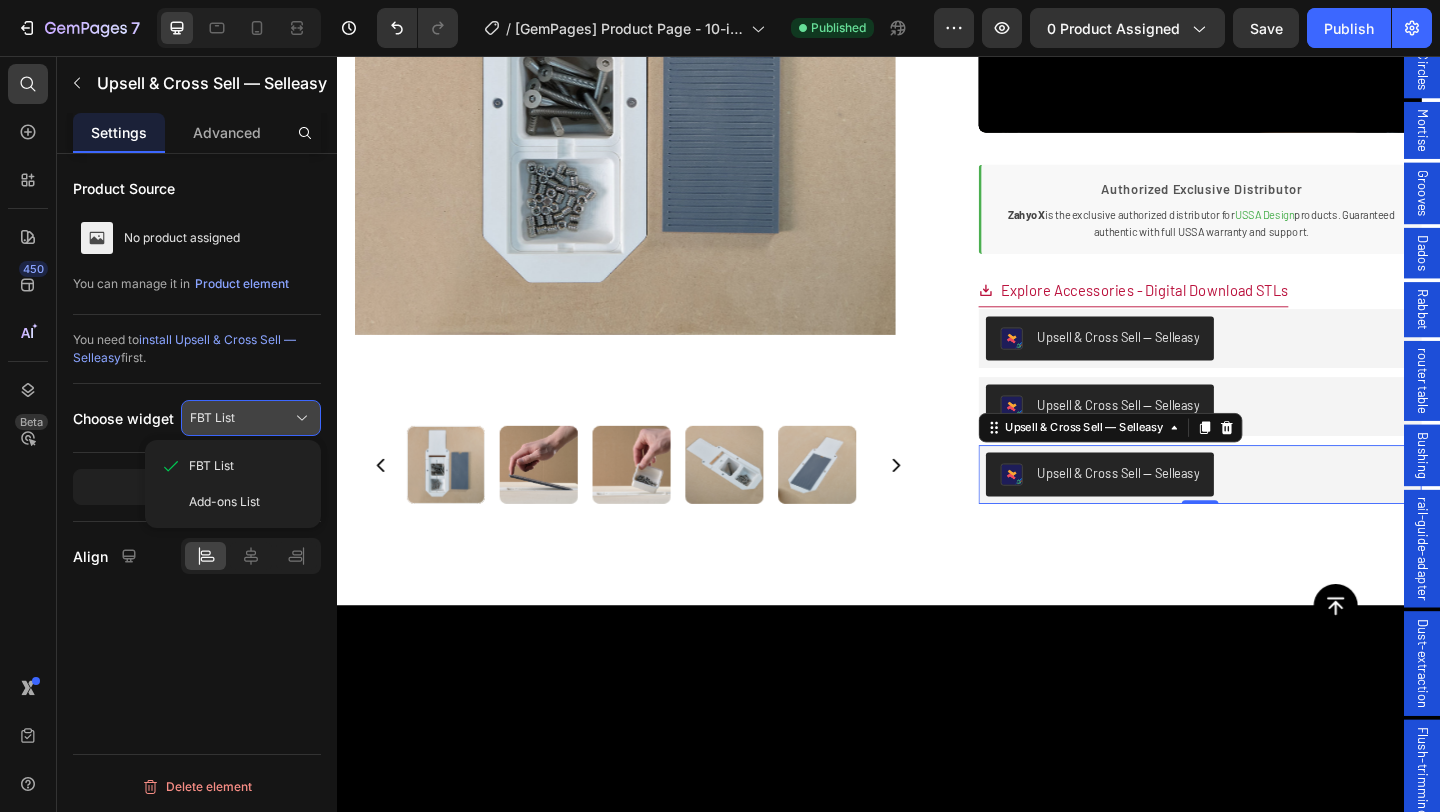 click on "FBT List" 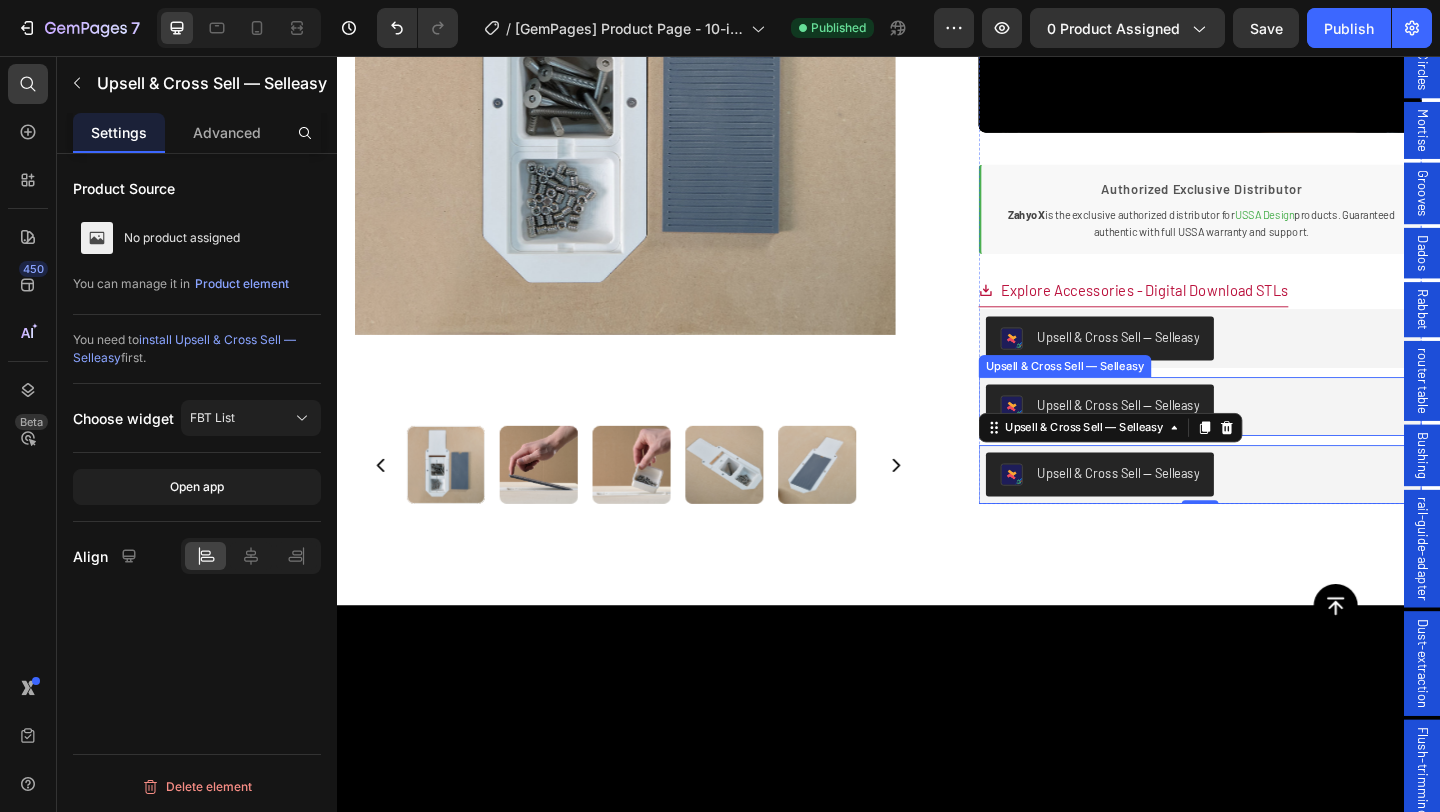 click on "Upsell & Cross Sell — Selleasy" at bounding box center [1276, 437] 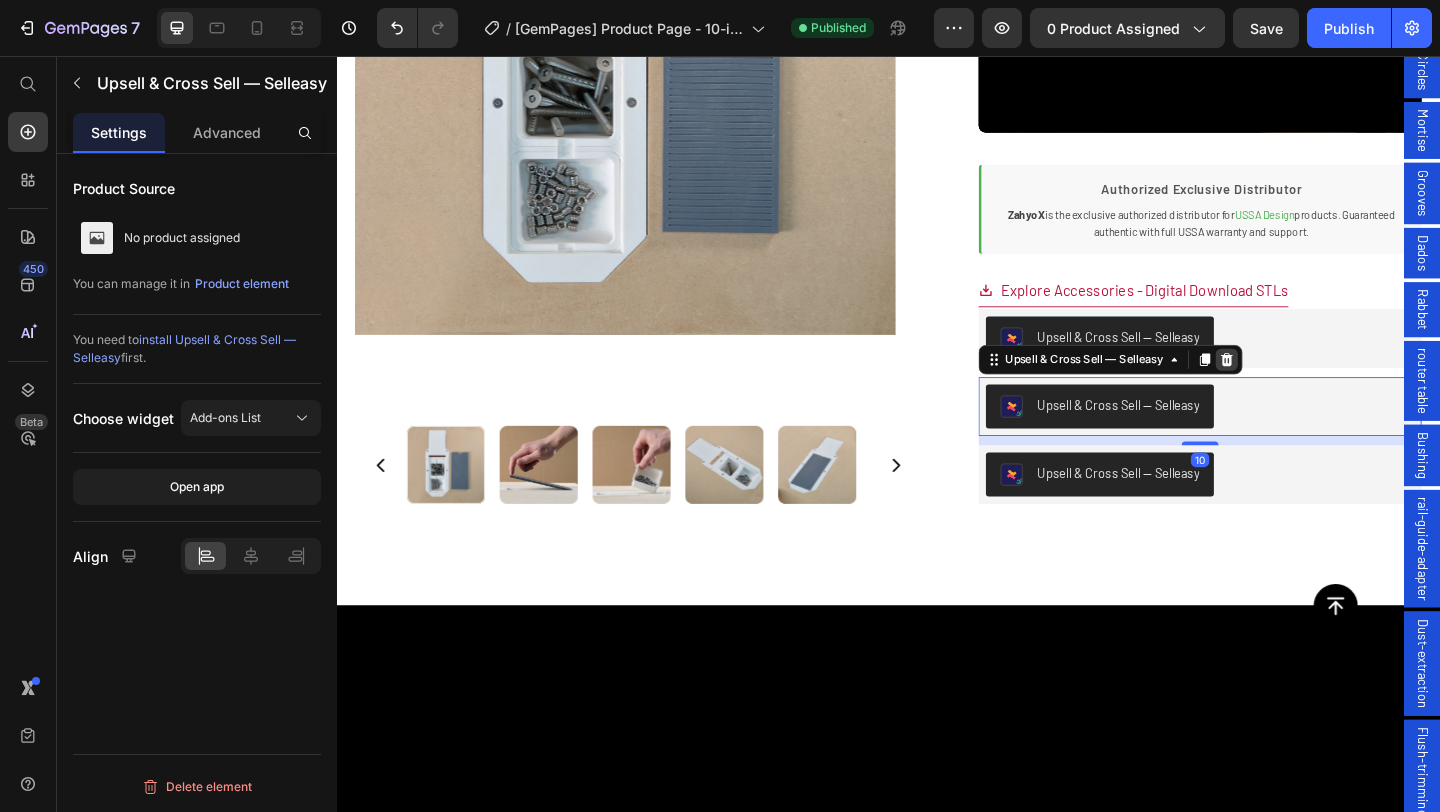click 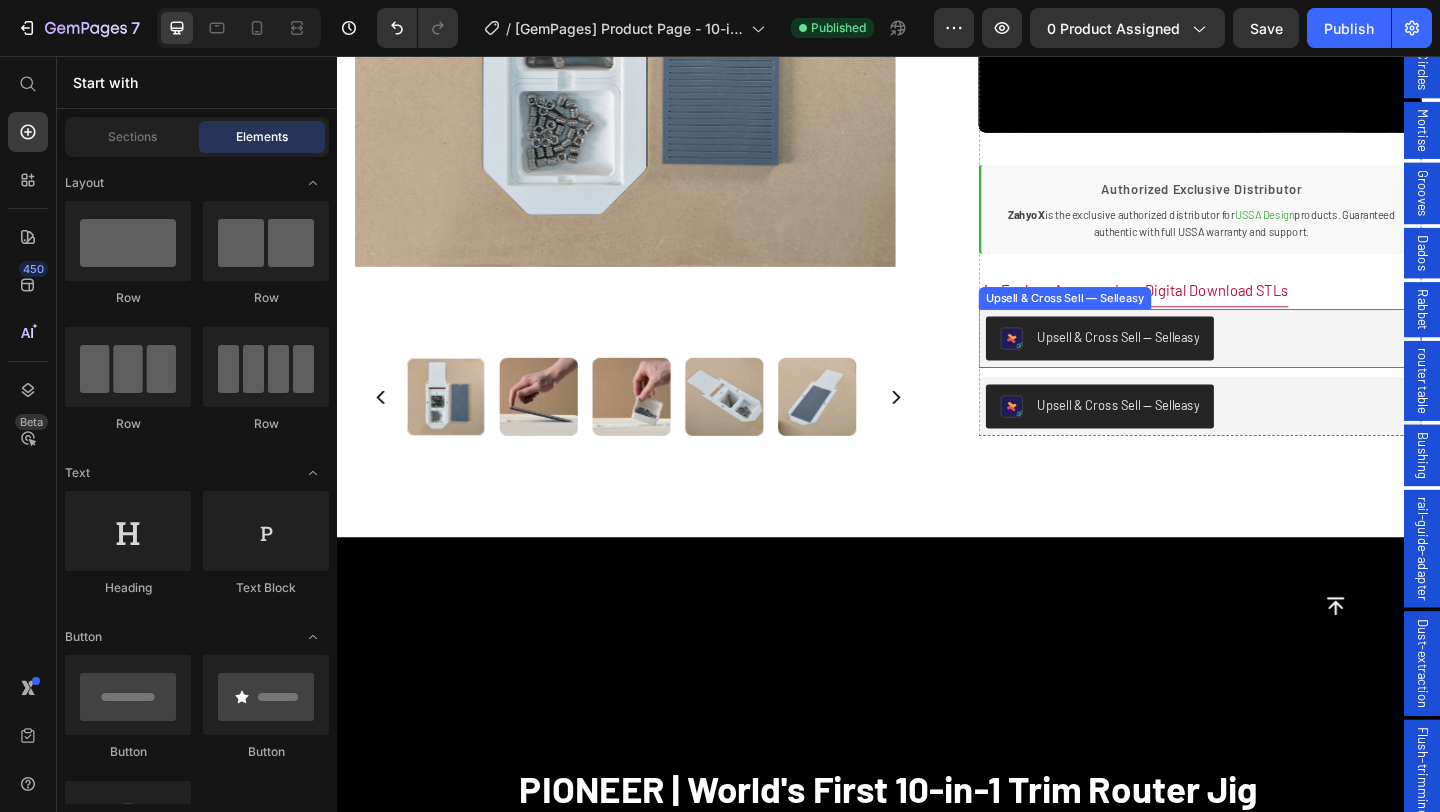 click on "Upsell & Cross Sell — Selleasy" at bounding box center (1276, 363) 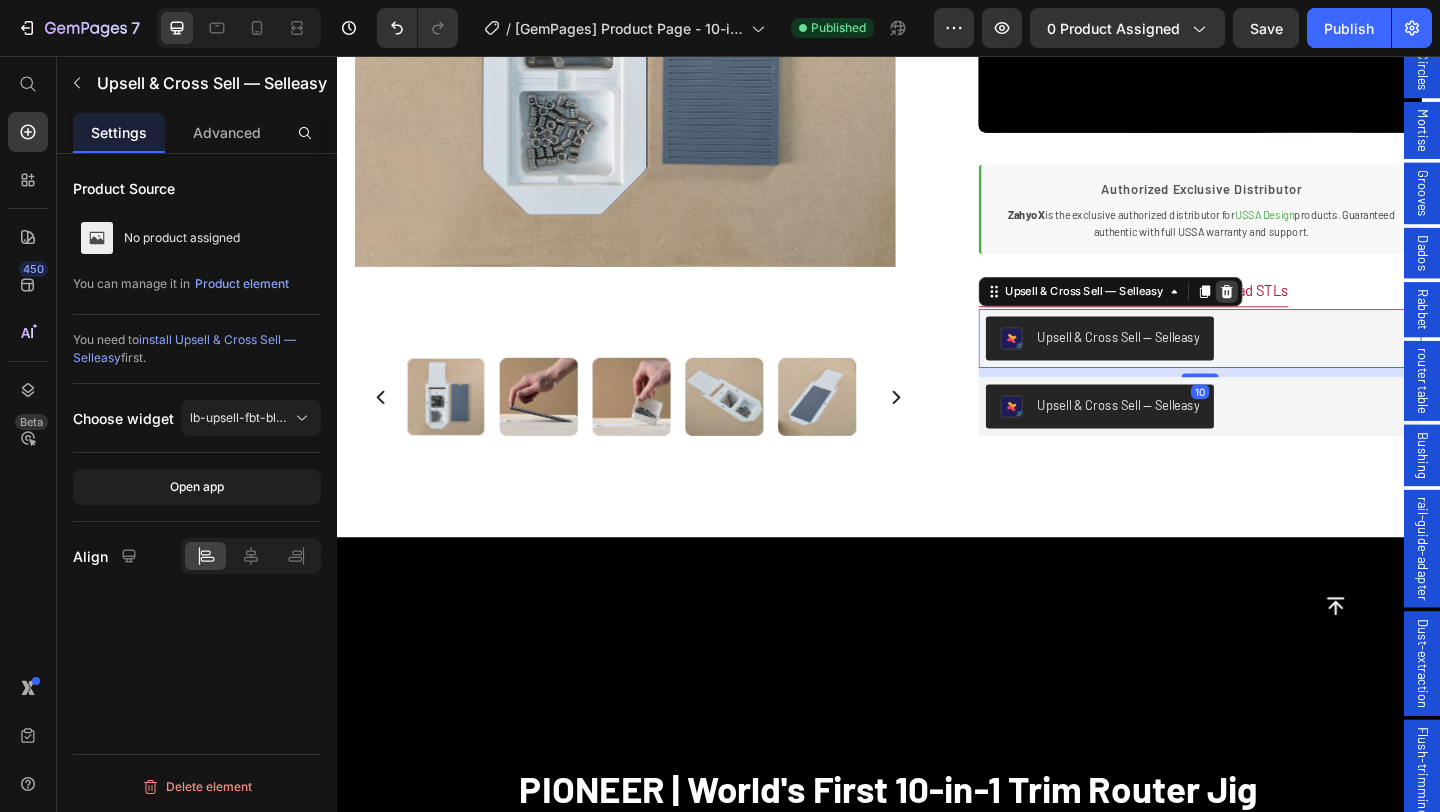 click 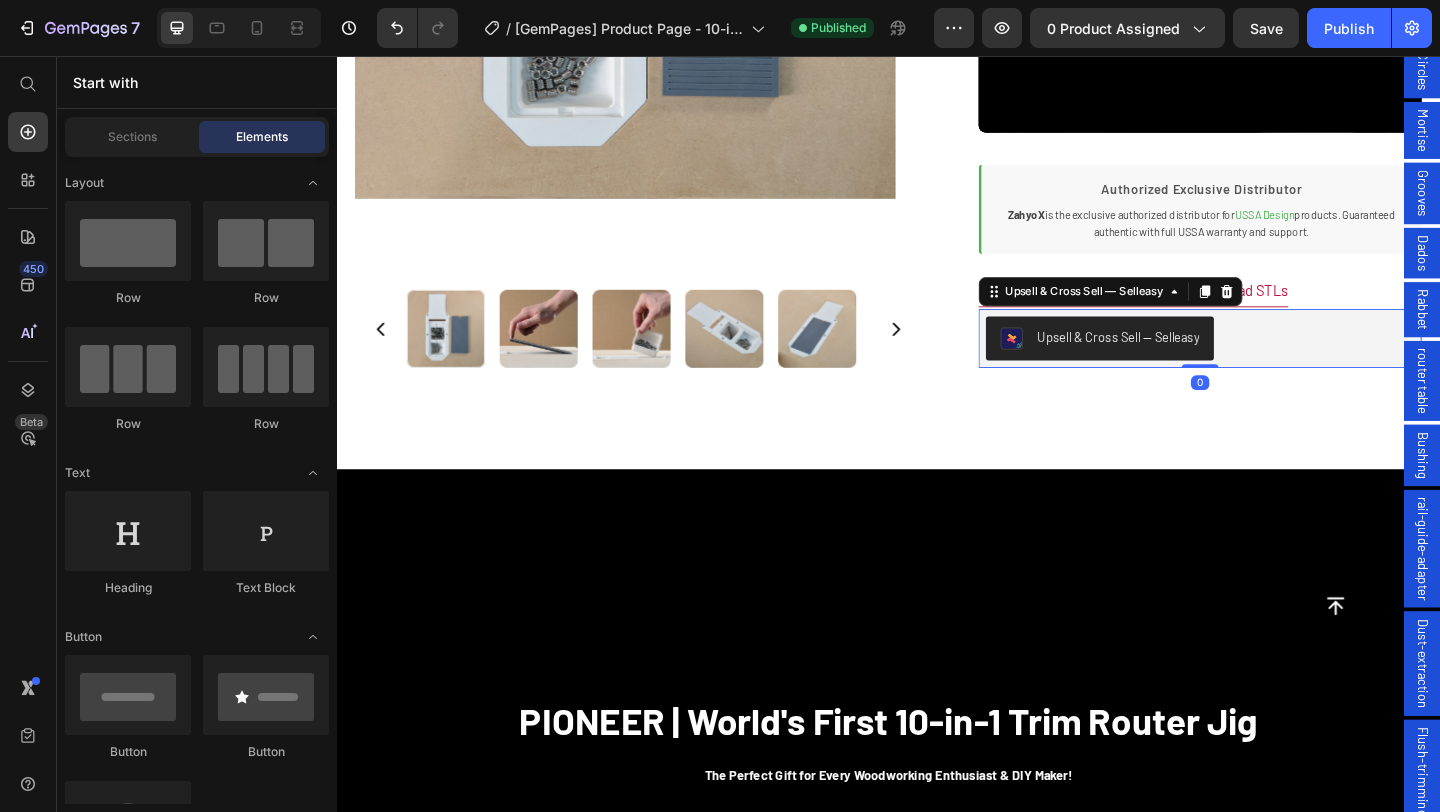 click on "Upsell & Cross Sell — Selleasy" at bounding box center (1276, 363) 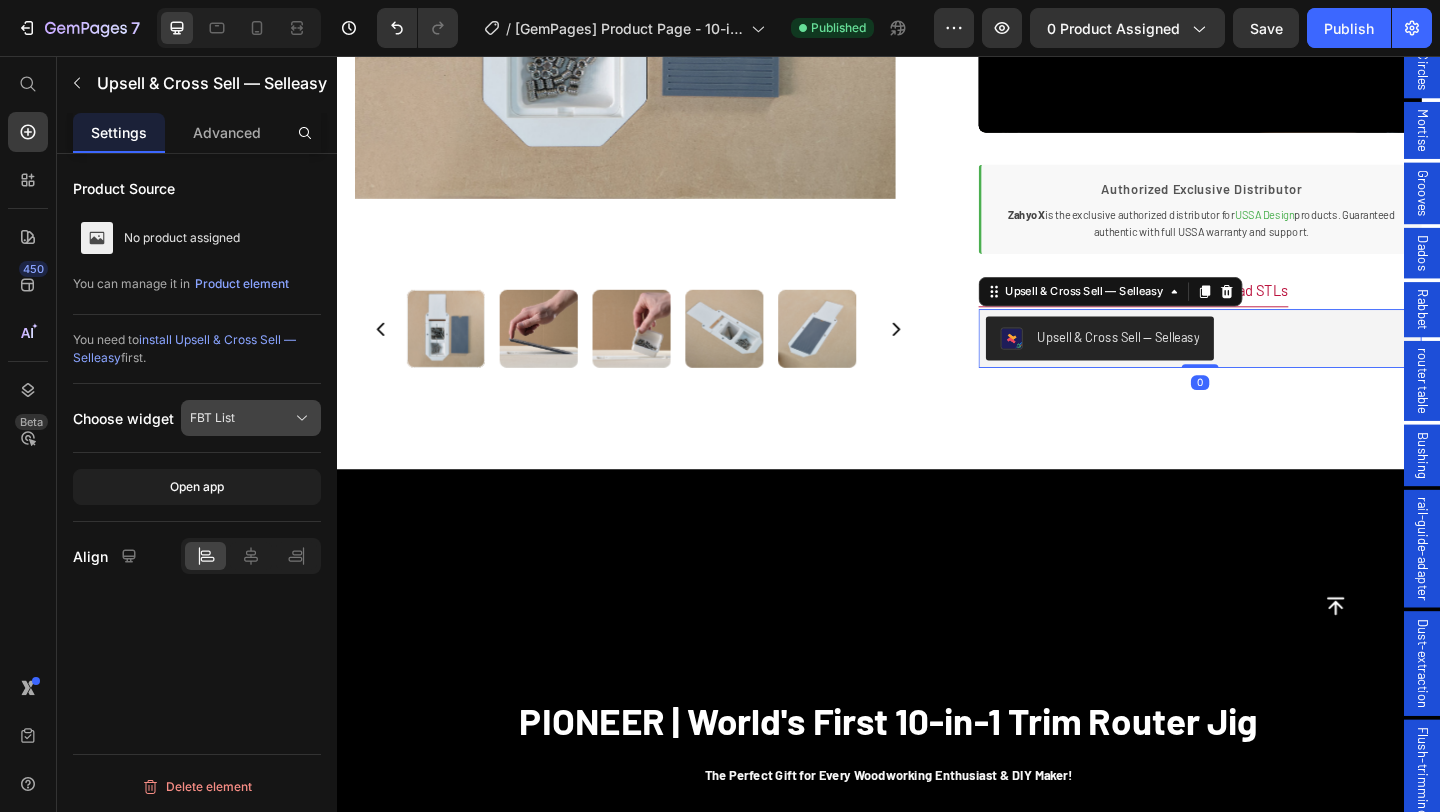 click on "FBT List" 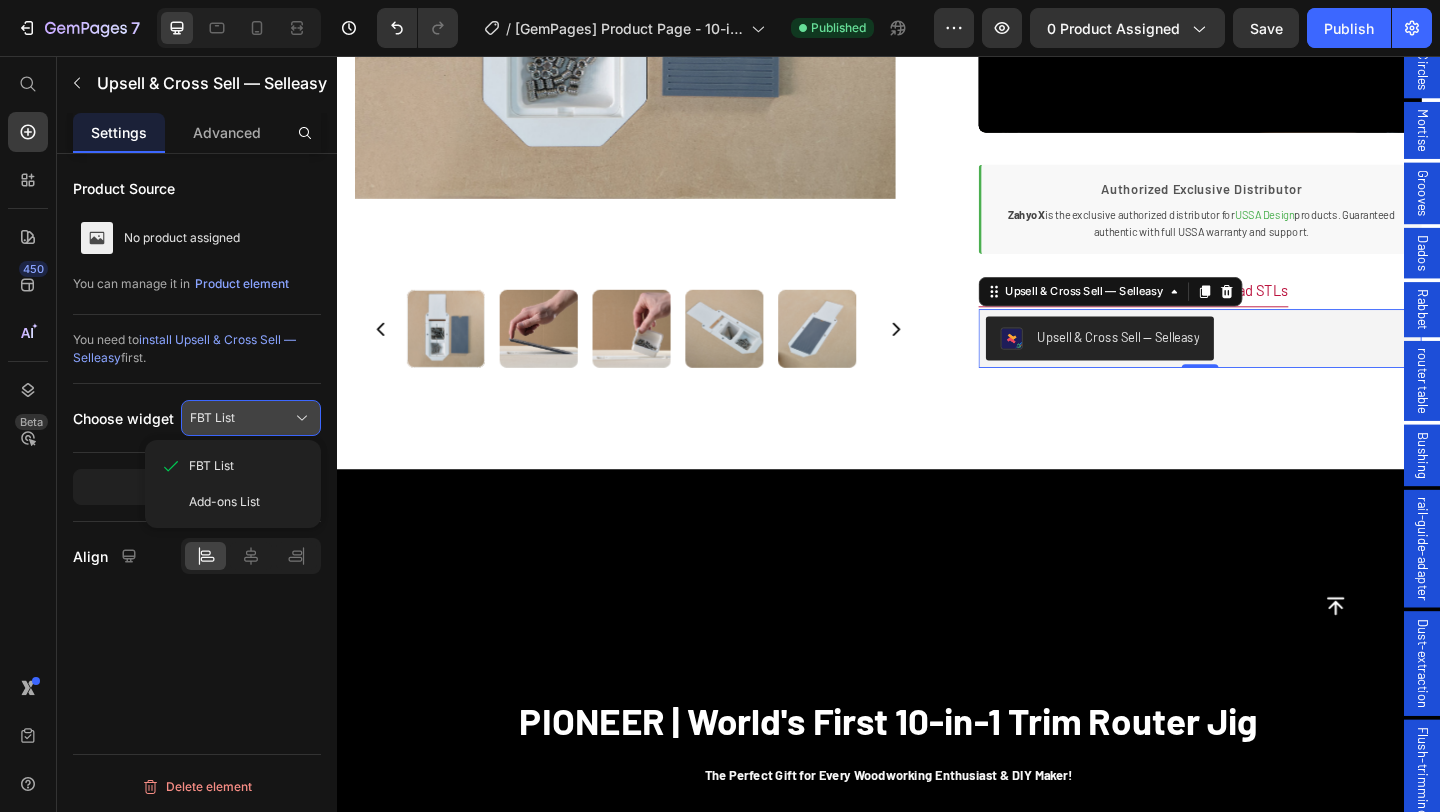 click on "FBT List" 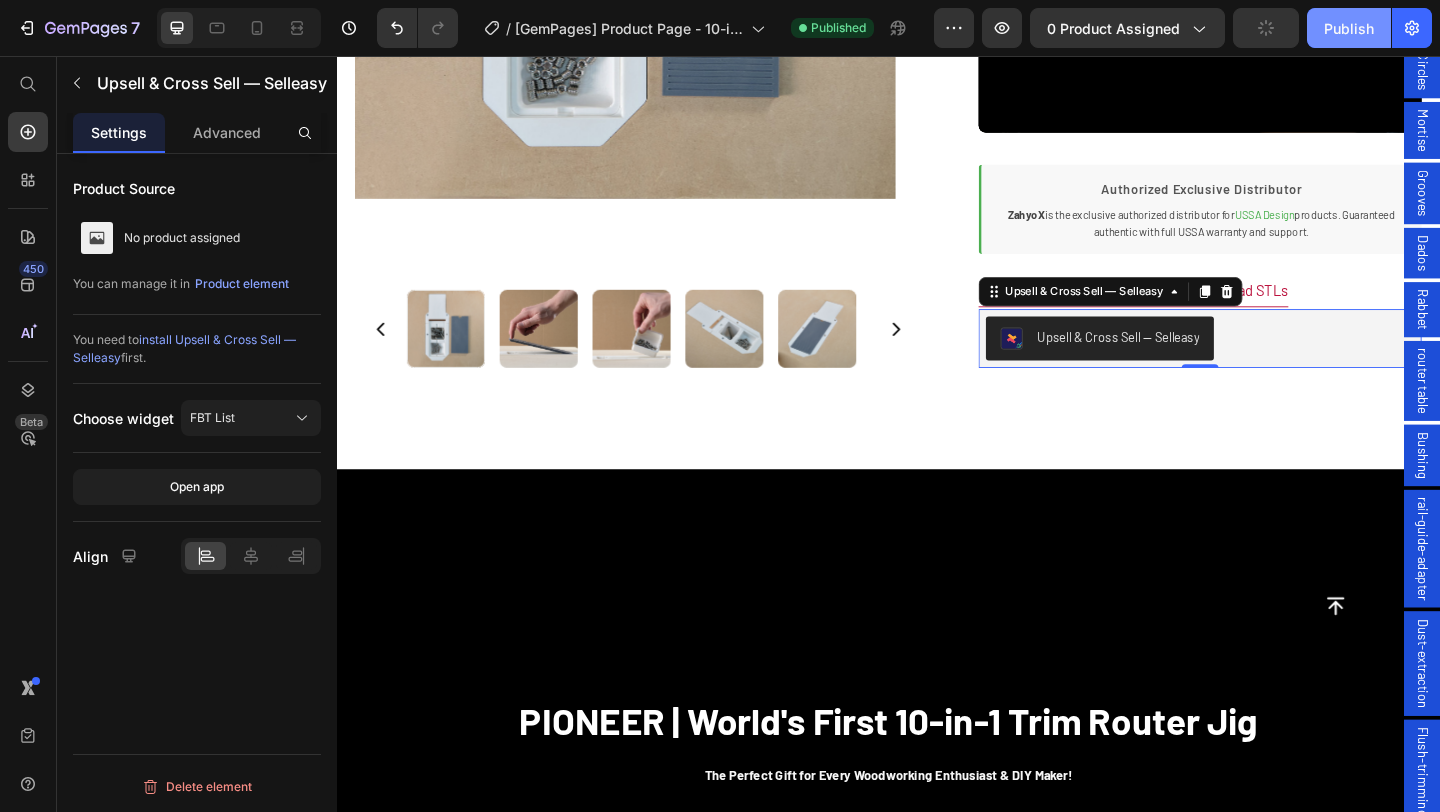 click on "Publish" at bounding box center (1349, 28) 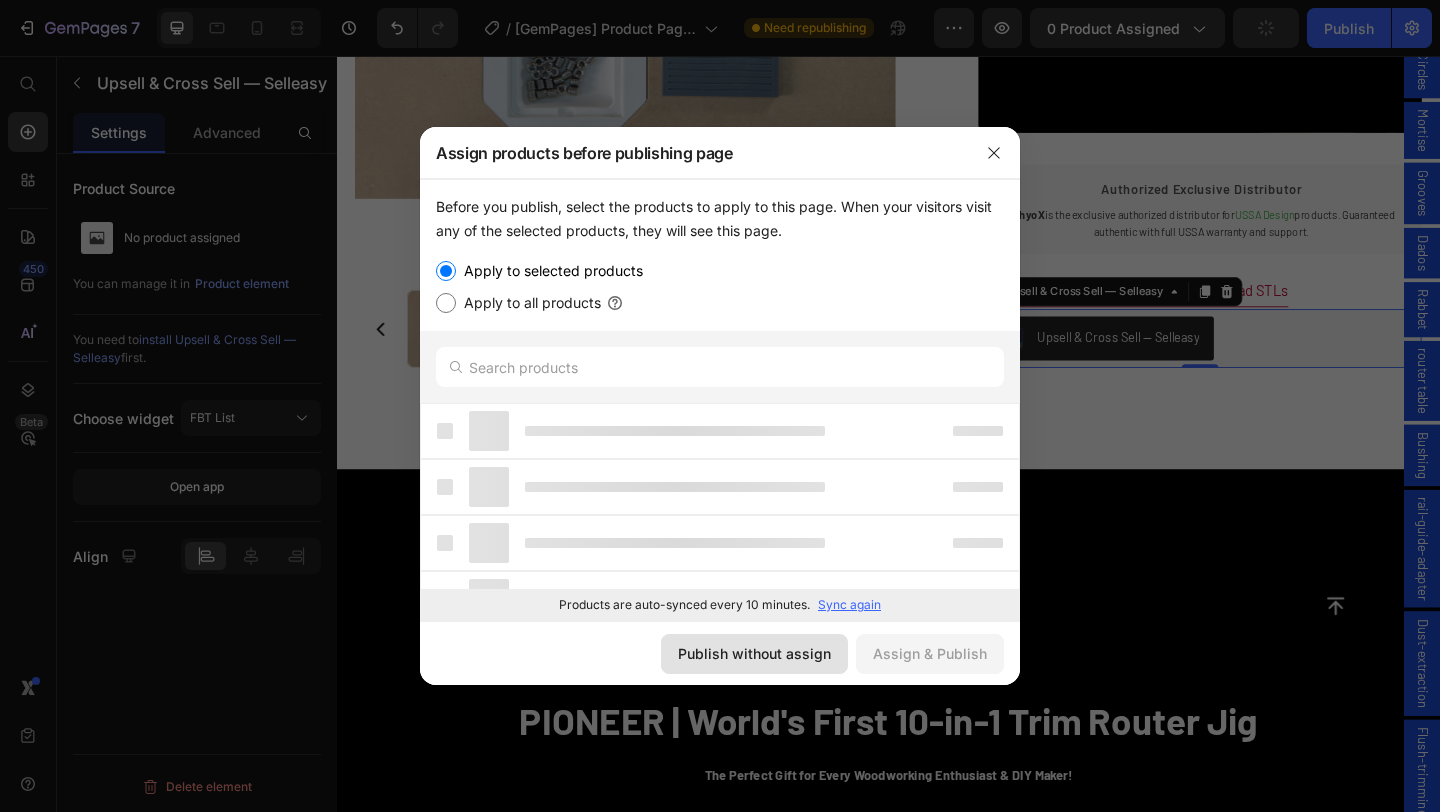 click on "Publish without assign" at bounding box center [754, 653] 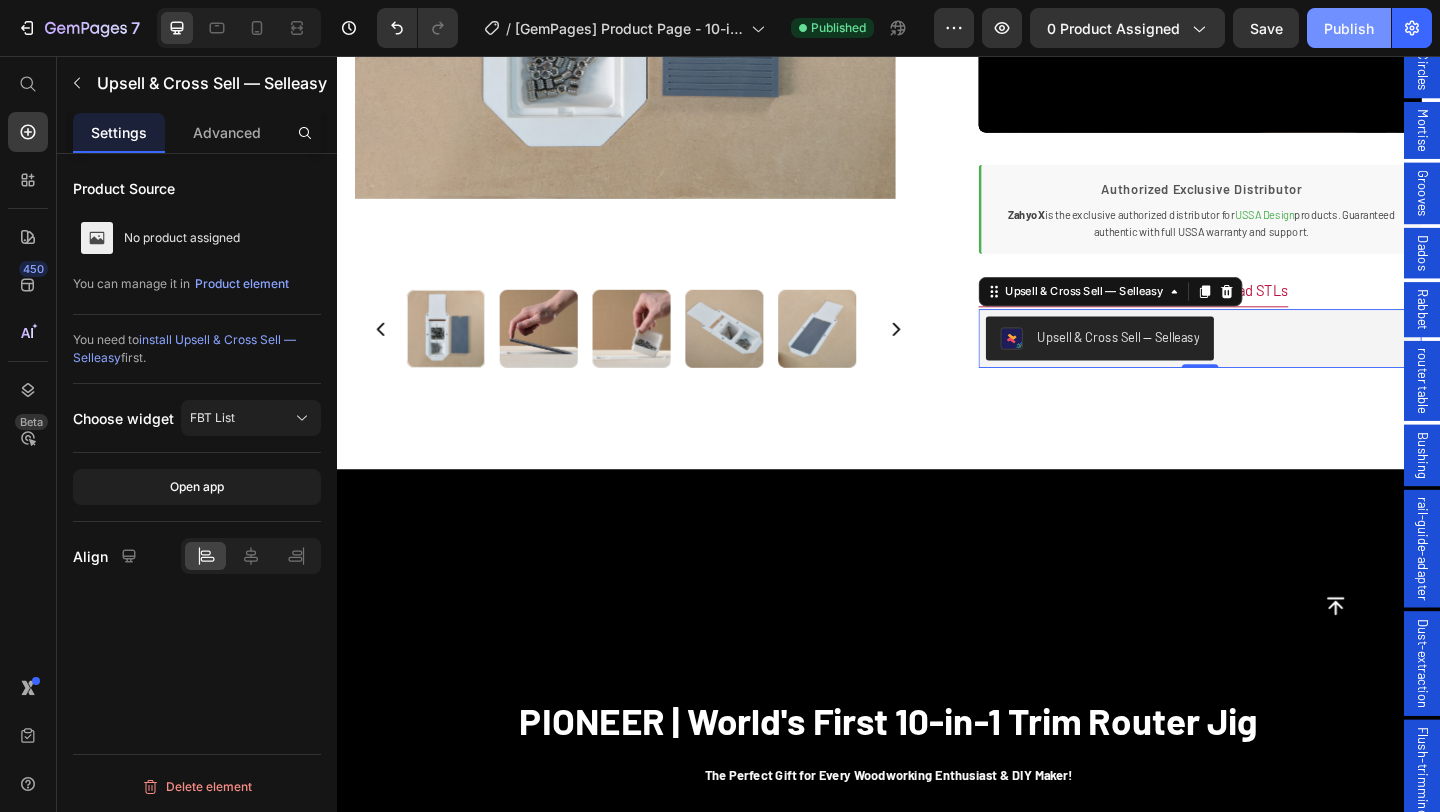 click on "Publish" at bounding box center (1349, 28) 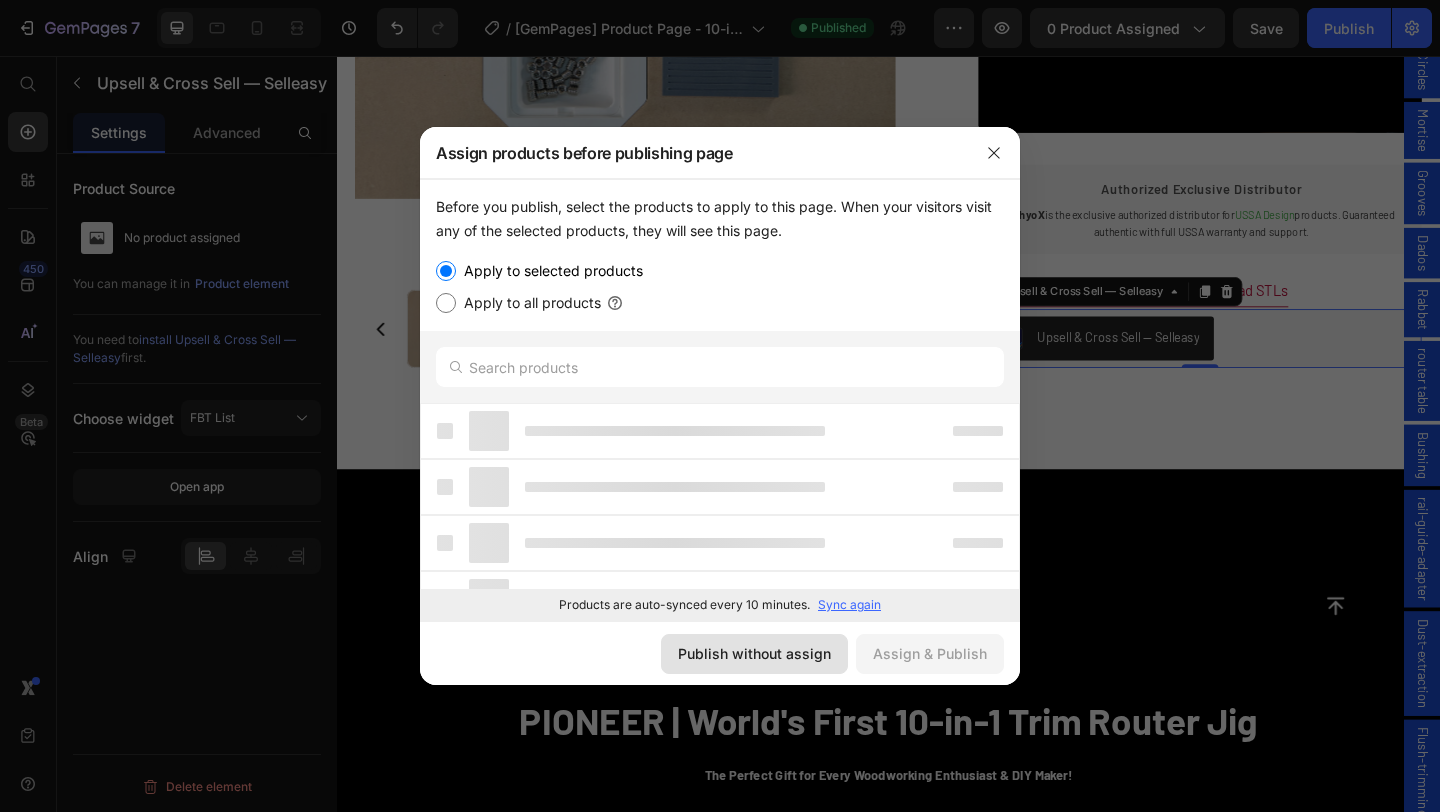 click on "Publish without assign" at bounding box center (754, 653) 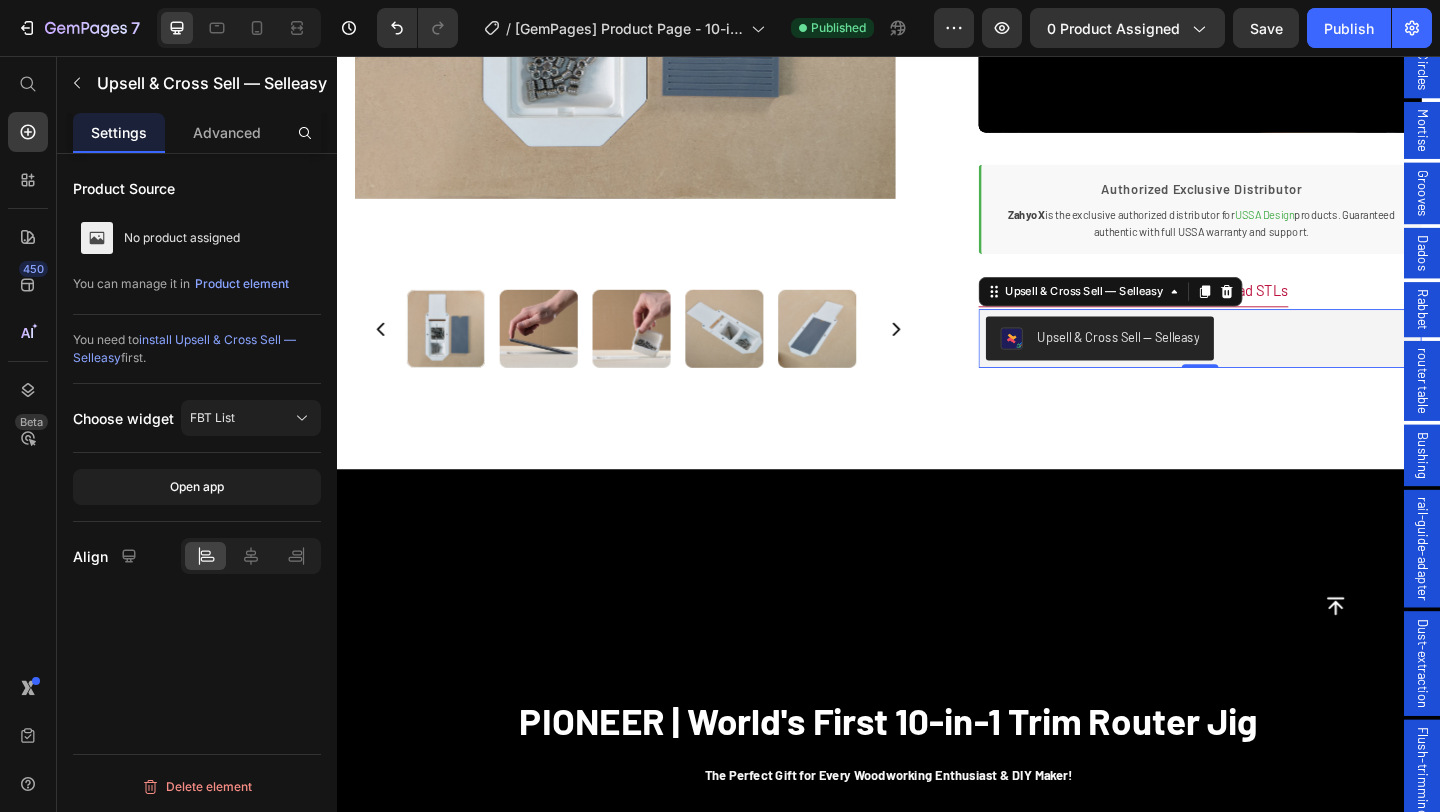 click on "7  Version history  /  [GemPages] Product Page - 10-in-1 Trim Router Jig Published Preview 0 product assigned  Save   Publish" 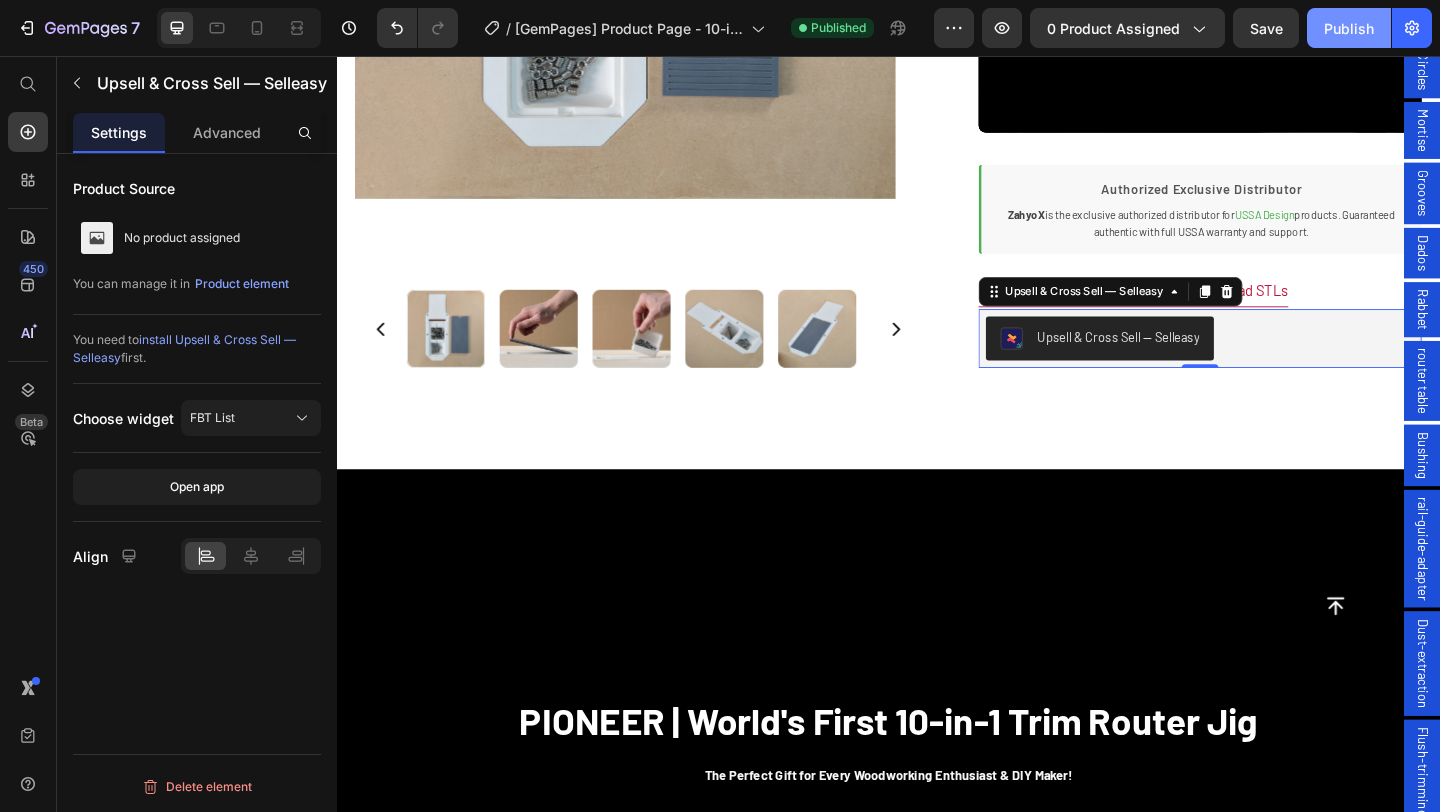 click on "Publish" 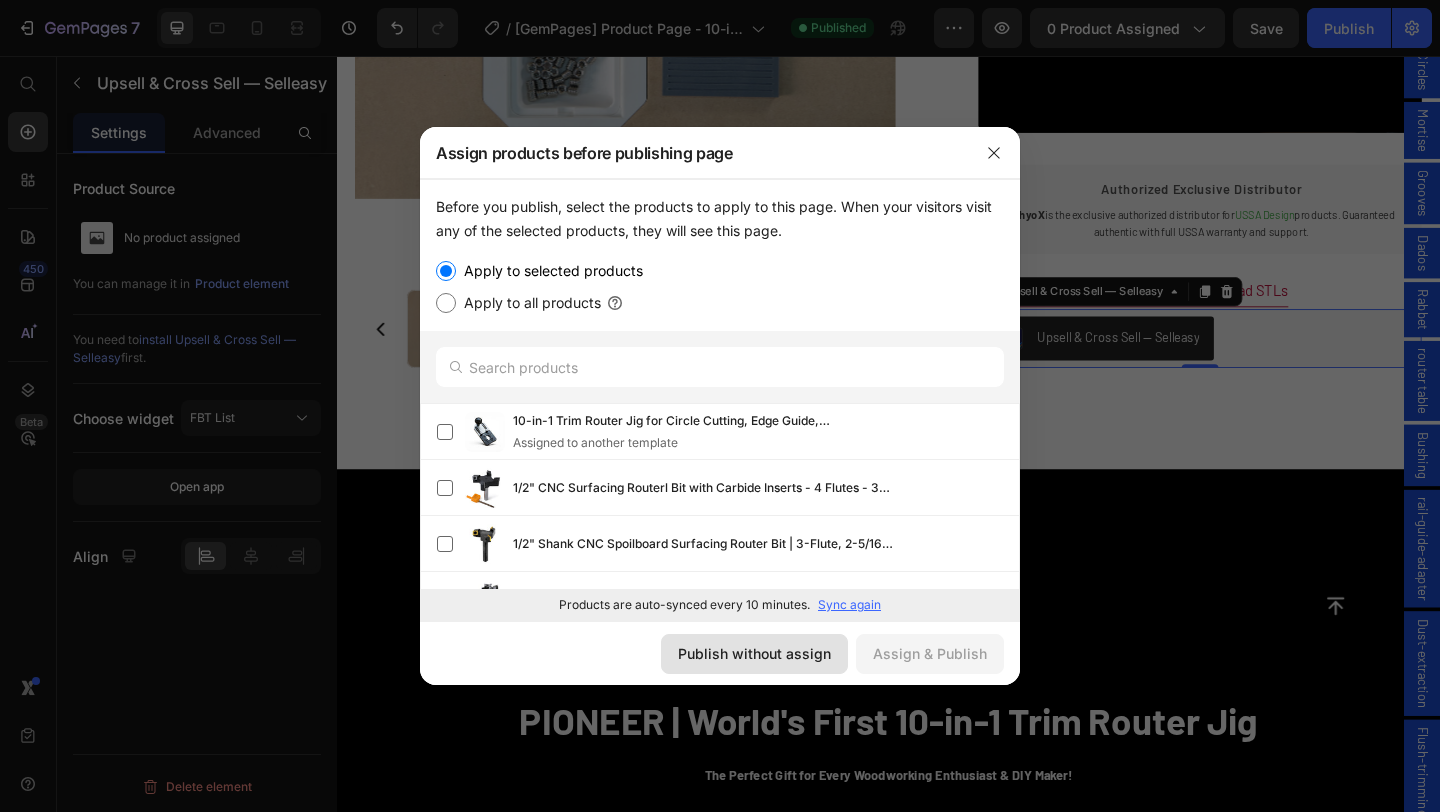 click on "Publish without assign" 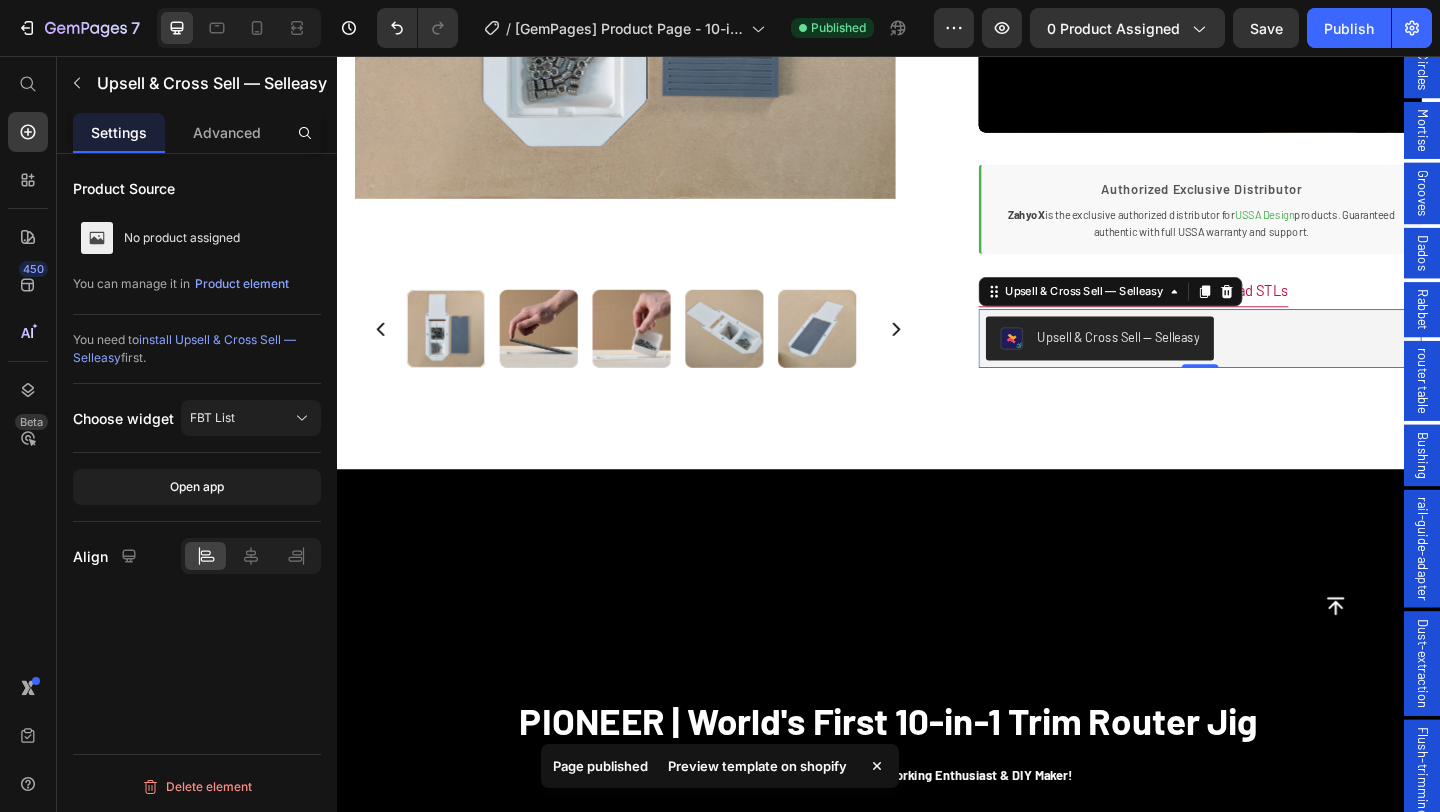click on "Preview template on shopify" at bounding box center [757, 766] 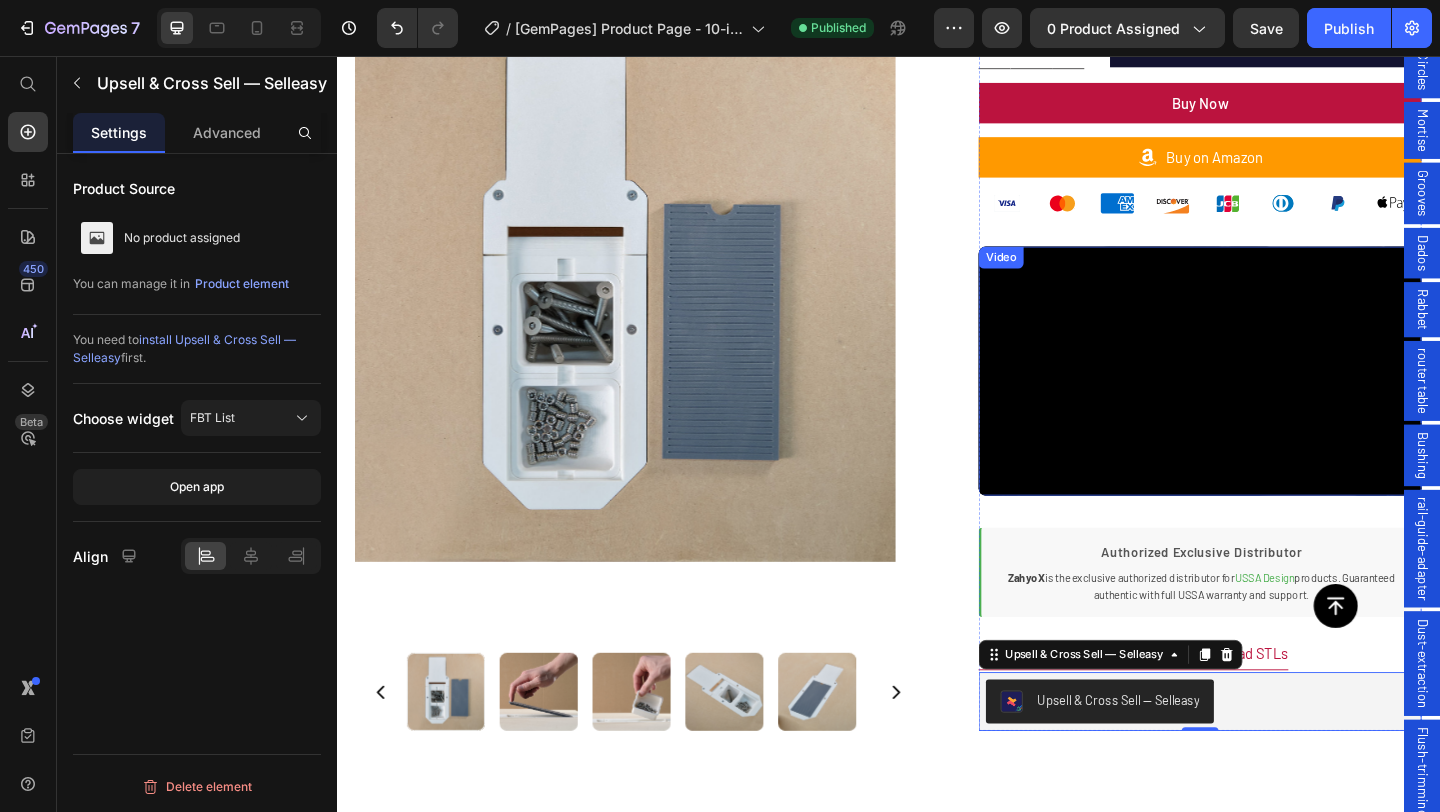 scroll, scrollTop: 0, scrollLeft: 0, axis: both 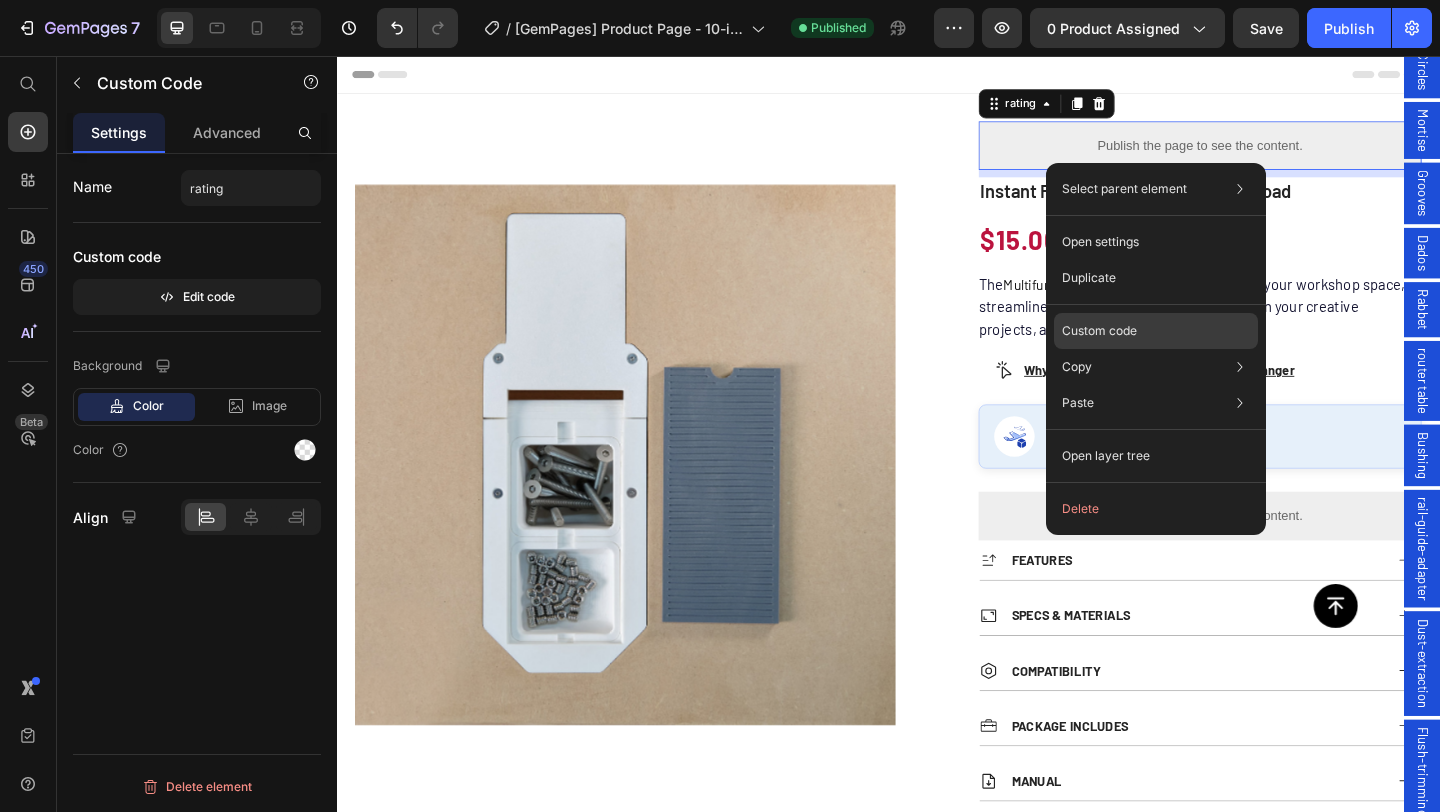 click on "Custom code" 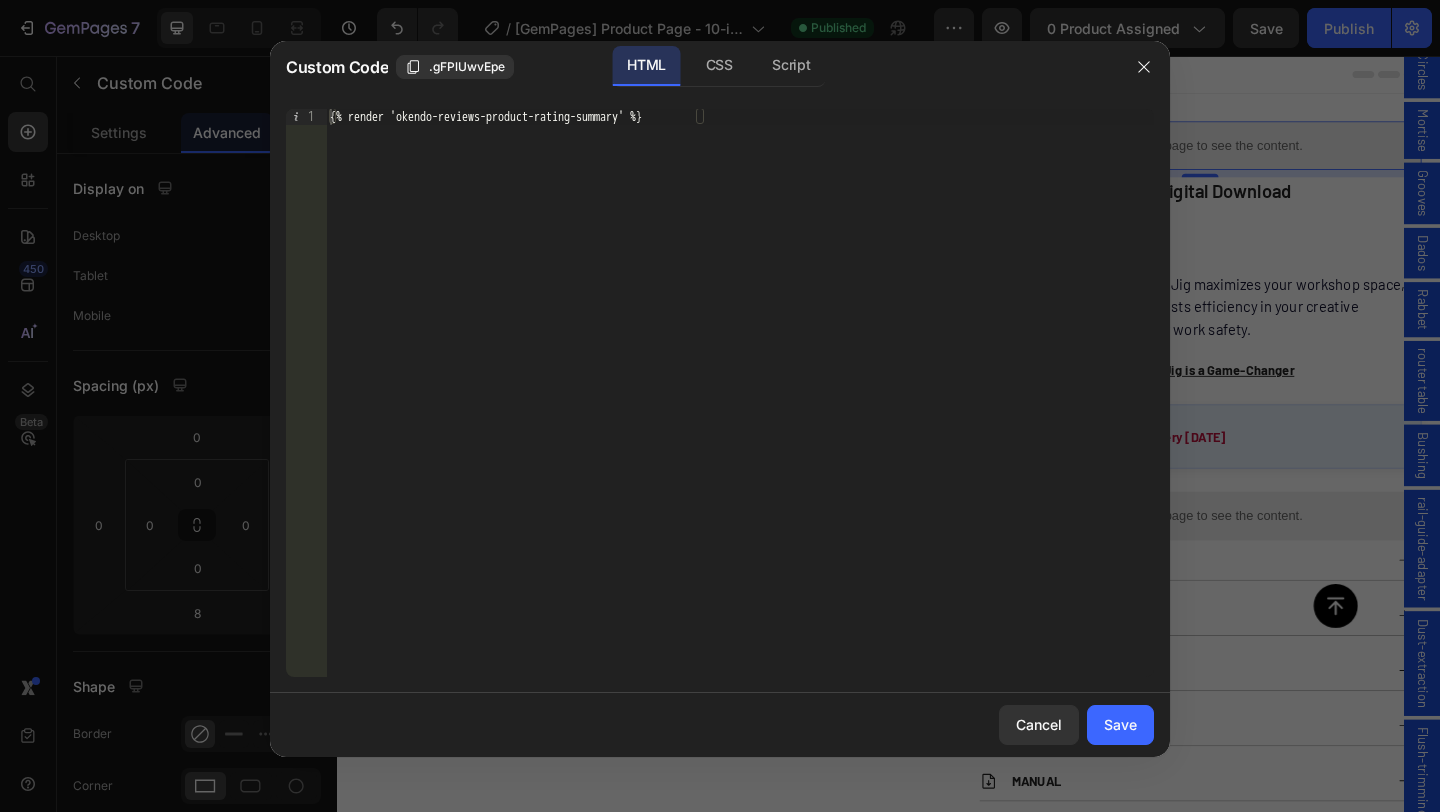 click at bounding box center [720, 406] 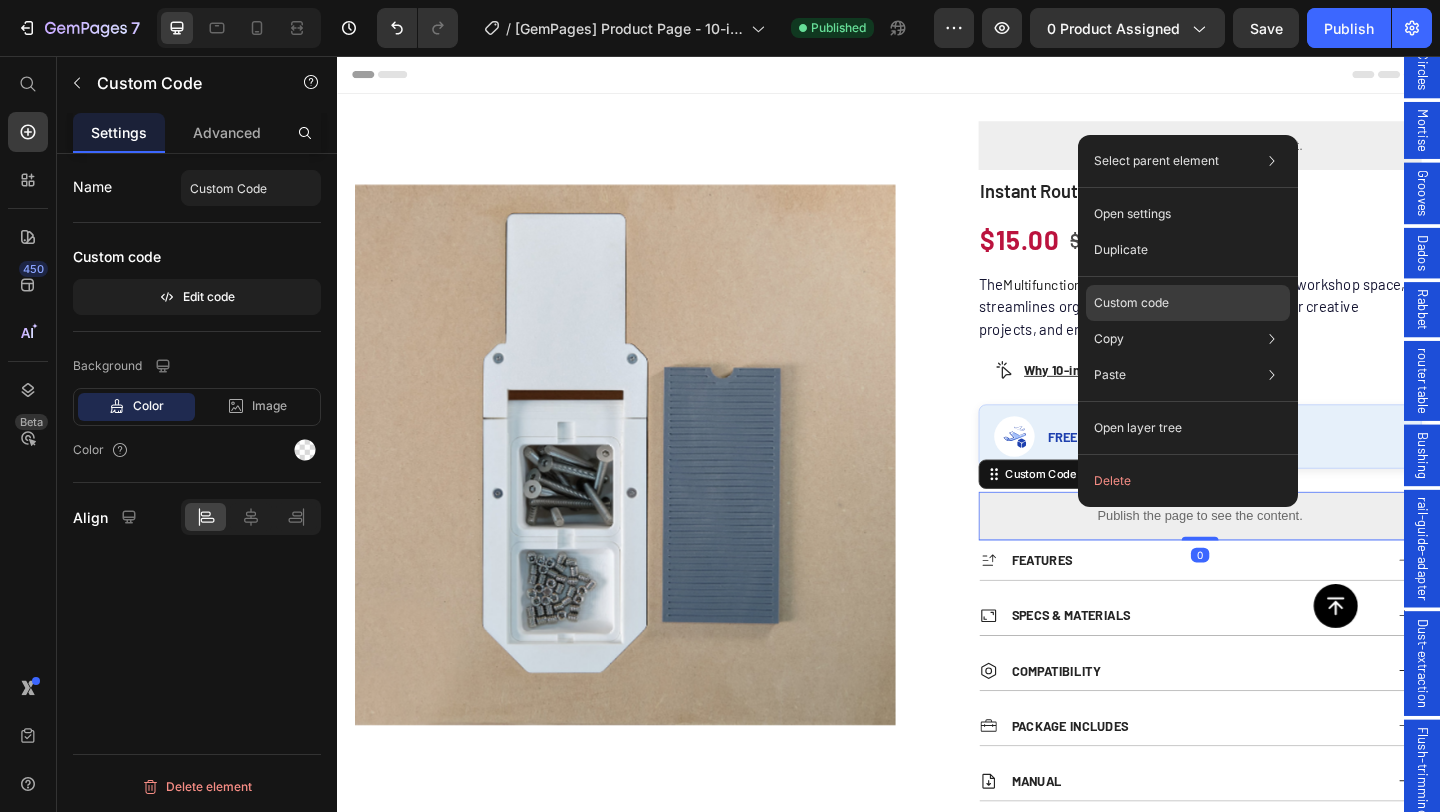 click on "Custom code" 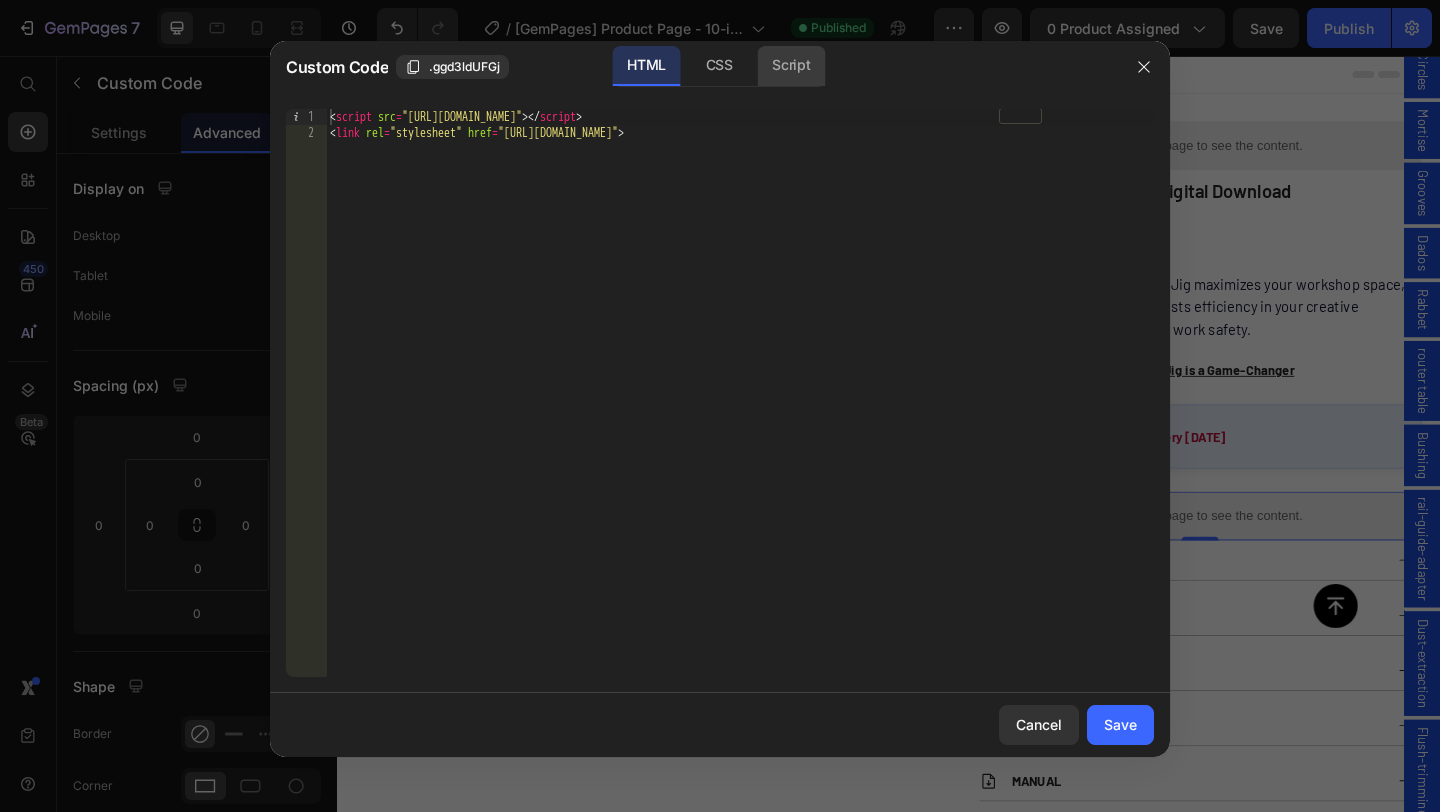 click on "Script" 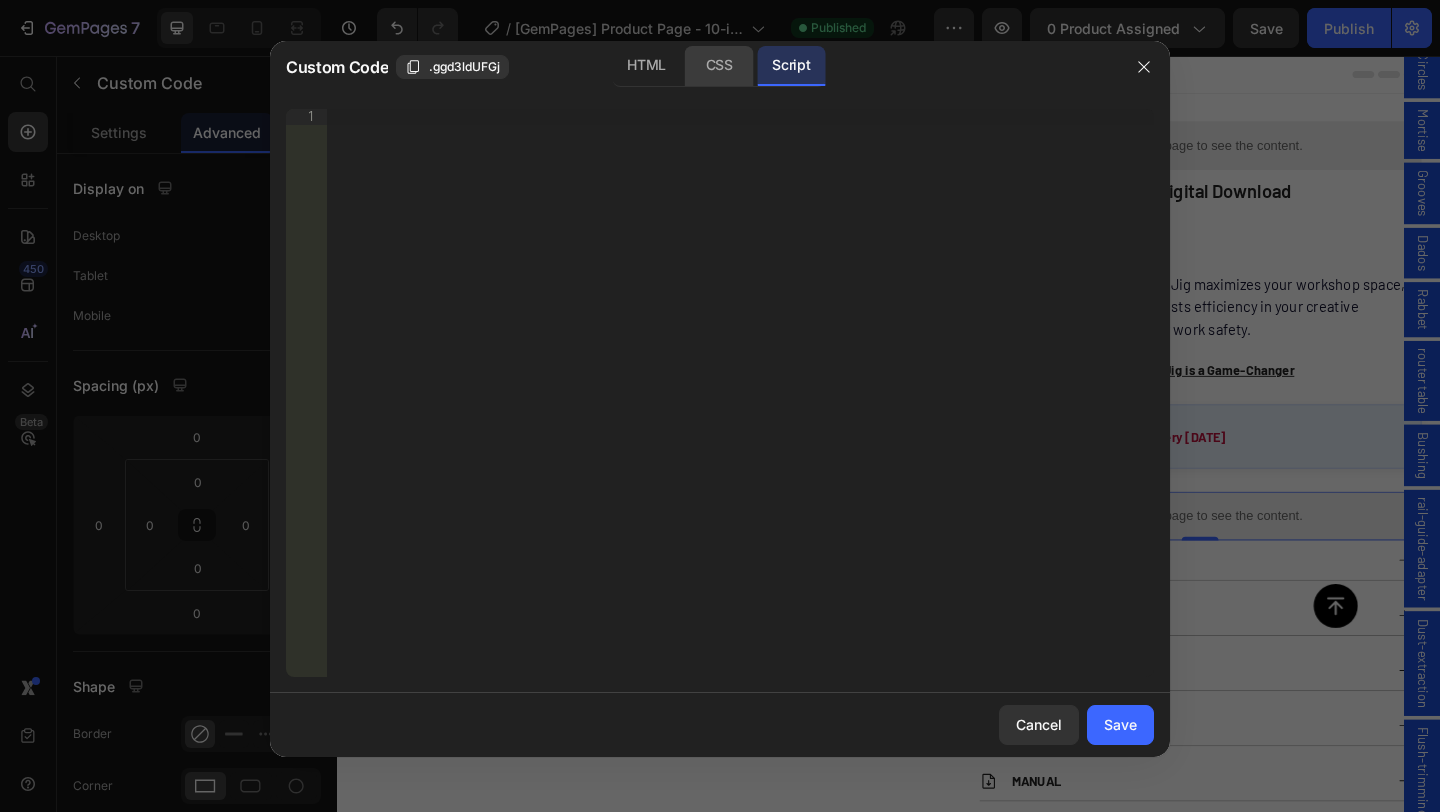 click on "CSS" 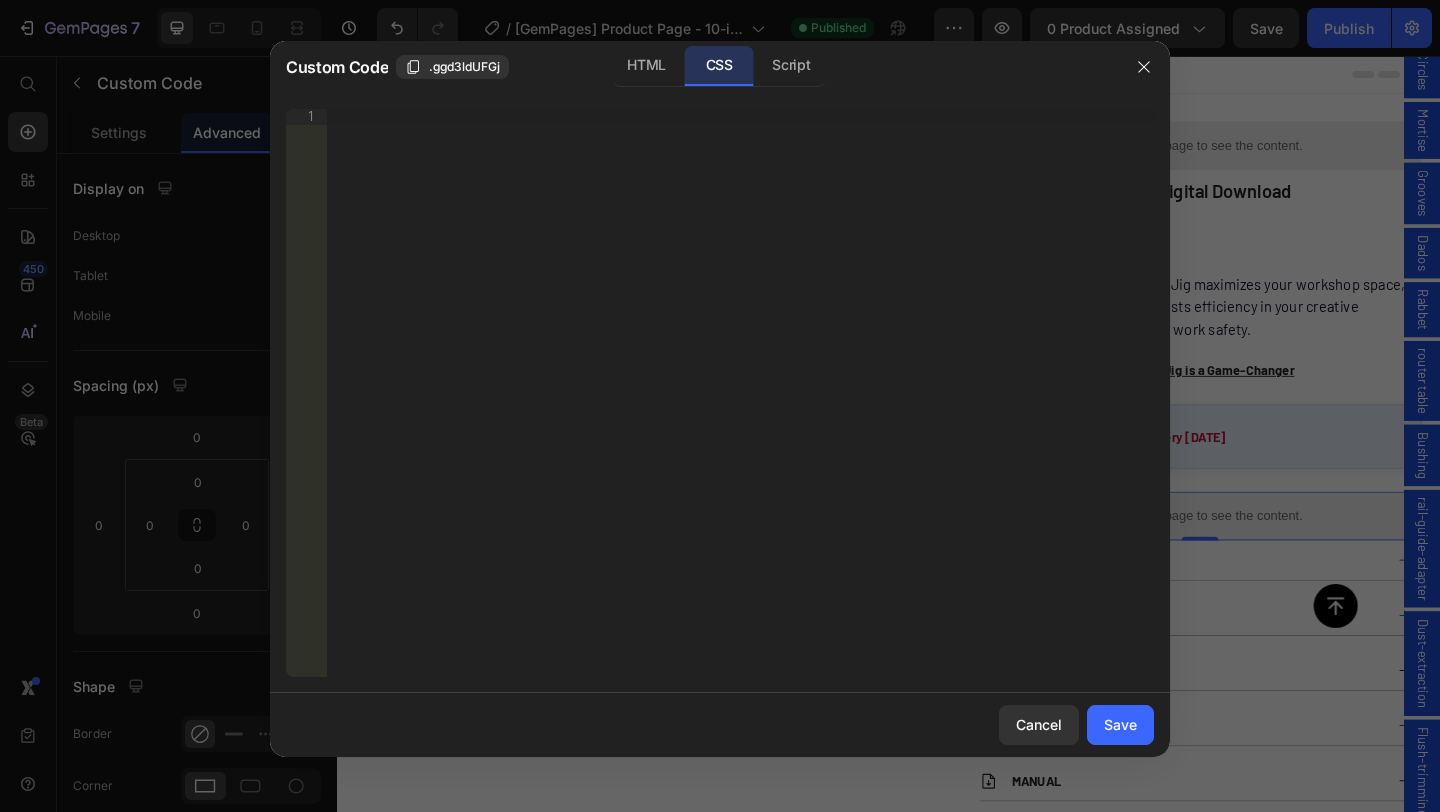 click at bounding box center (720, 406) 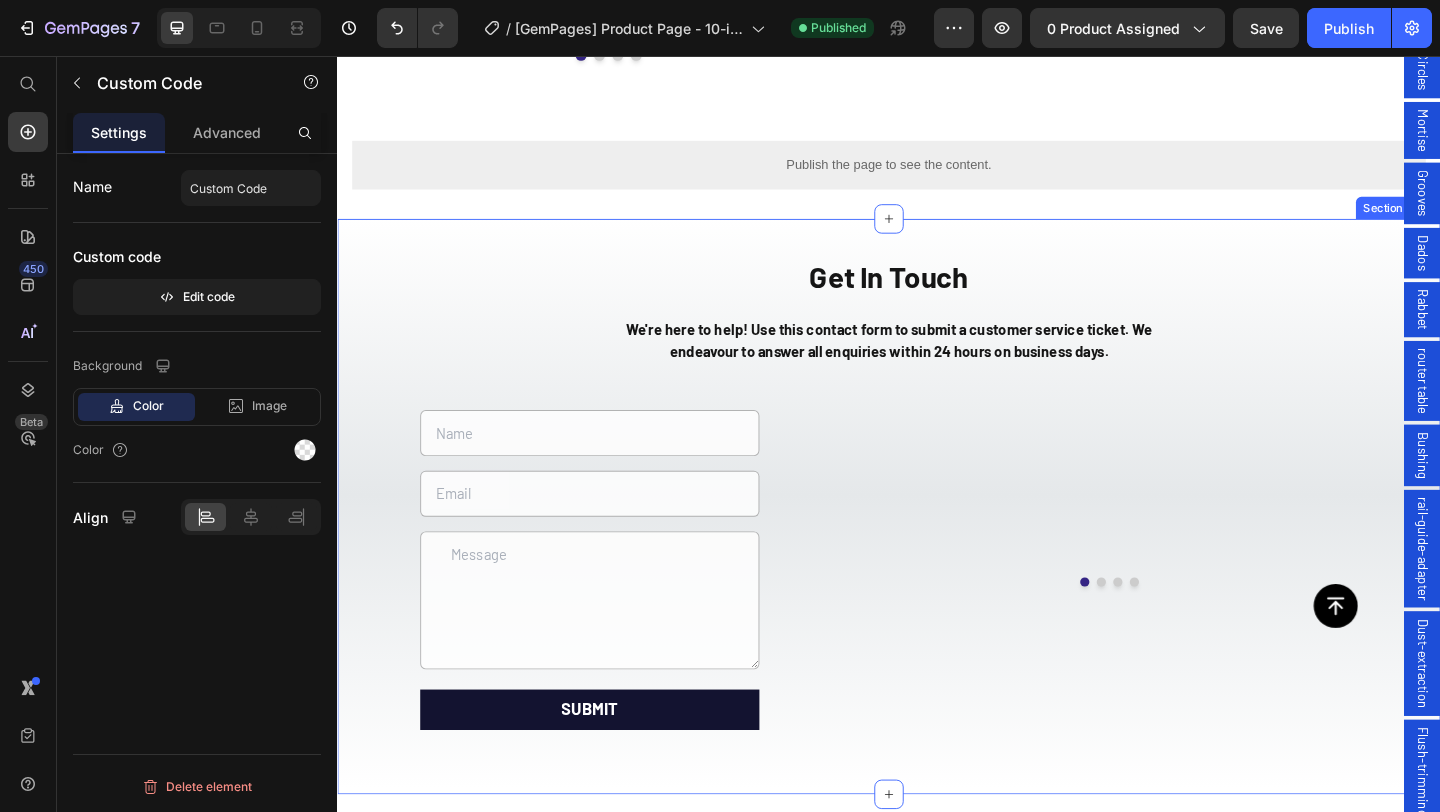 scroll, scrollTop: 6622, scrollLeft: 0, axis: vertical 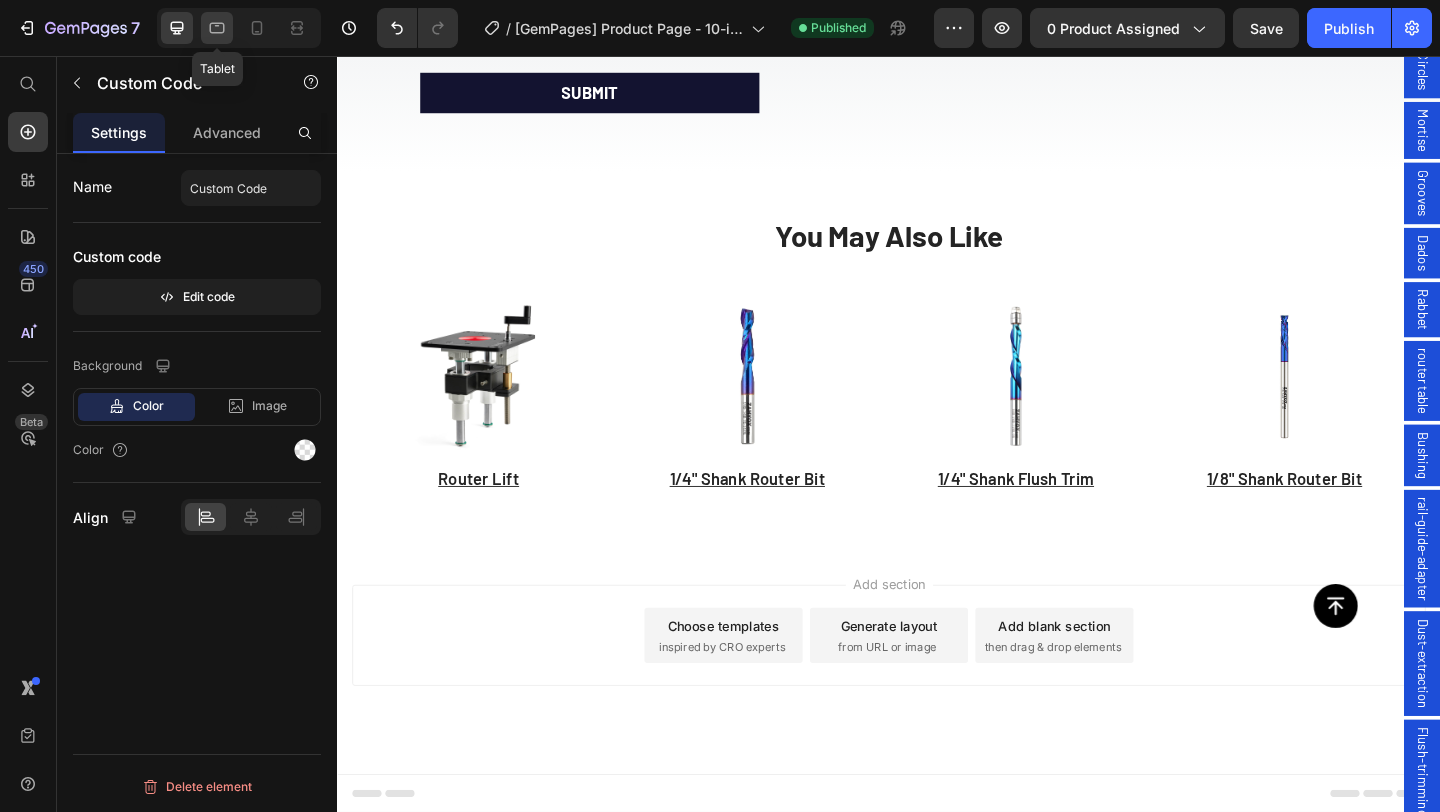 click 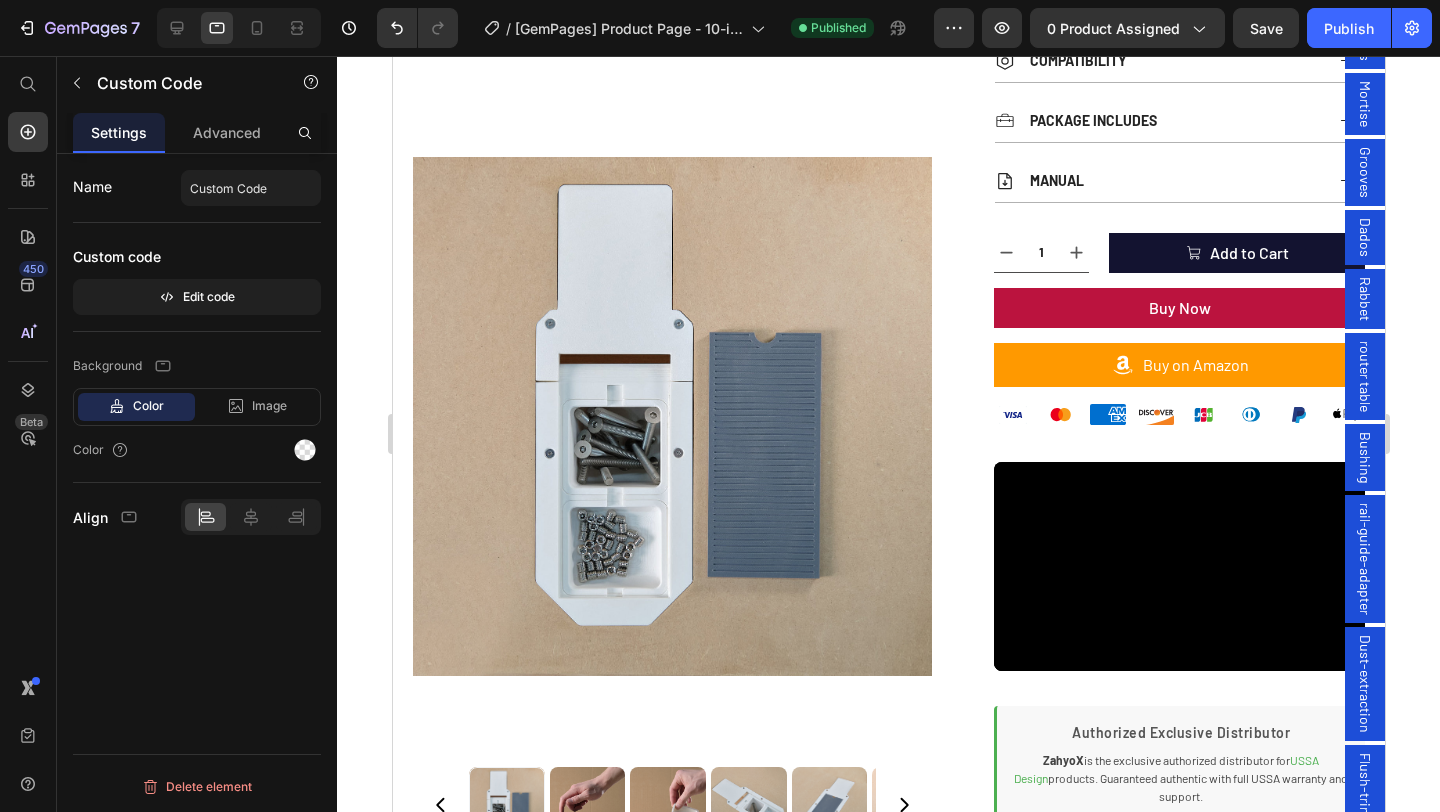 scroll, scrollTop: 1209, scrollLeft: 0, axis: vertical 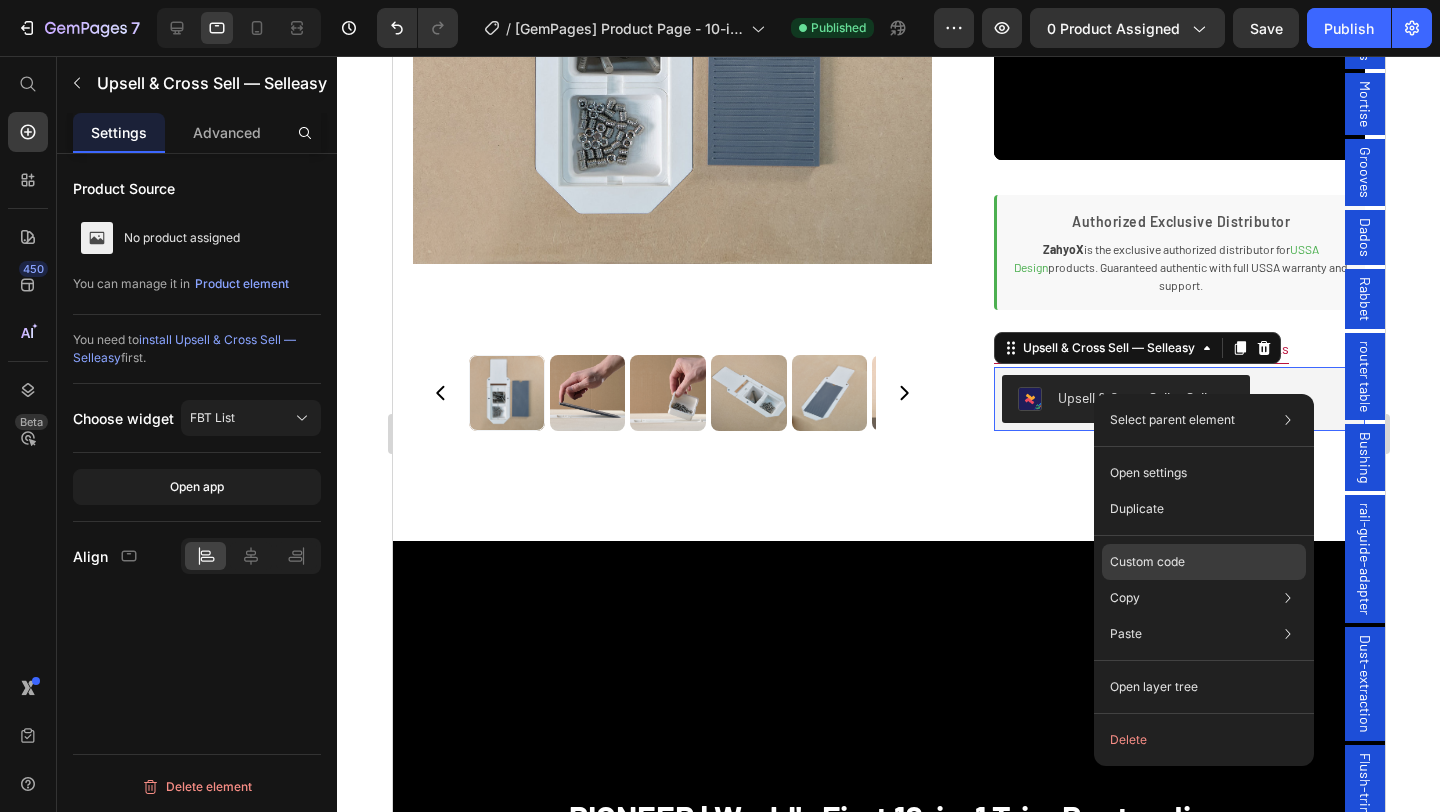 click on "Custom code" at bounding box center (1147, 562) 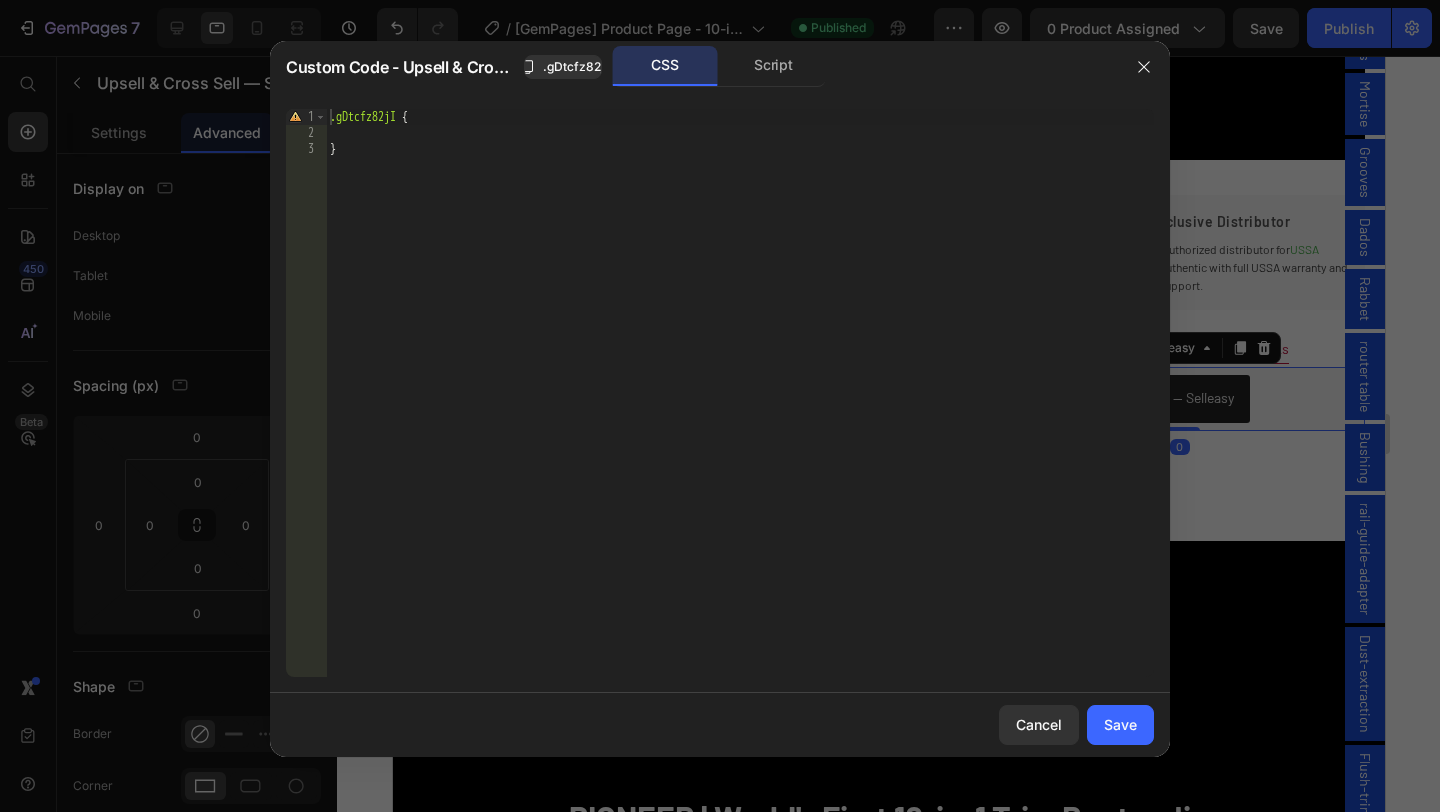 drag, startPoint x: 1219, startPoint y: 194, endPoint x: 825, endPoint y: 138, distance: 397.9598 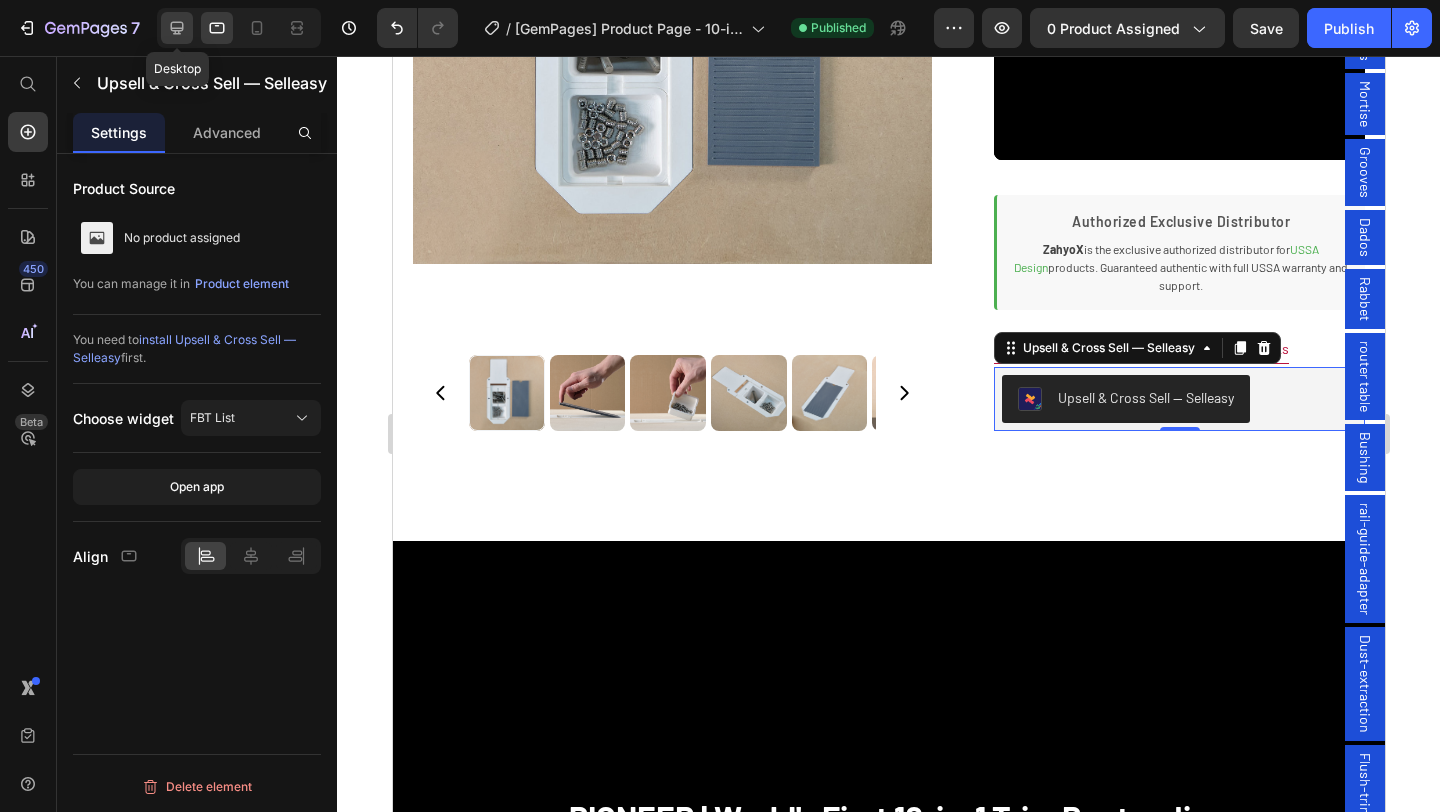 click 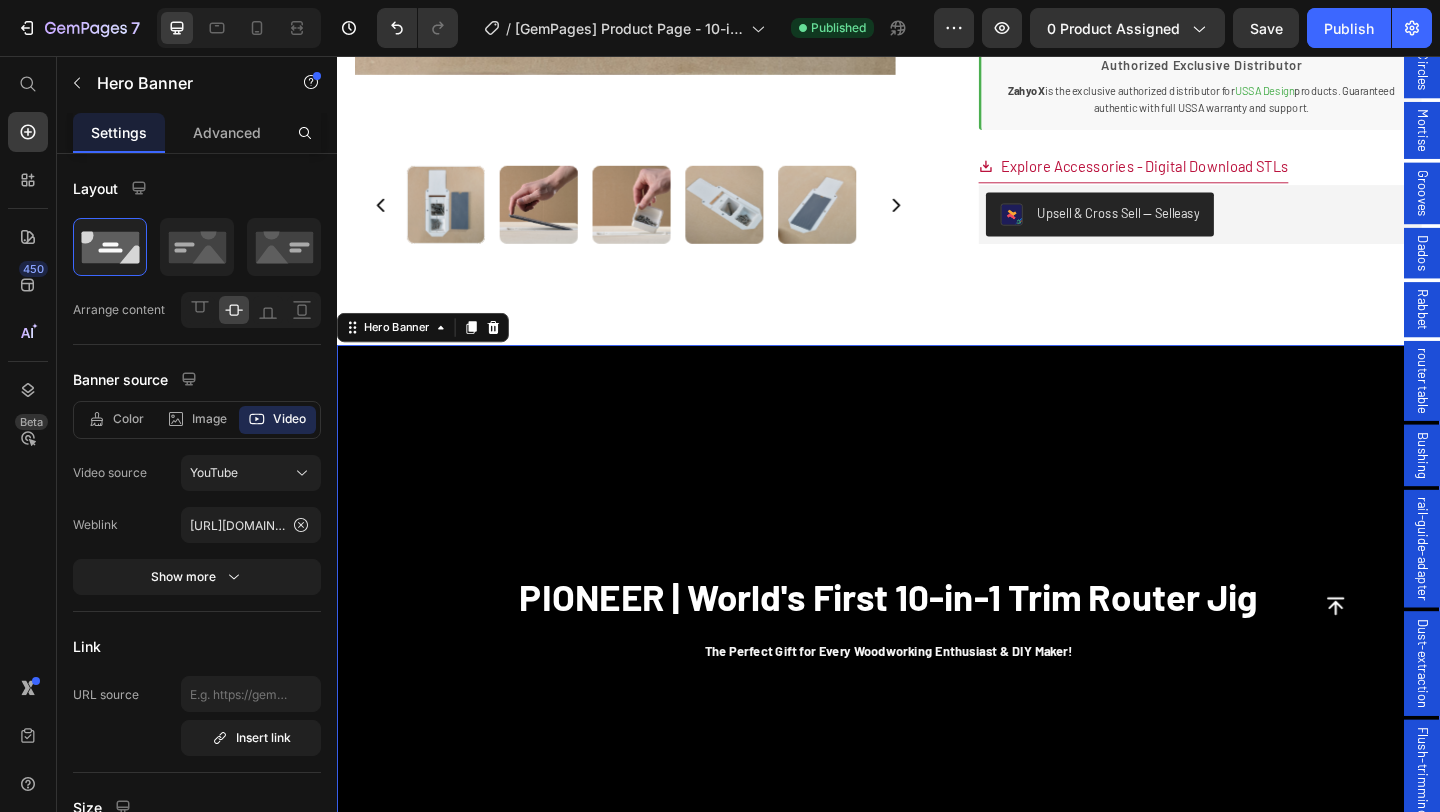 scroll, scrollTop: 1469, scrollLeft: 0, axis: vertical 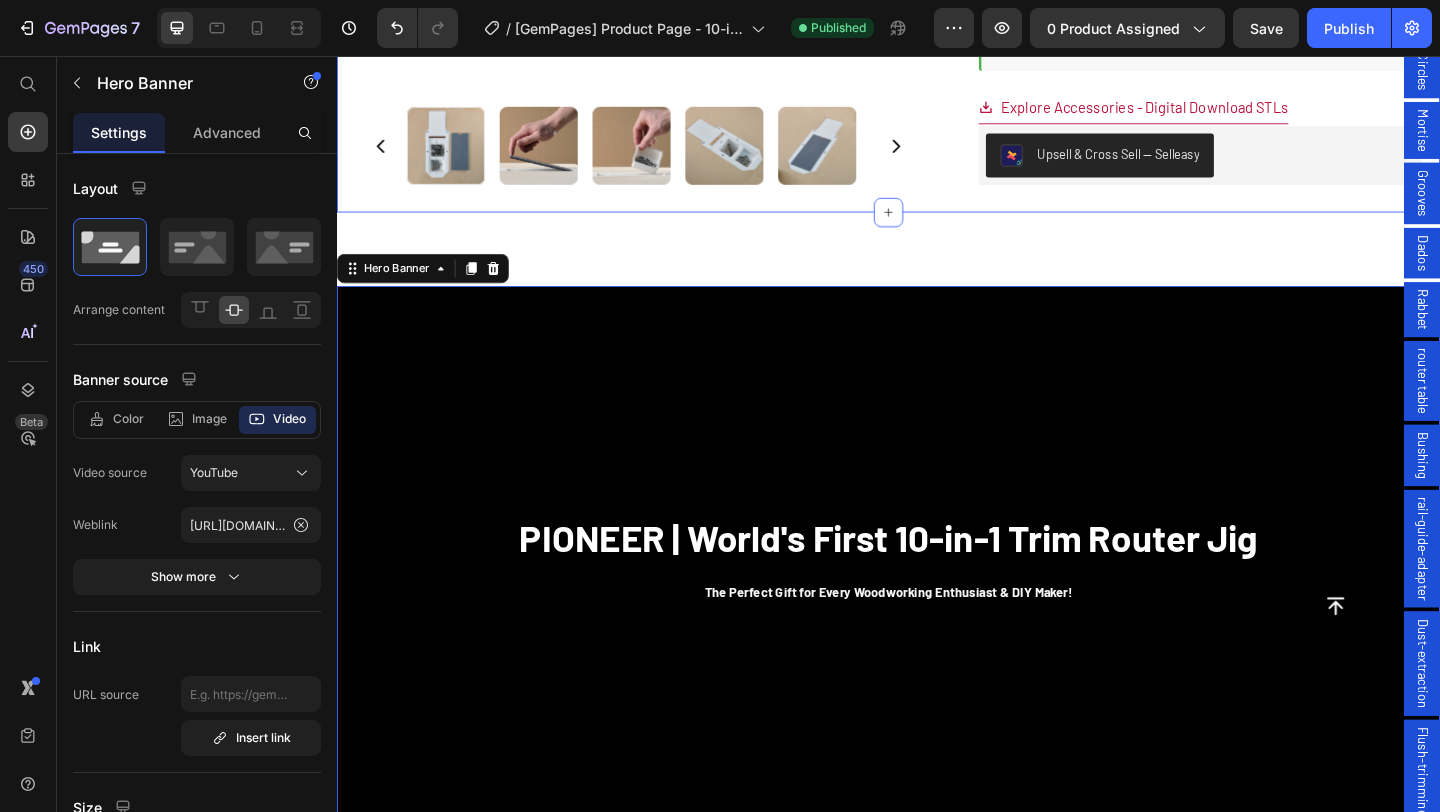 click on "Upsell & Cross Sell — Selleasy" at bounding box center [1187, 162] 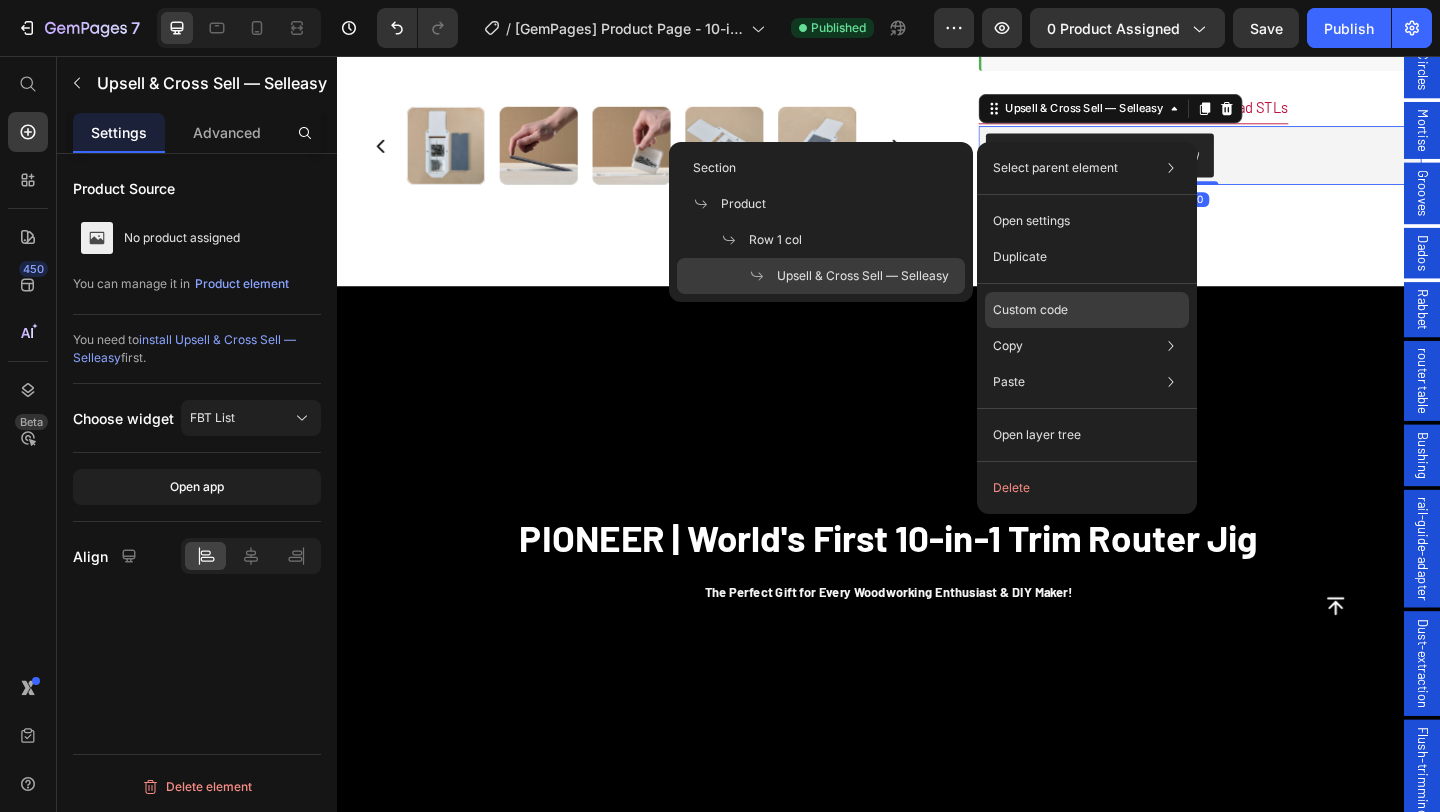click on "Custom code" 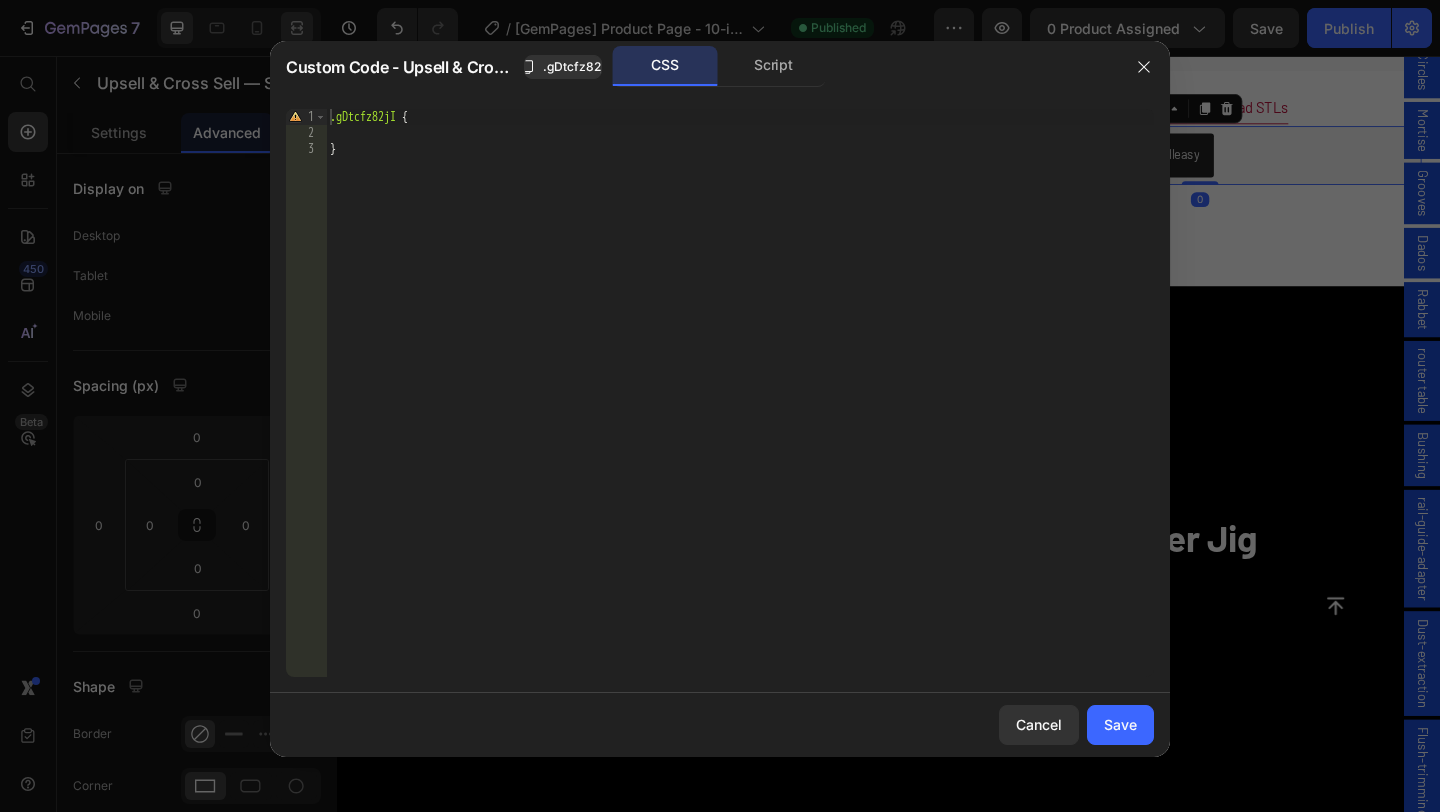 drag, startPoint x: 331, startPoint y: 23, endPoint x: 305, endPoint y: 24, distance: 26.019224 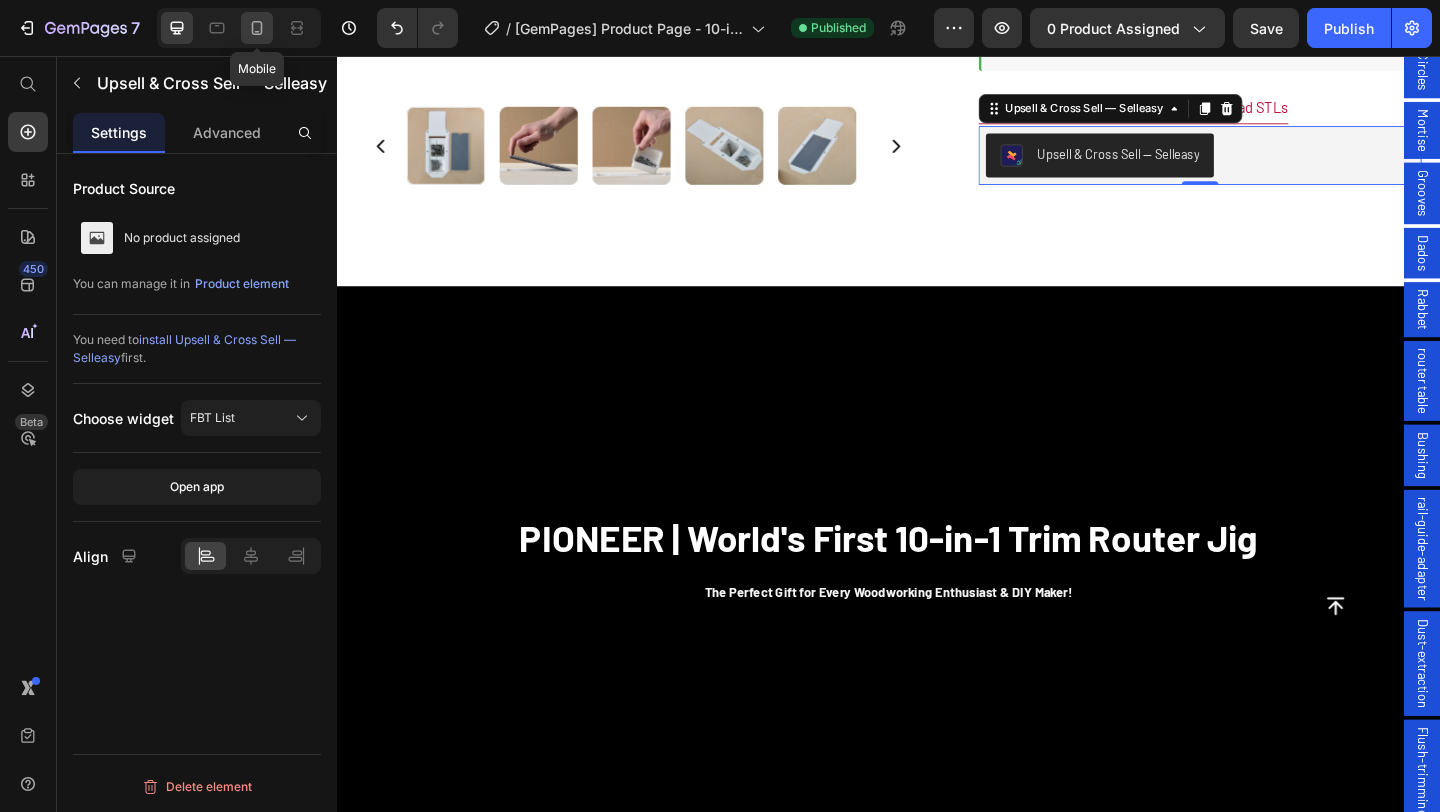 click 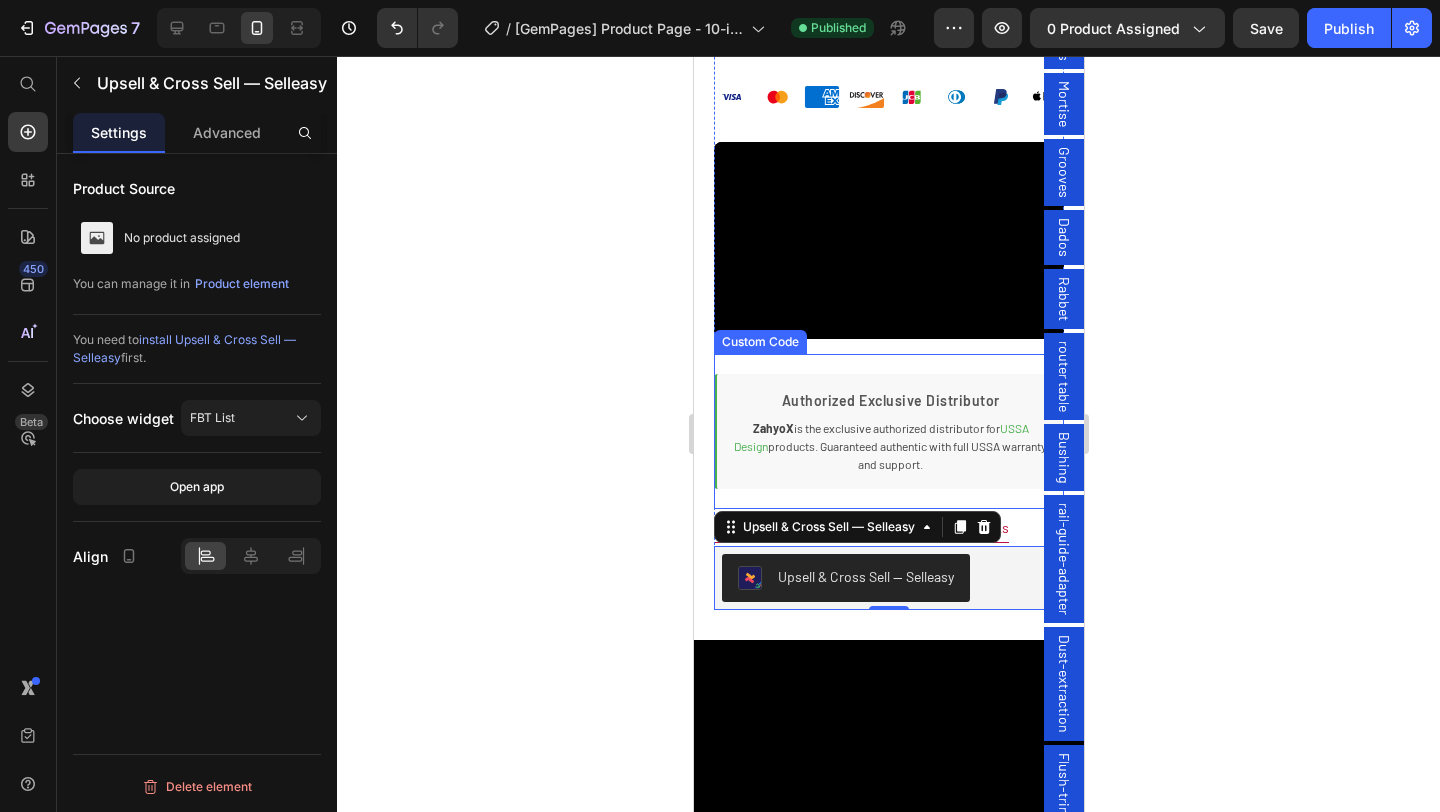 scroll, scrollTop: 1811, scrollLeft: 0, axis: vertical 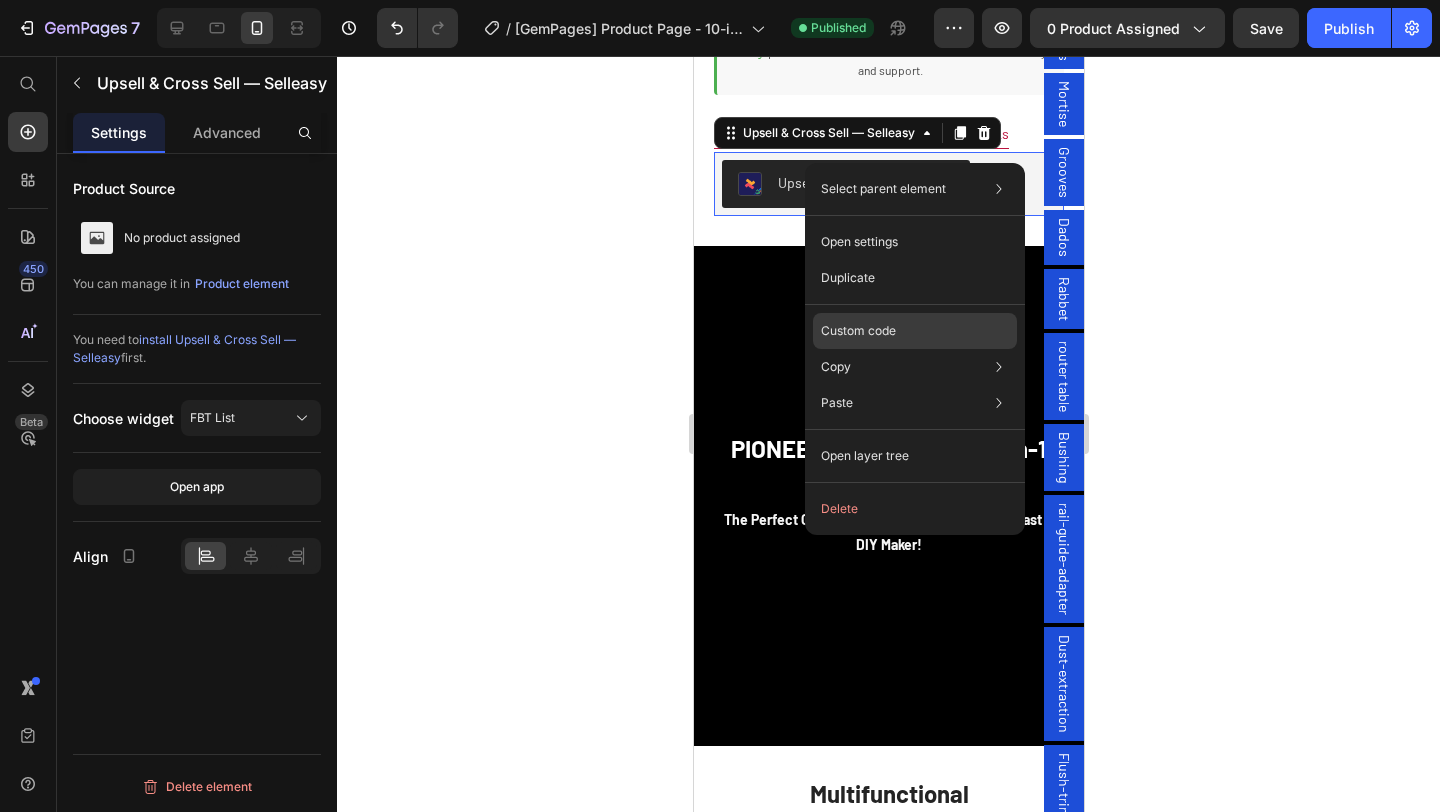 click on "Custom code" at bounding box center (858, 331) 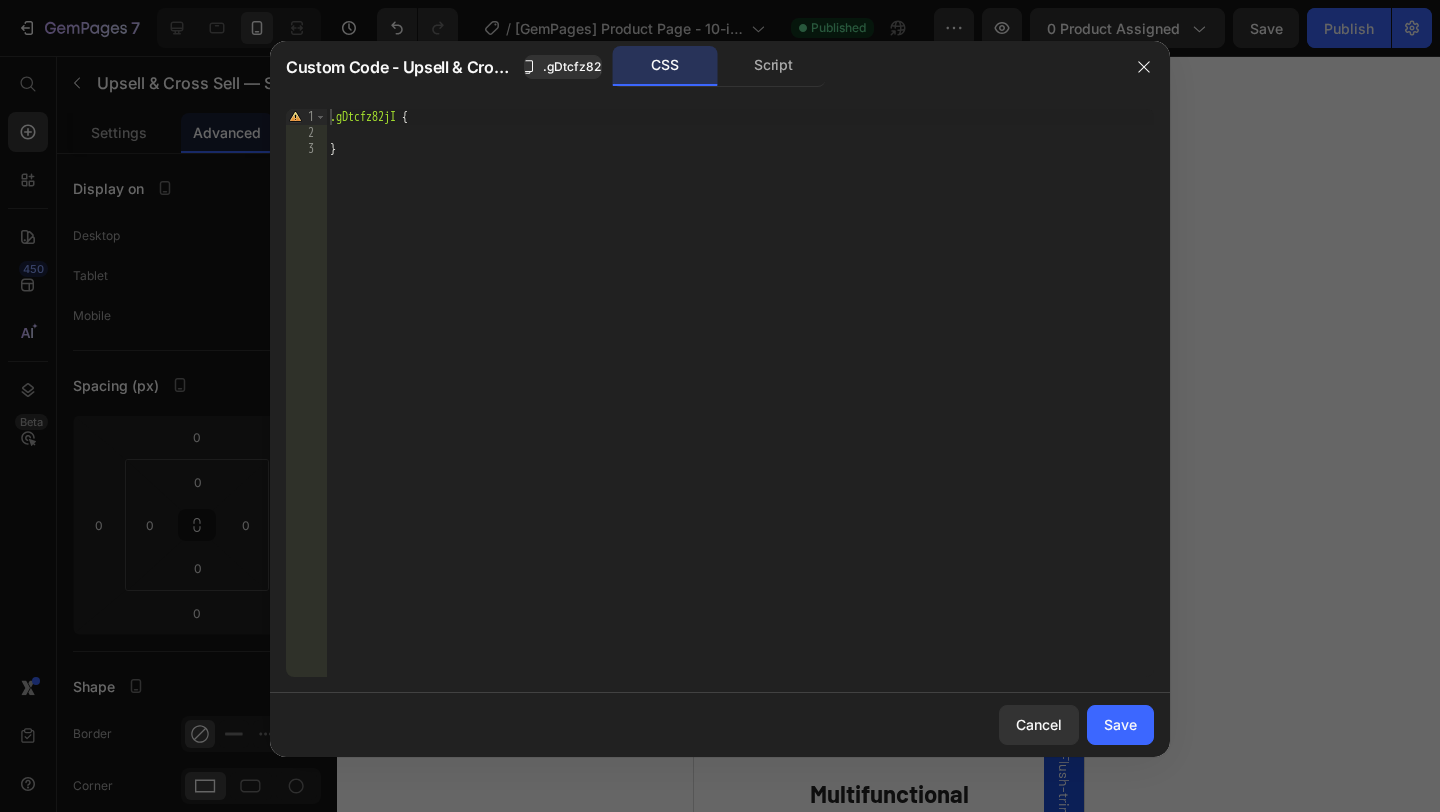 click at bounding box center [720, 406] 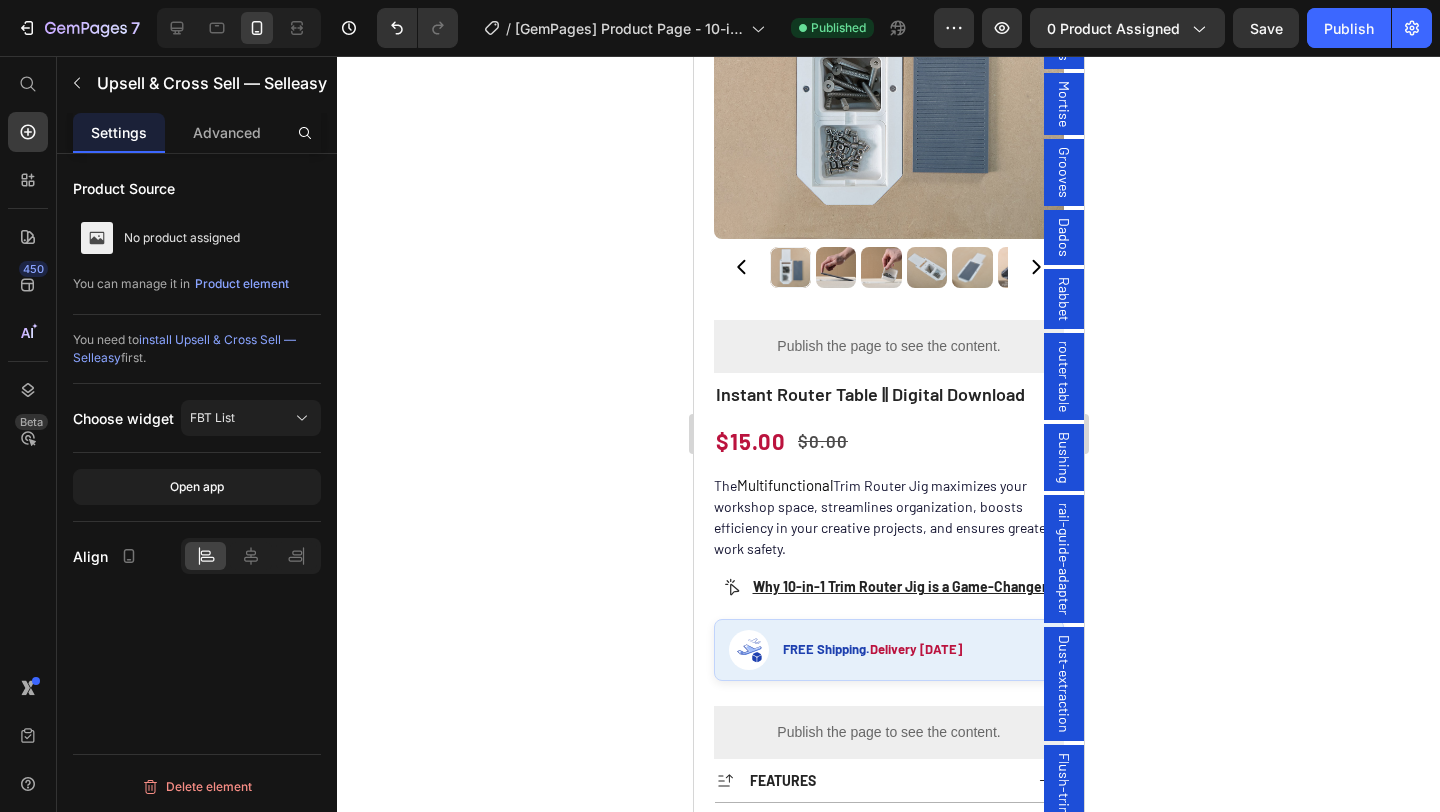 scroll, scrollTop: 841, scrollLeft: 0, axis: vertical 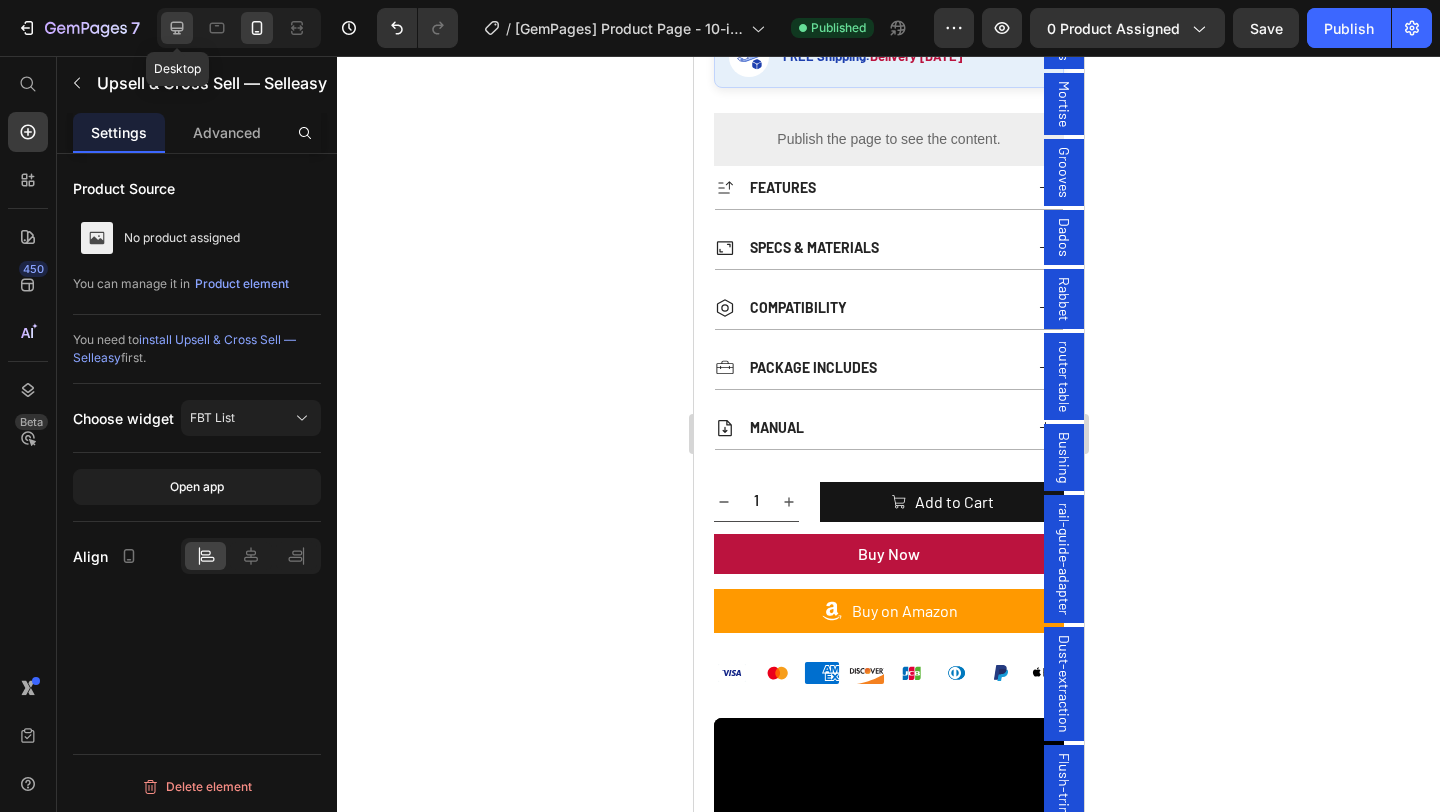 click 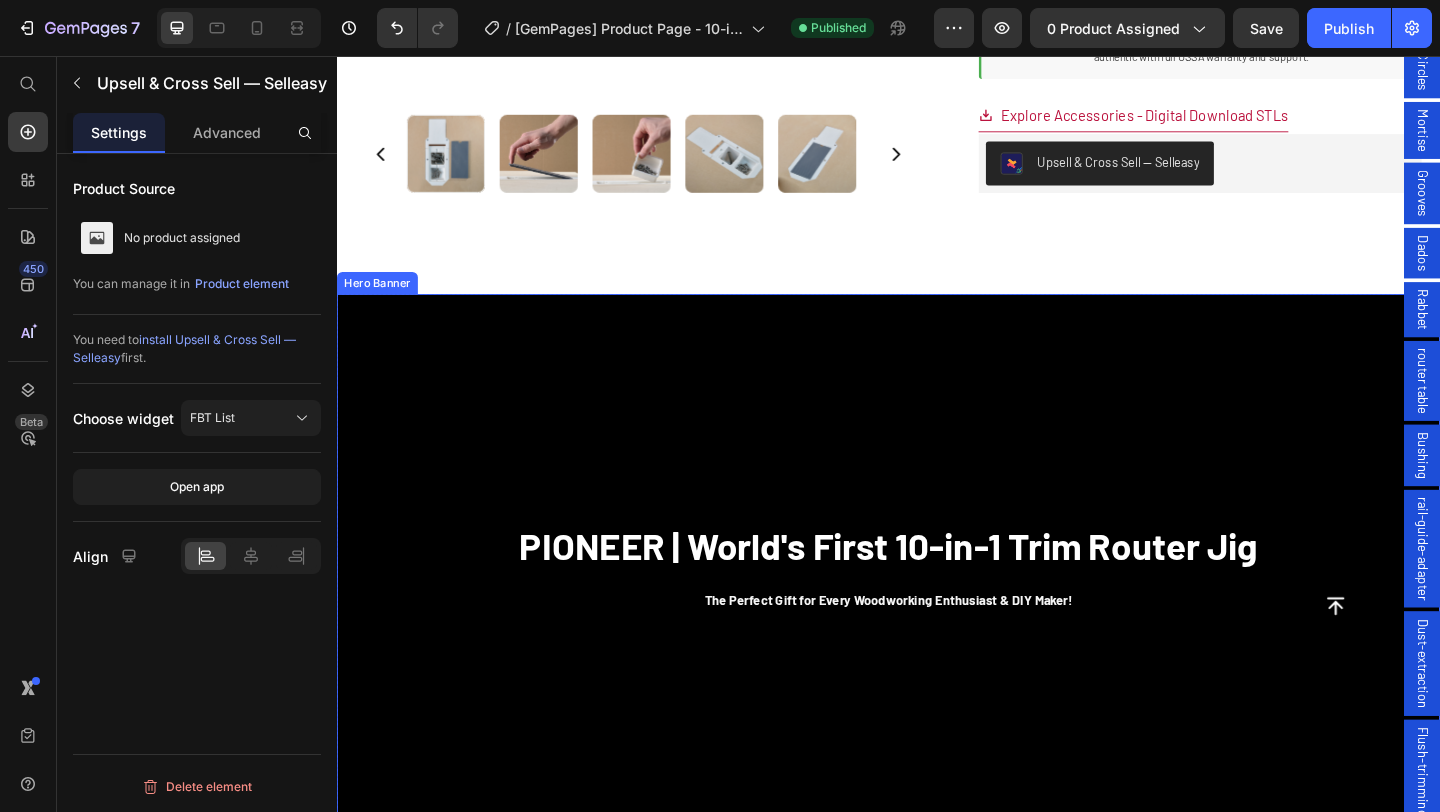 scroll, scrollTop: 1473, scrollLeft: 0, axis: vertical 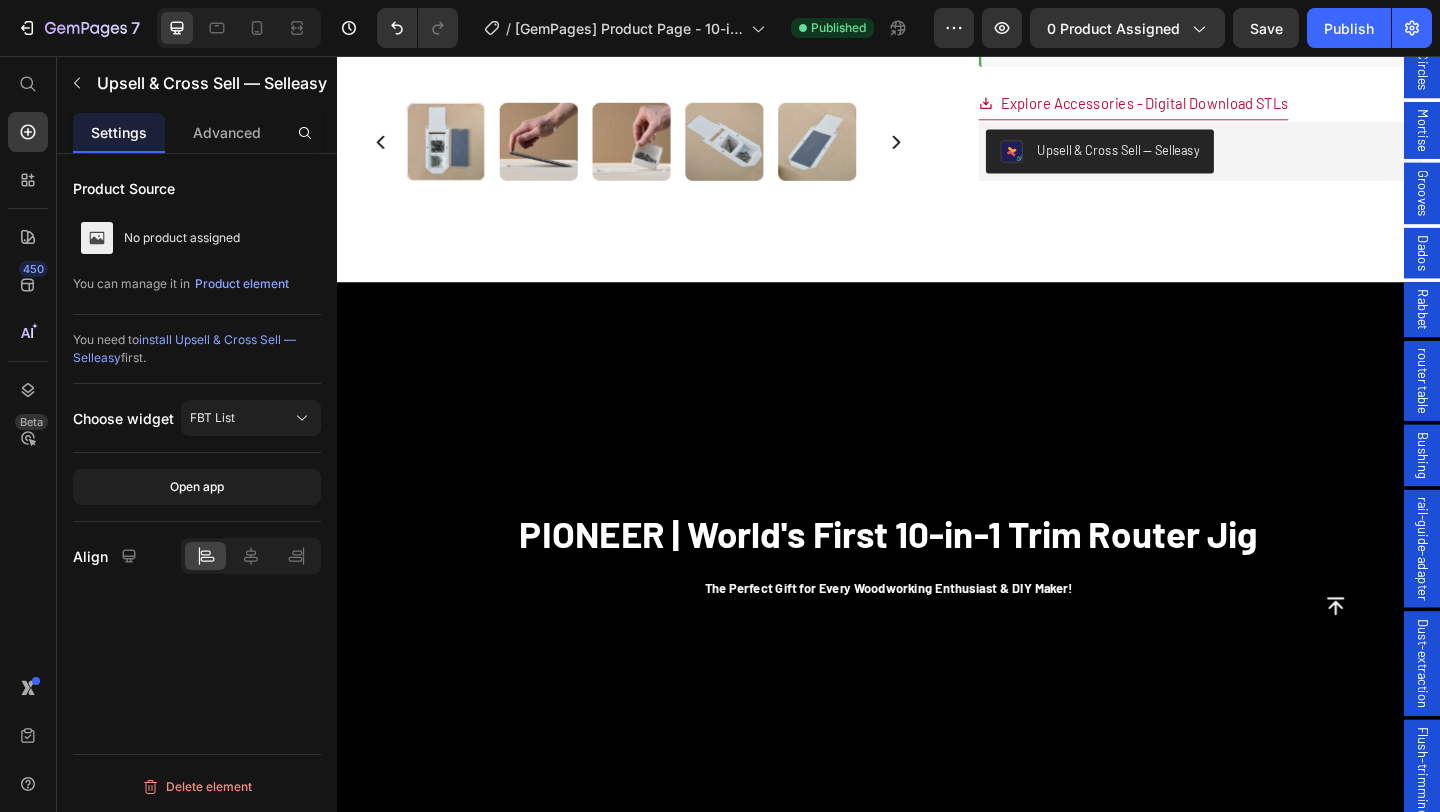 click on "Upsell & Cross Sell — Selleasy" at bounding box center (1167, 160) 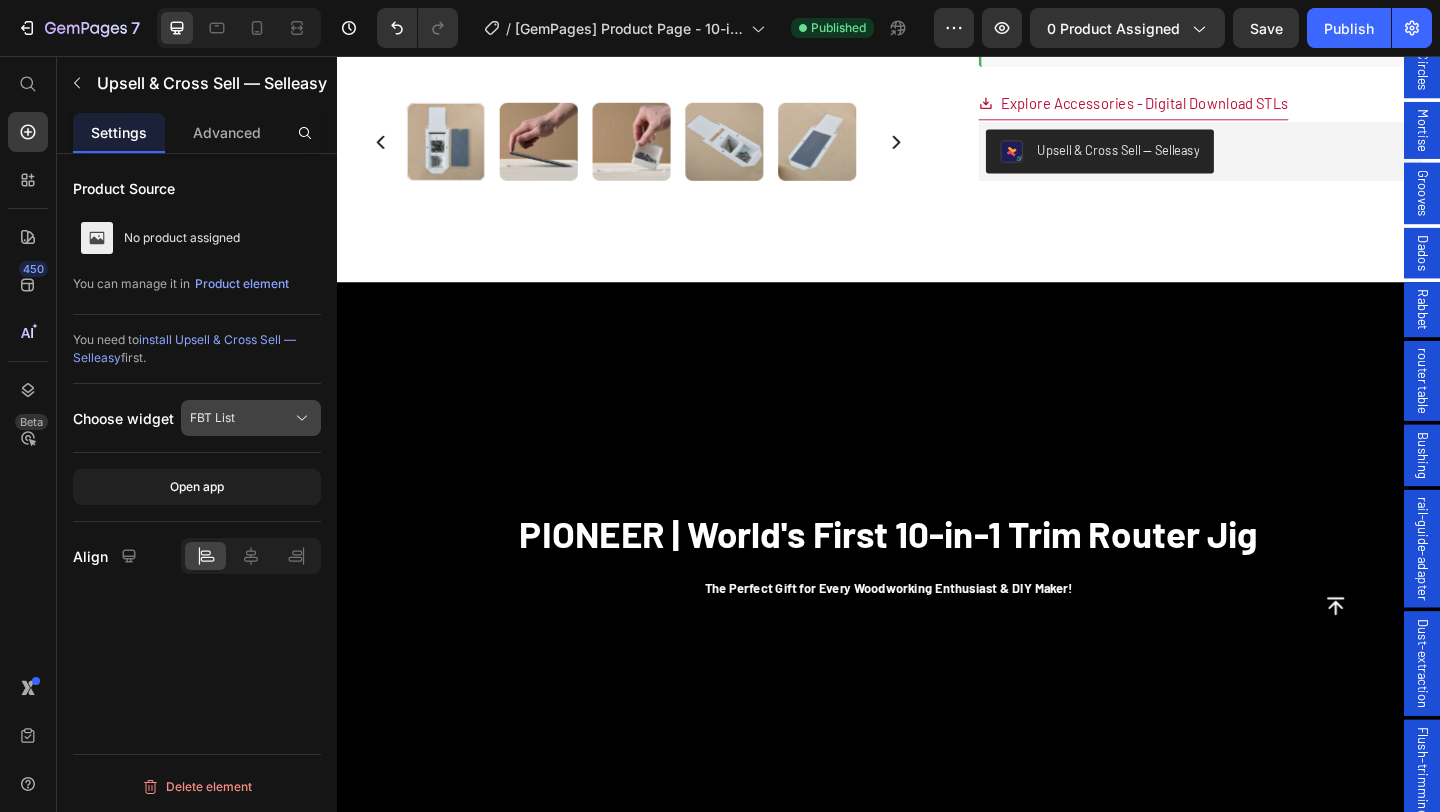 click on "FBT List" 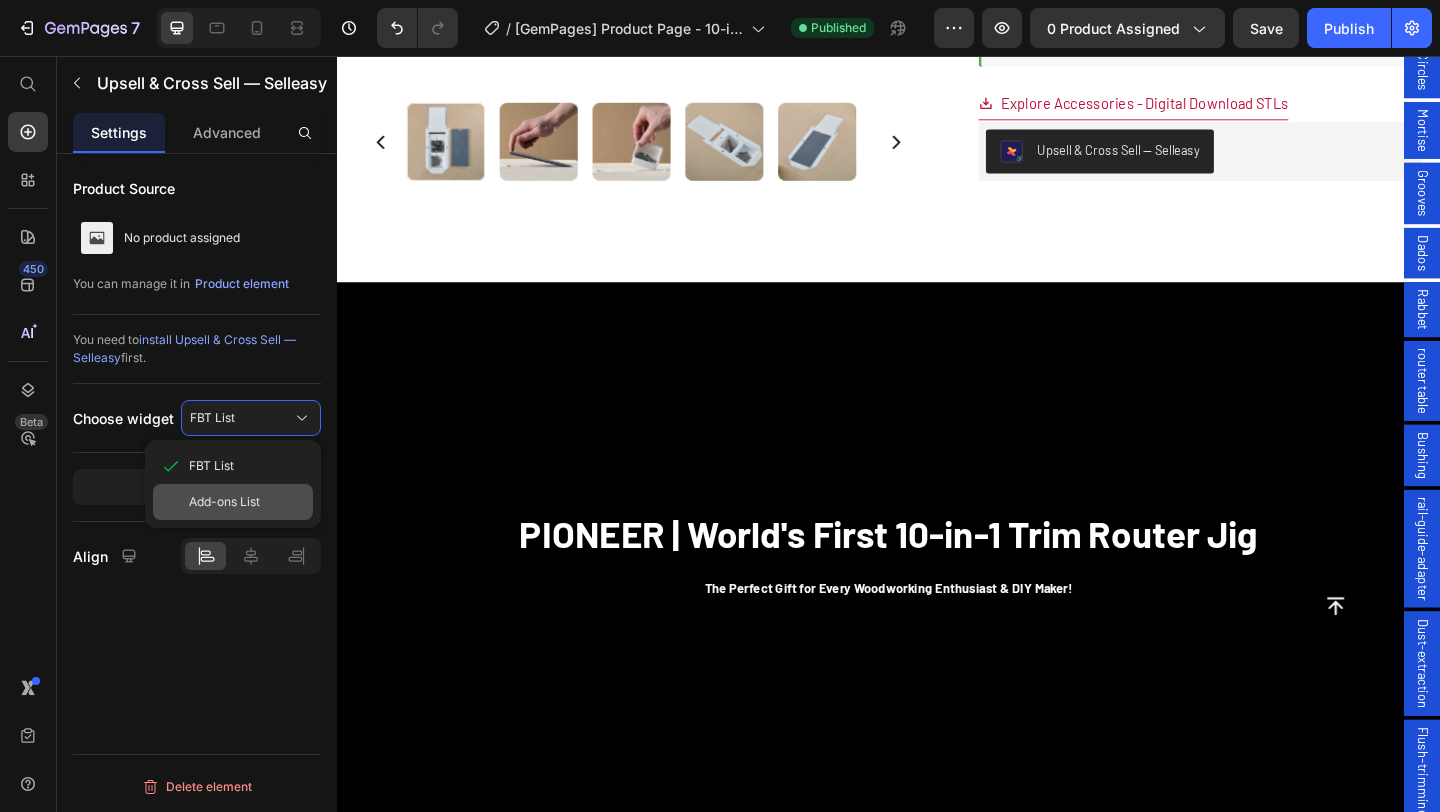 click on "Add-ons List" at bounding box center (224, 502) 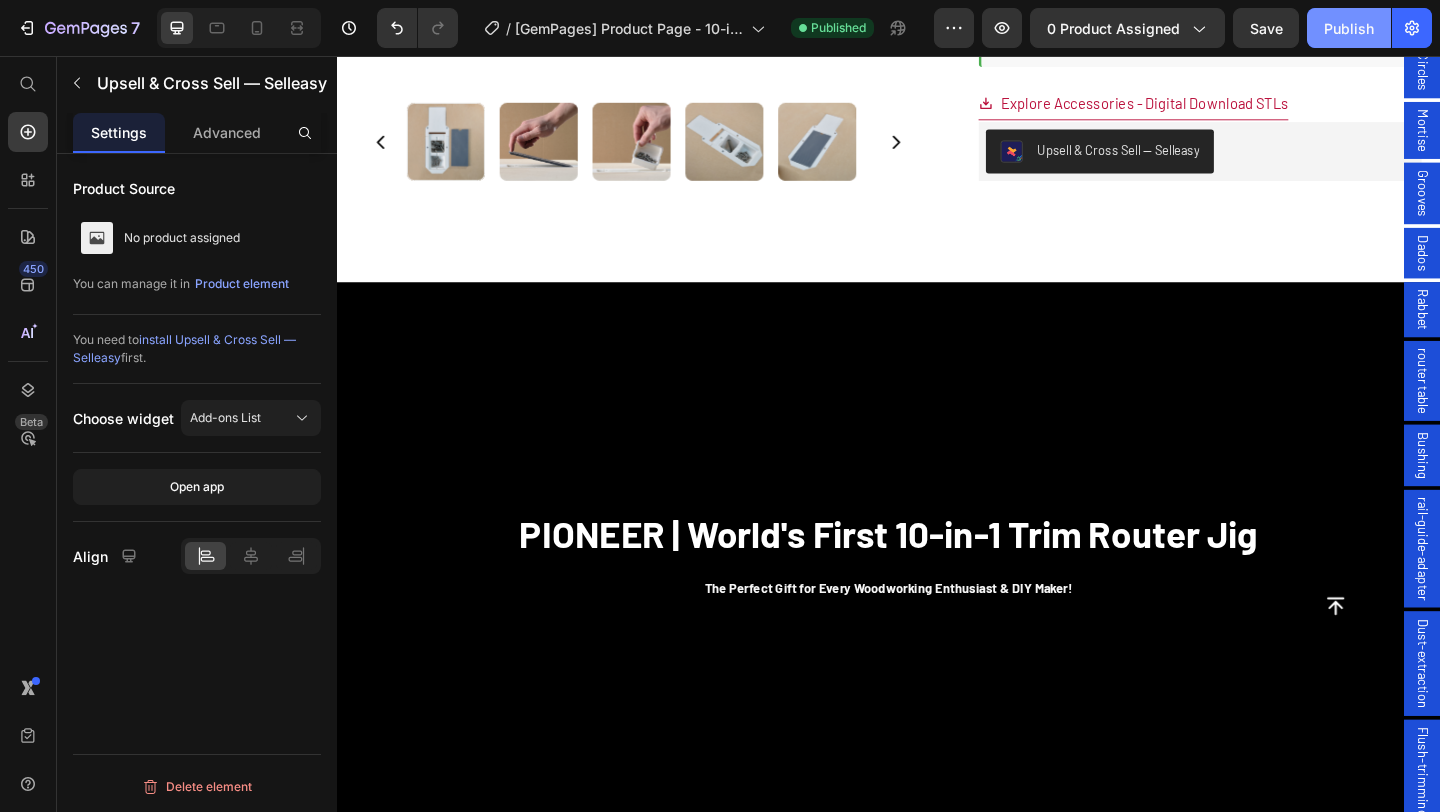 click on "Publish" at bounding box center (1349, 28) 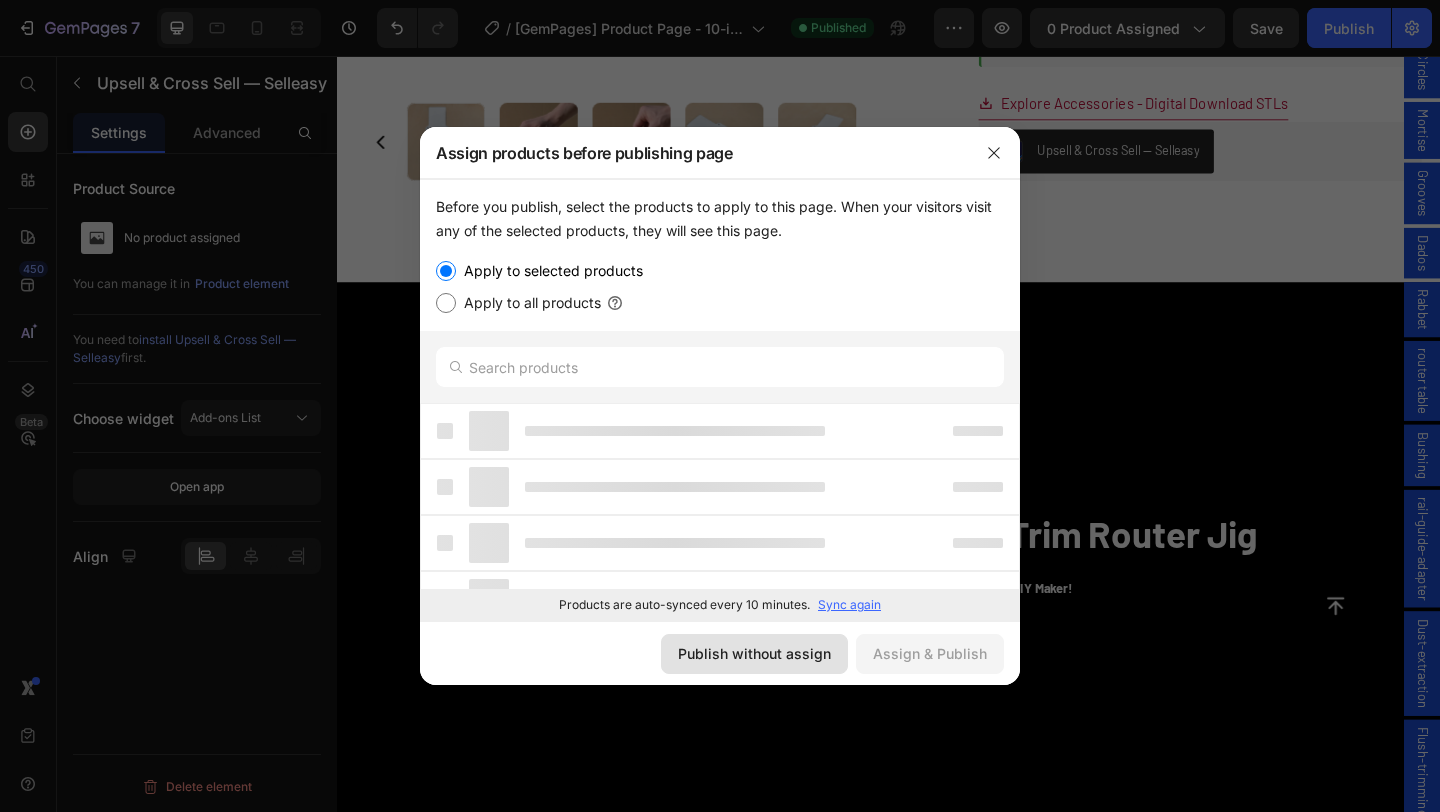 click on "Publish without assign" 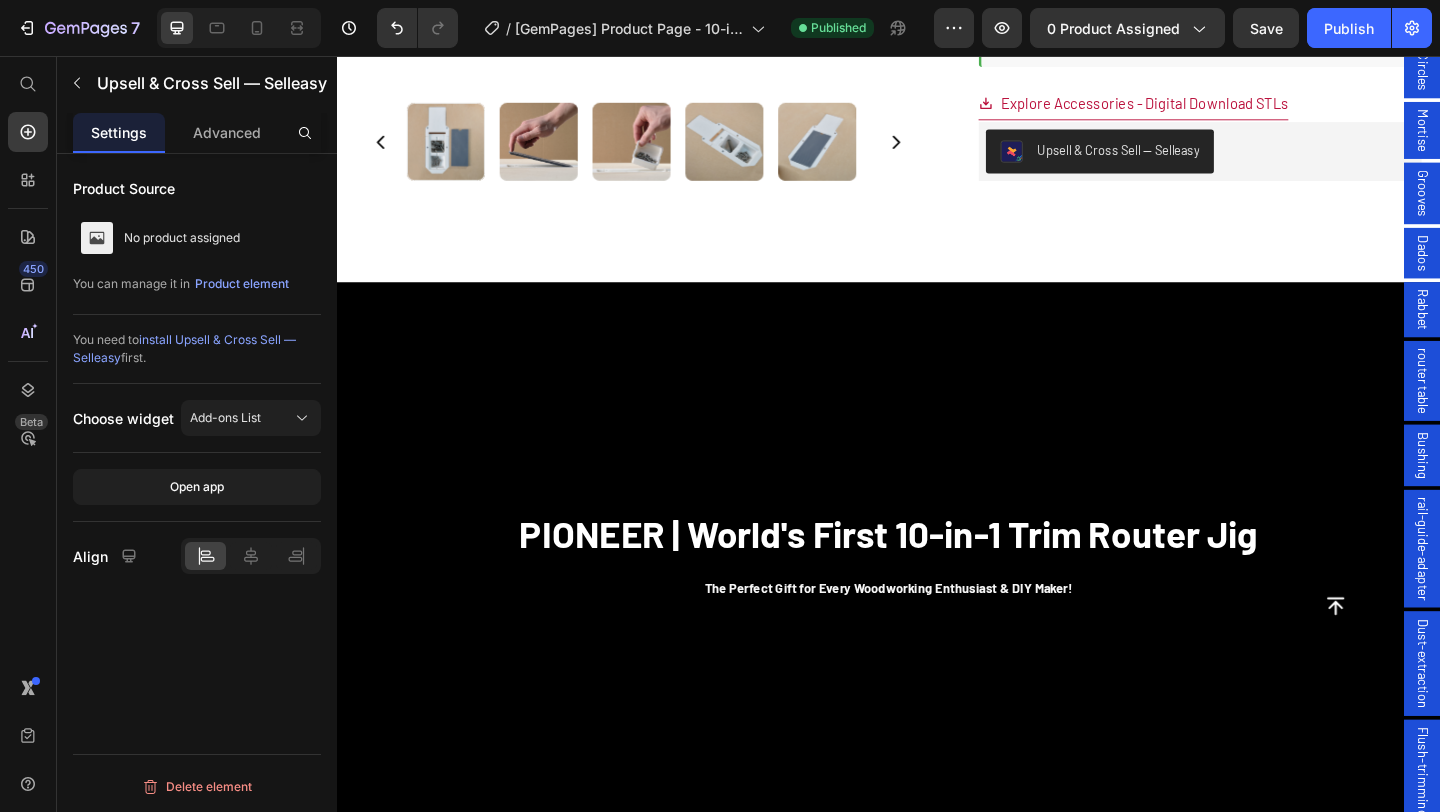 click on "Upsell & Cross Sell — Selleasy" at bounding box center (1187, 158) 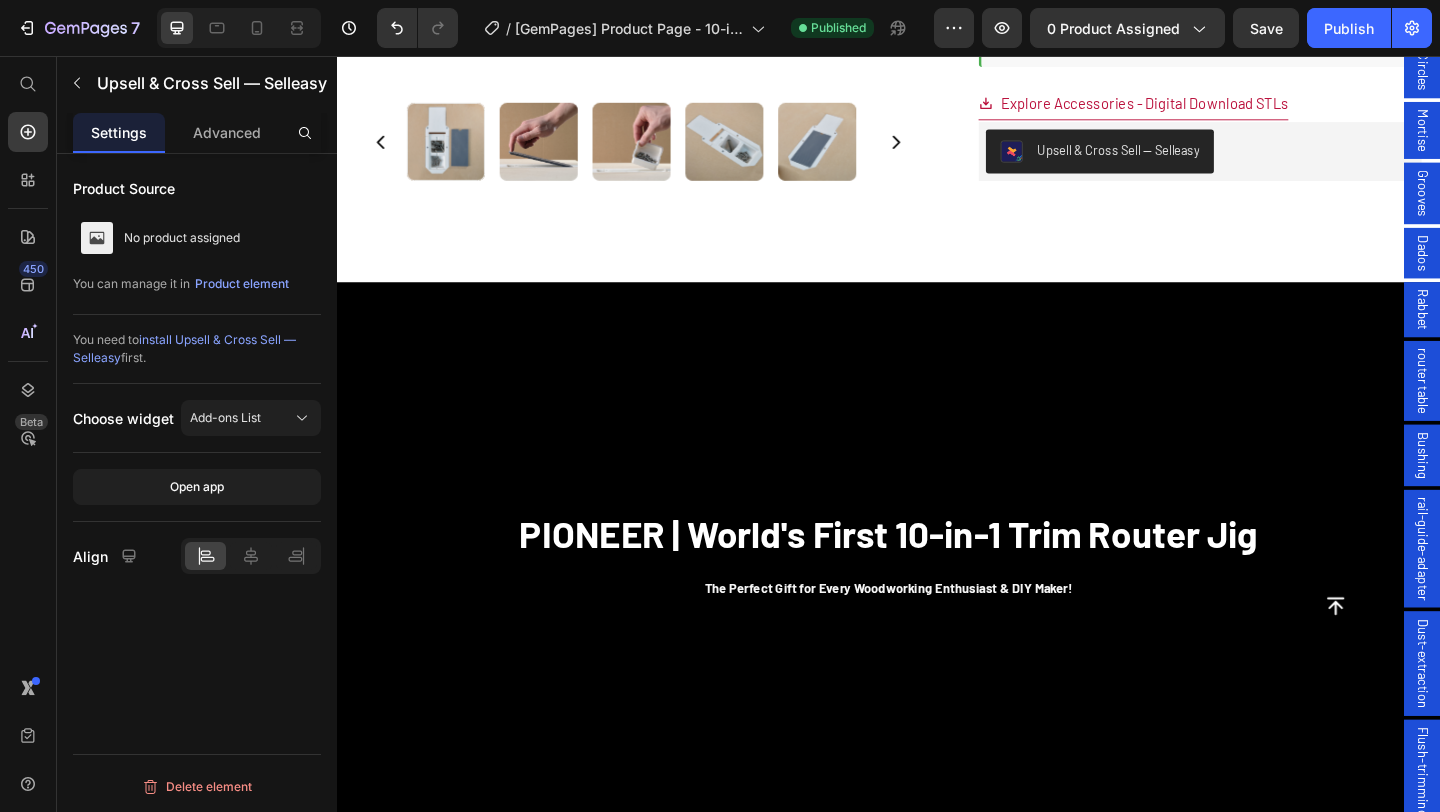 click on "Upsell & Cross Sell — Selleasy" at bounding box center (1187, 158) 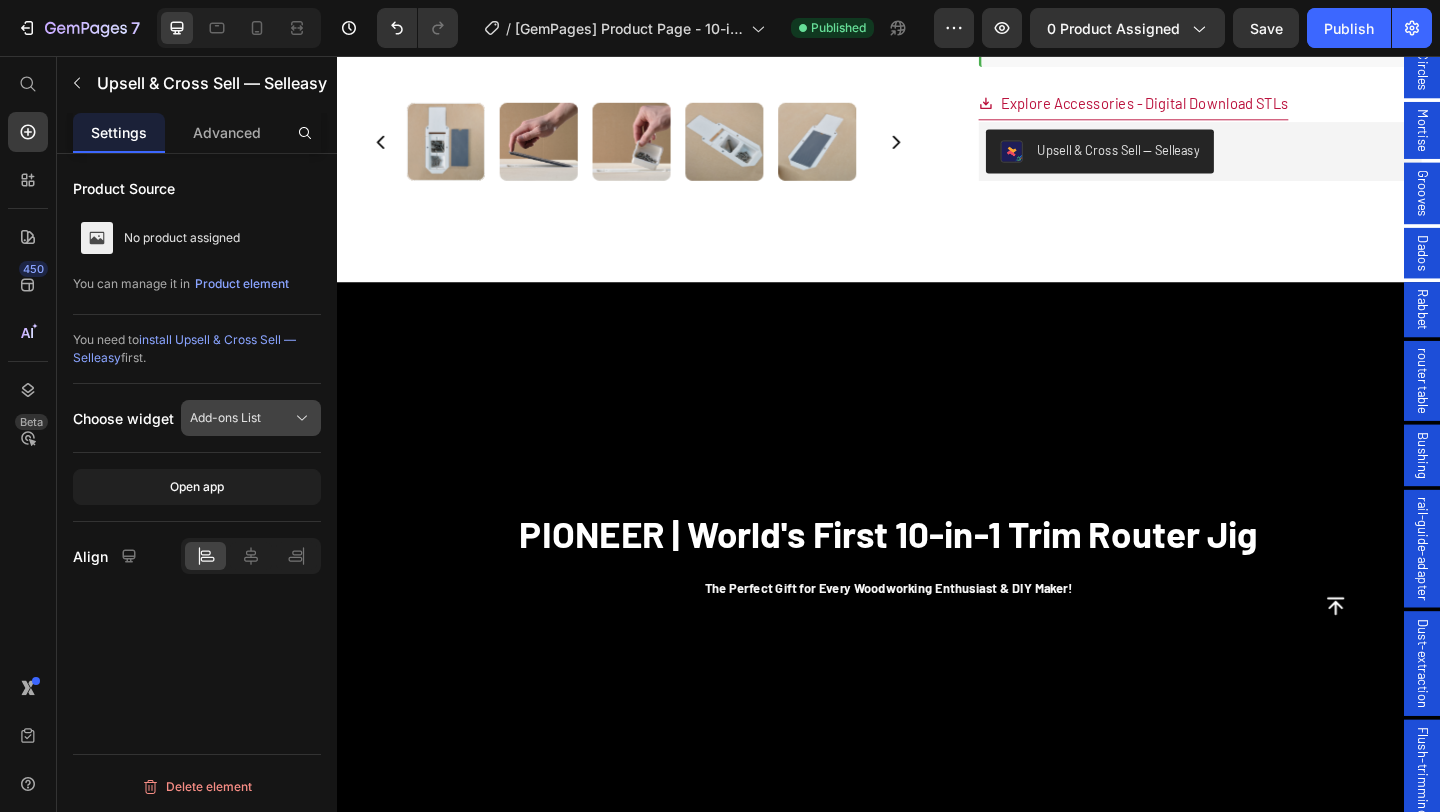 click on "Add-ons List" at bounding box center [251, 418] 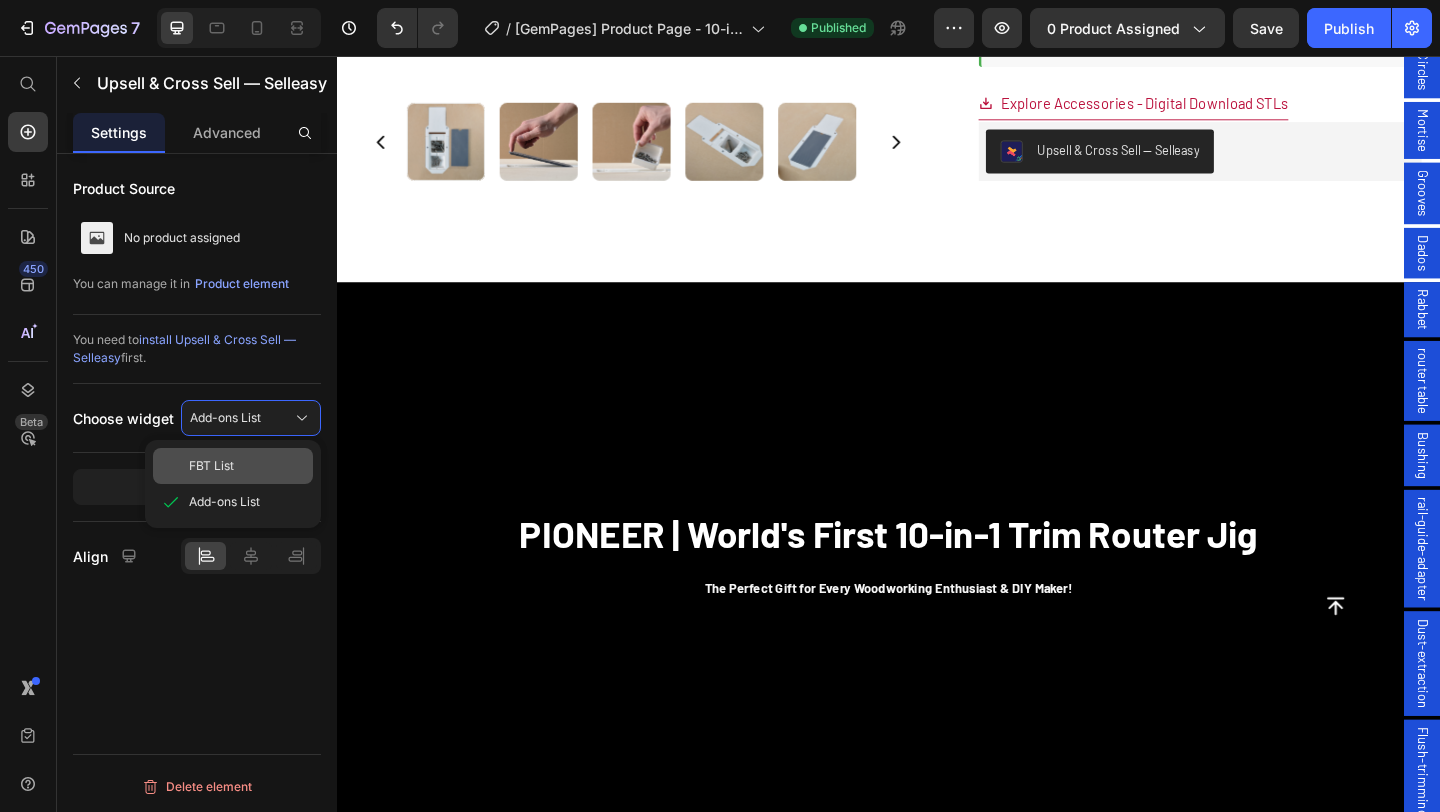 click on "FBT List" at bounding box center (247, 466) 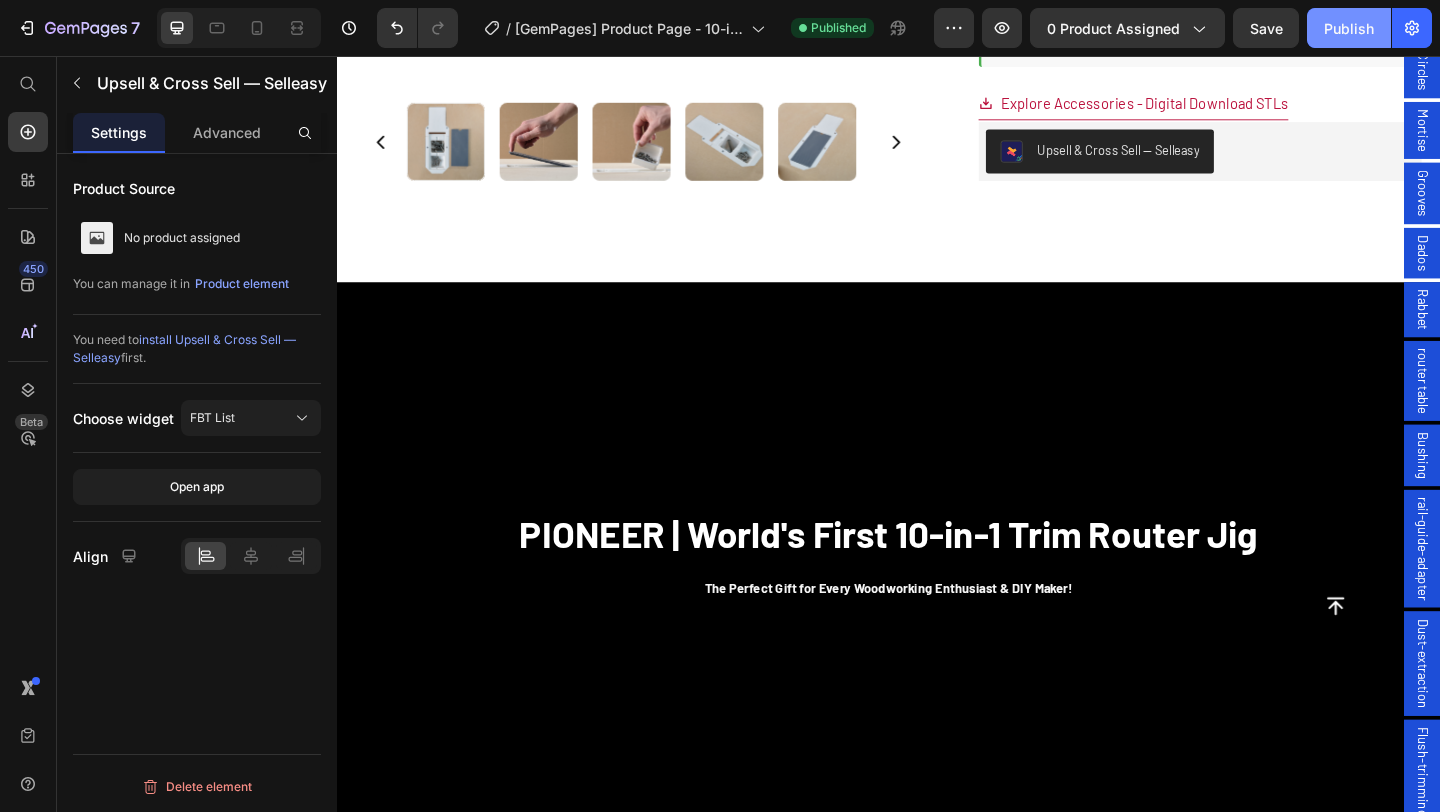 click on "Publish" 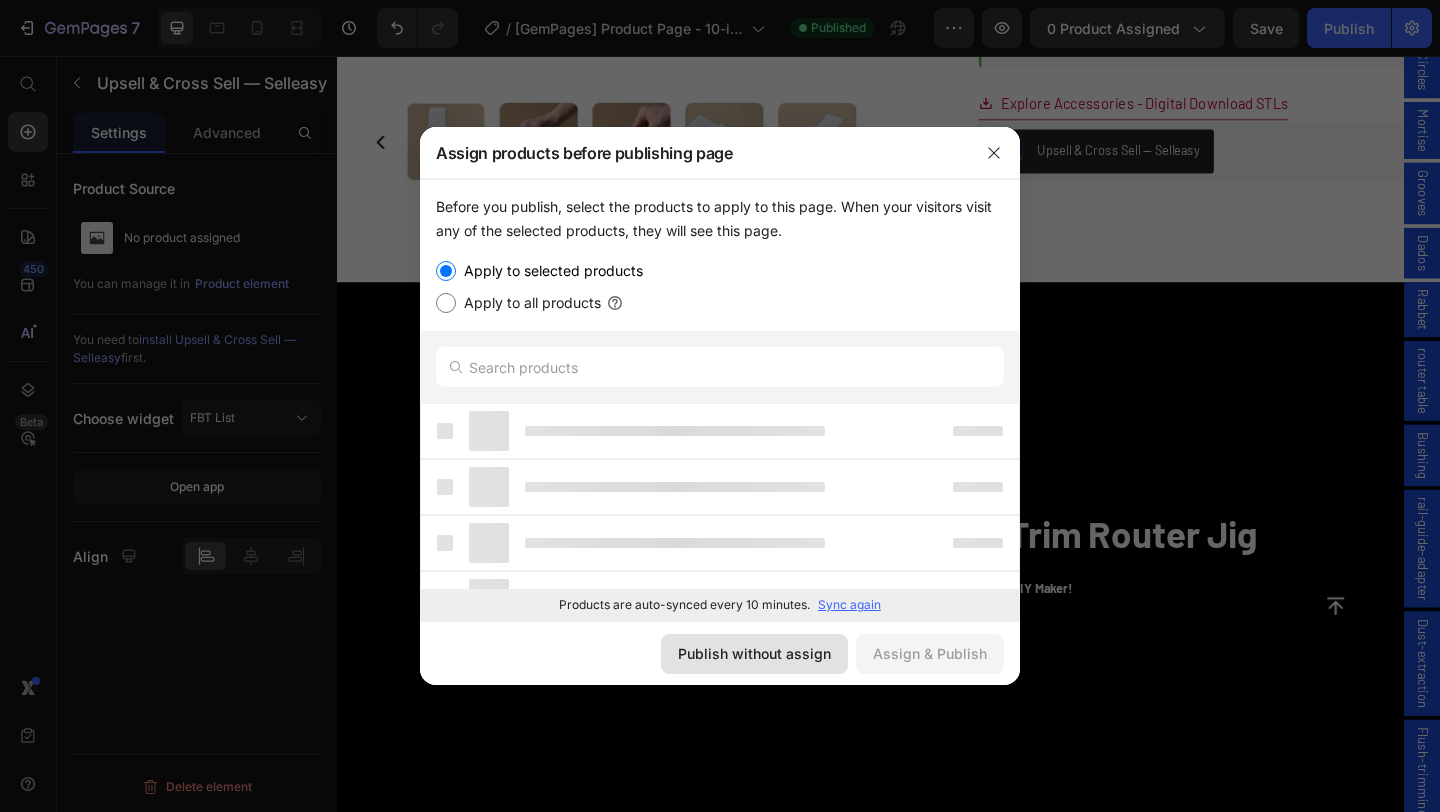 click on "Publish without assign" at bounding box center (754, 653) 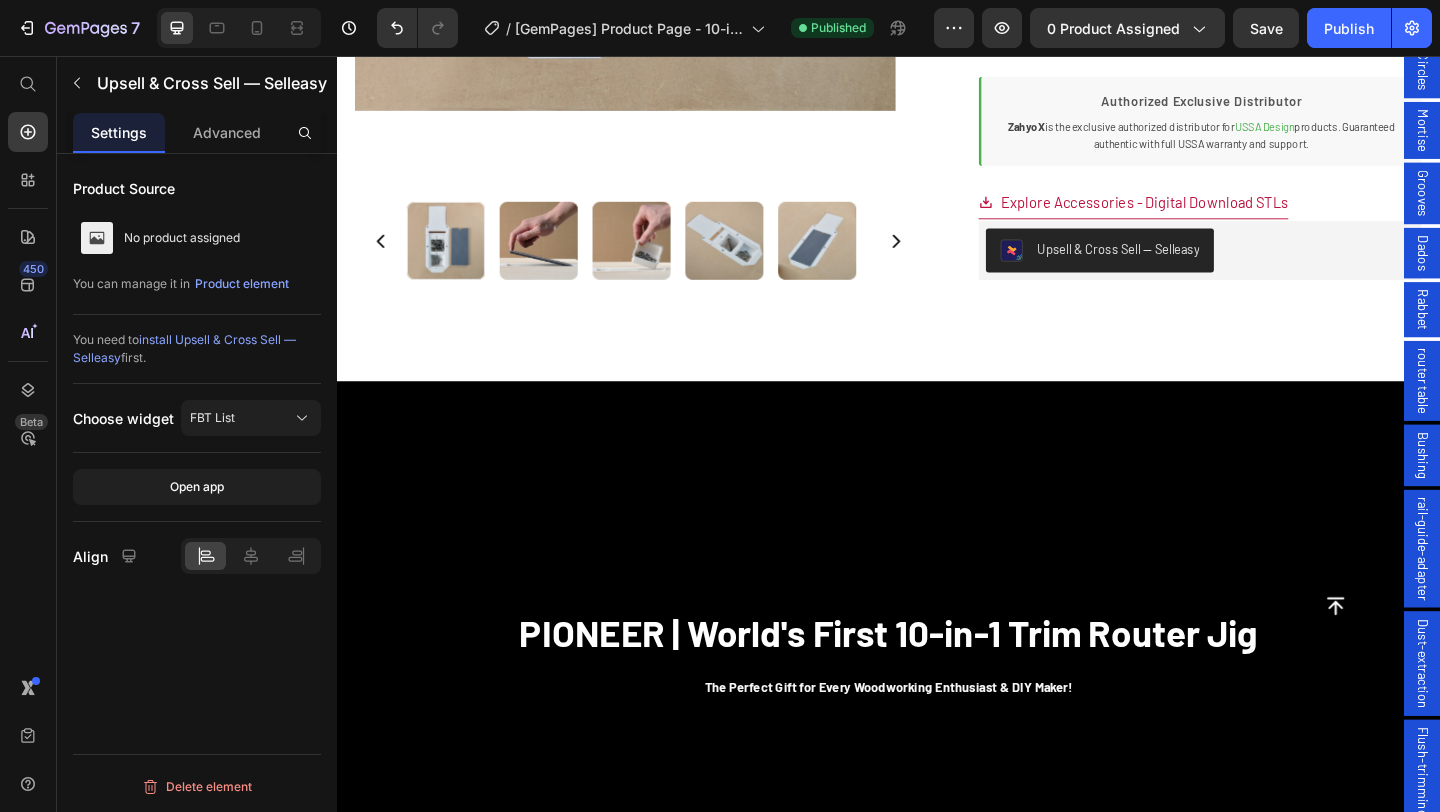 scroll, scrollTop: 1107, scrollLeft: 0, axis: vertical 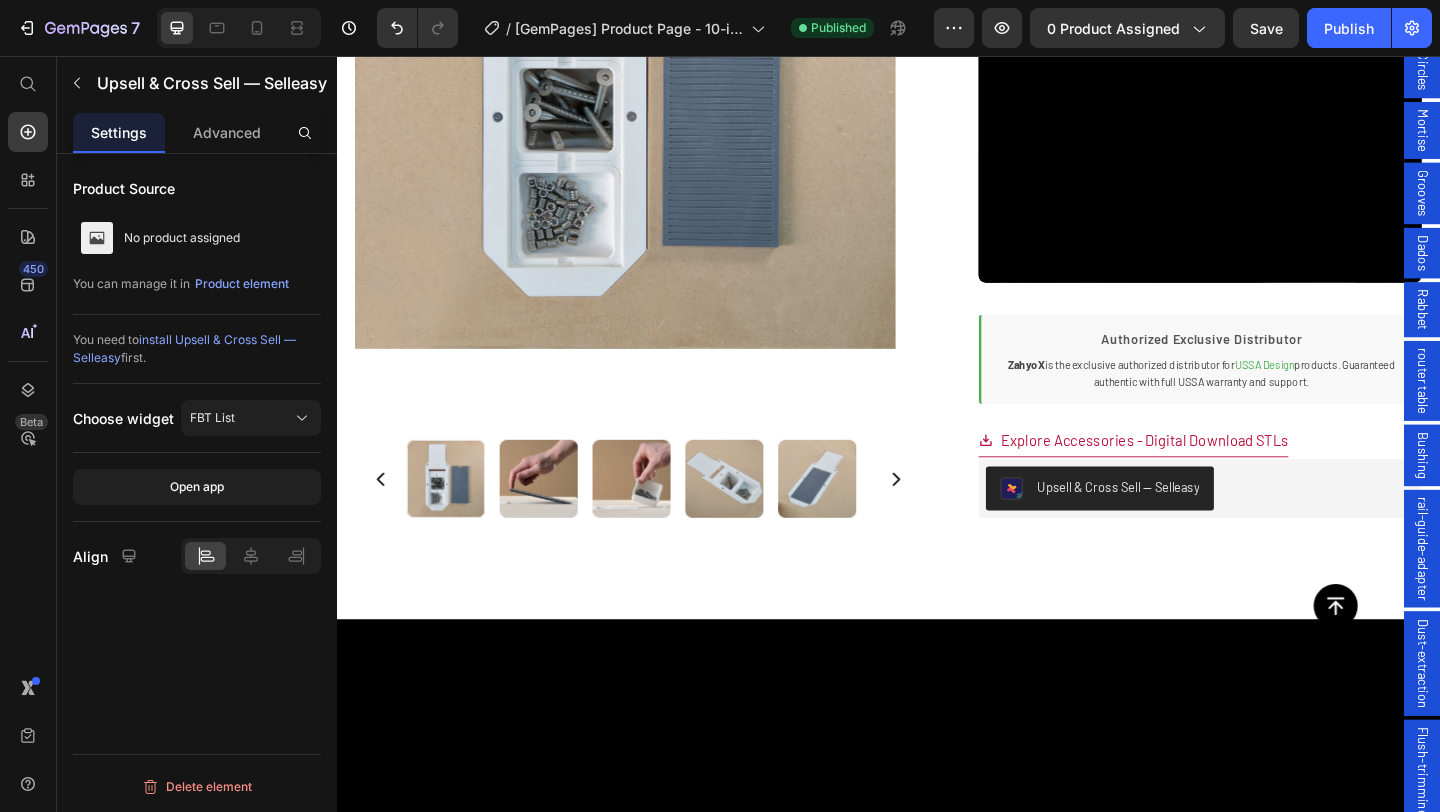 click on "Upsell & Cross Sell — Selleasy" at bounding box center (1187, 524) 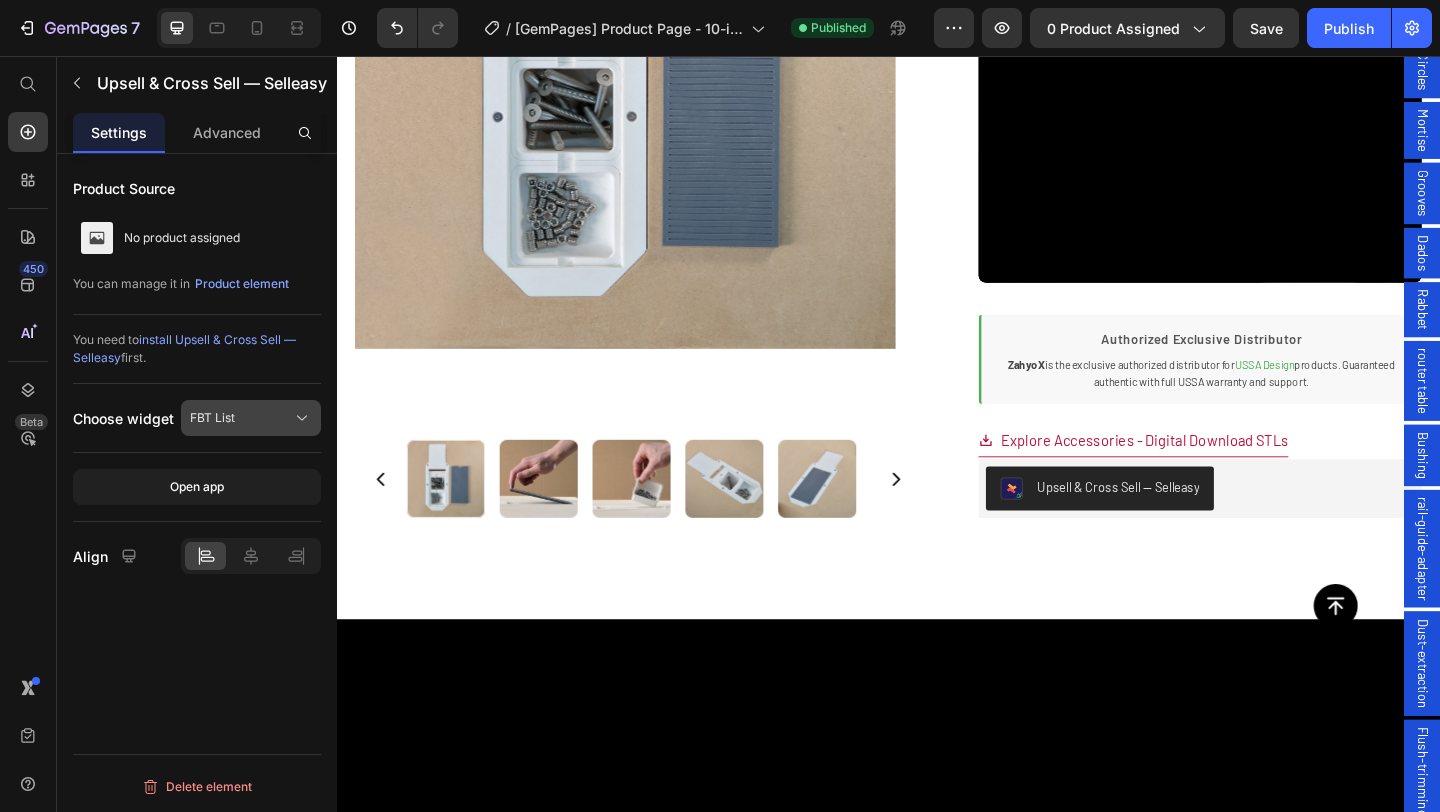 click on "FBT List" 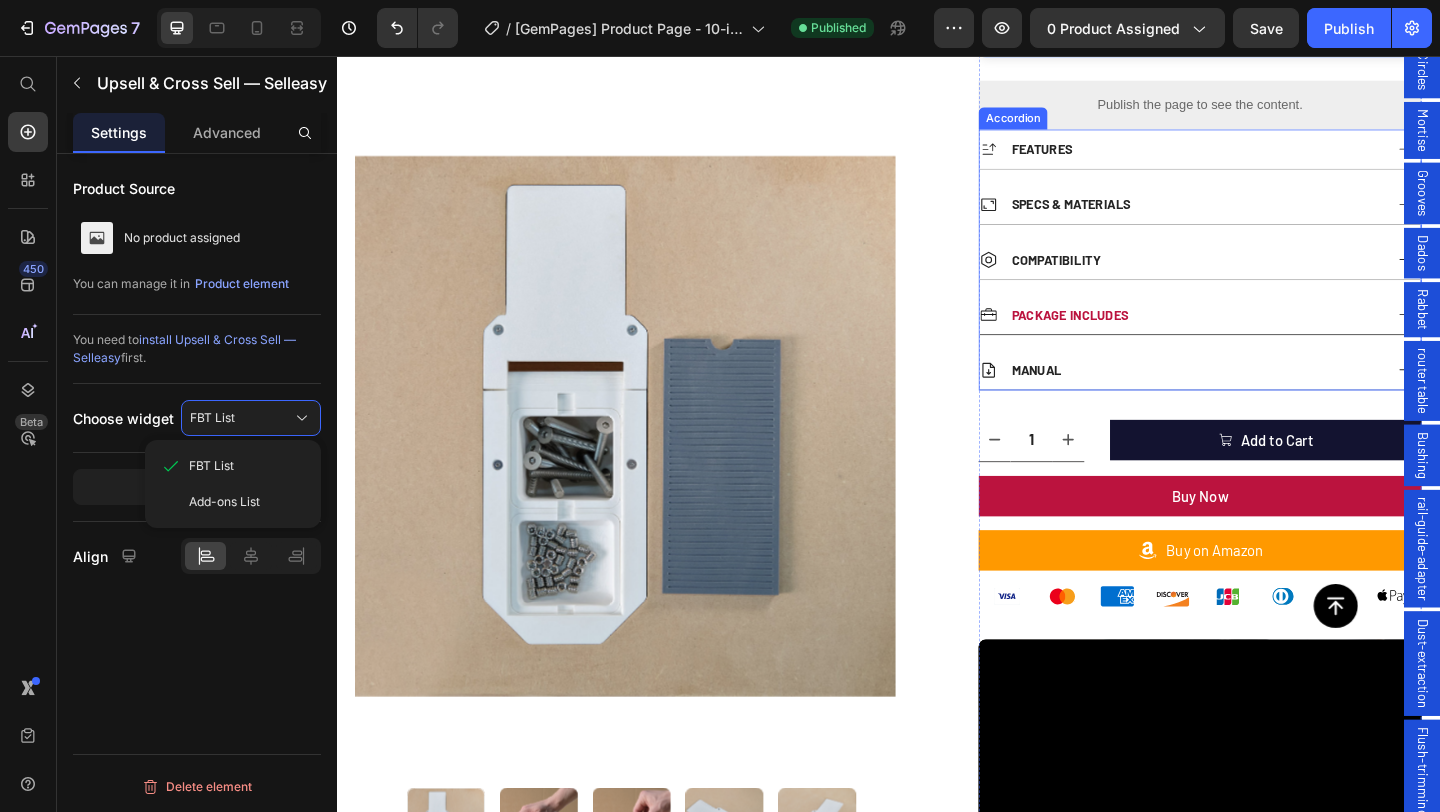 scroll, scrollTop: 0, scrollLeft: 0, axis: both 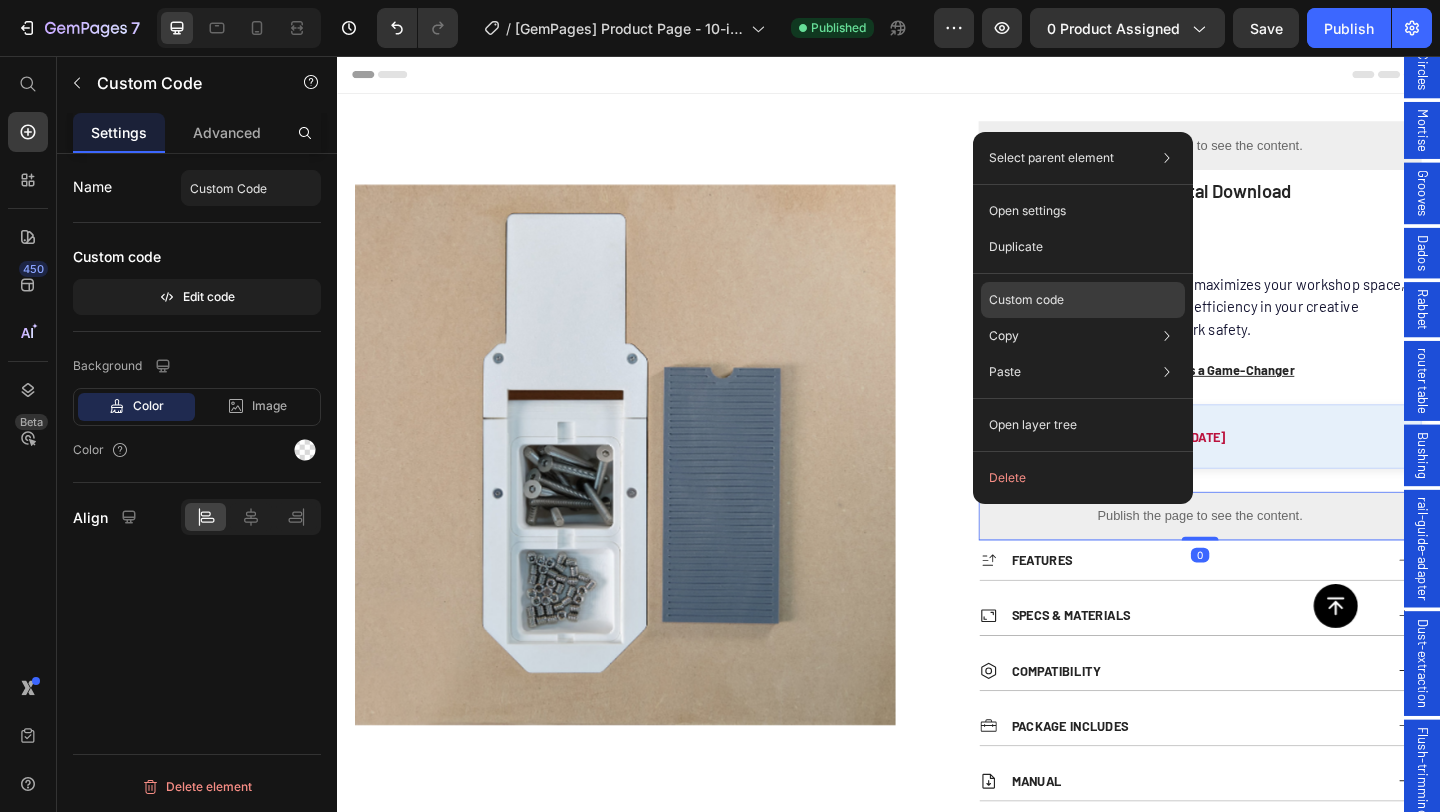 click on "Custom code" at bounding box center [1026, 300] 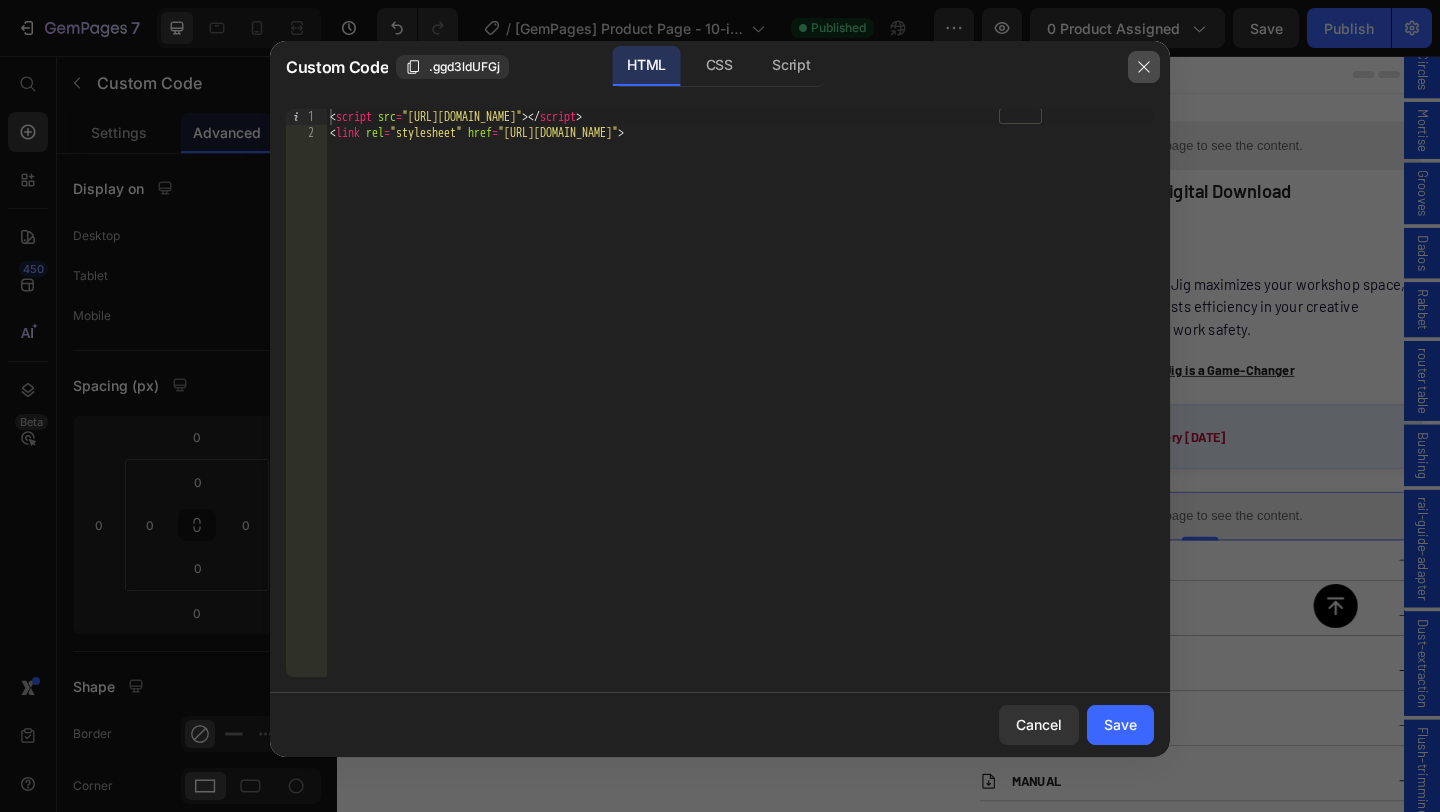 click at bounding box center (1144, 67) 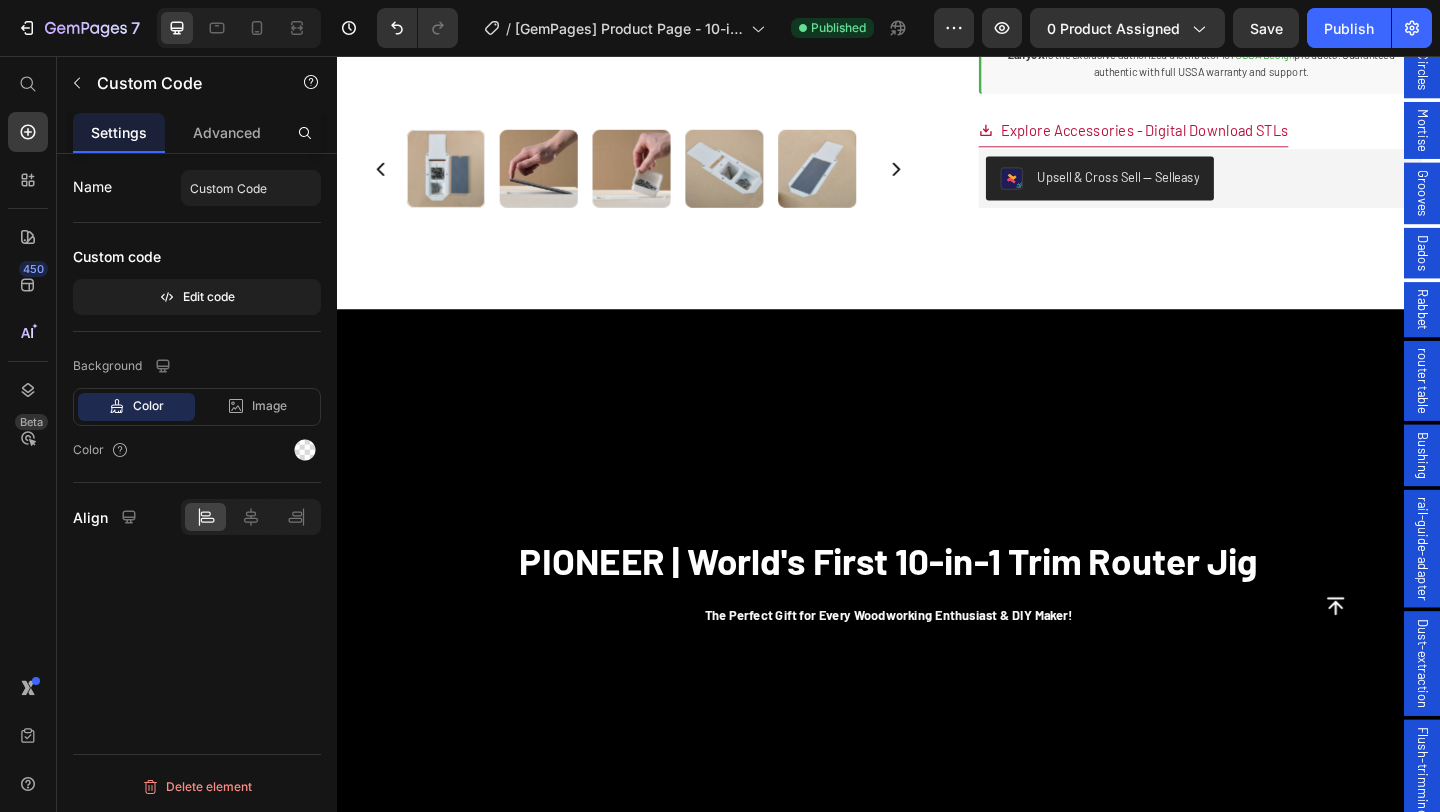 scroll, scrollTop: 1268, scrollLeft: 0, axis: vertical 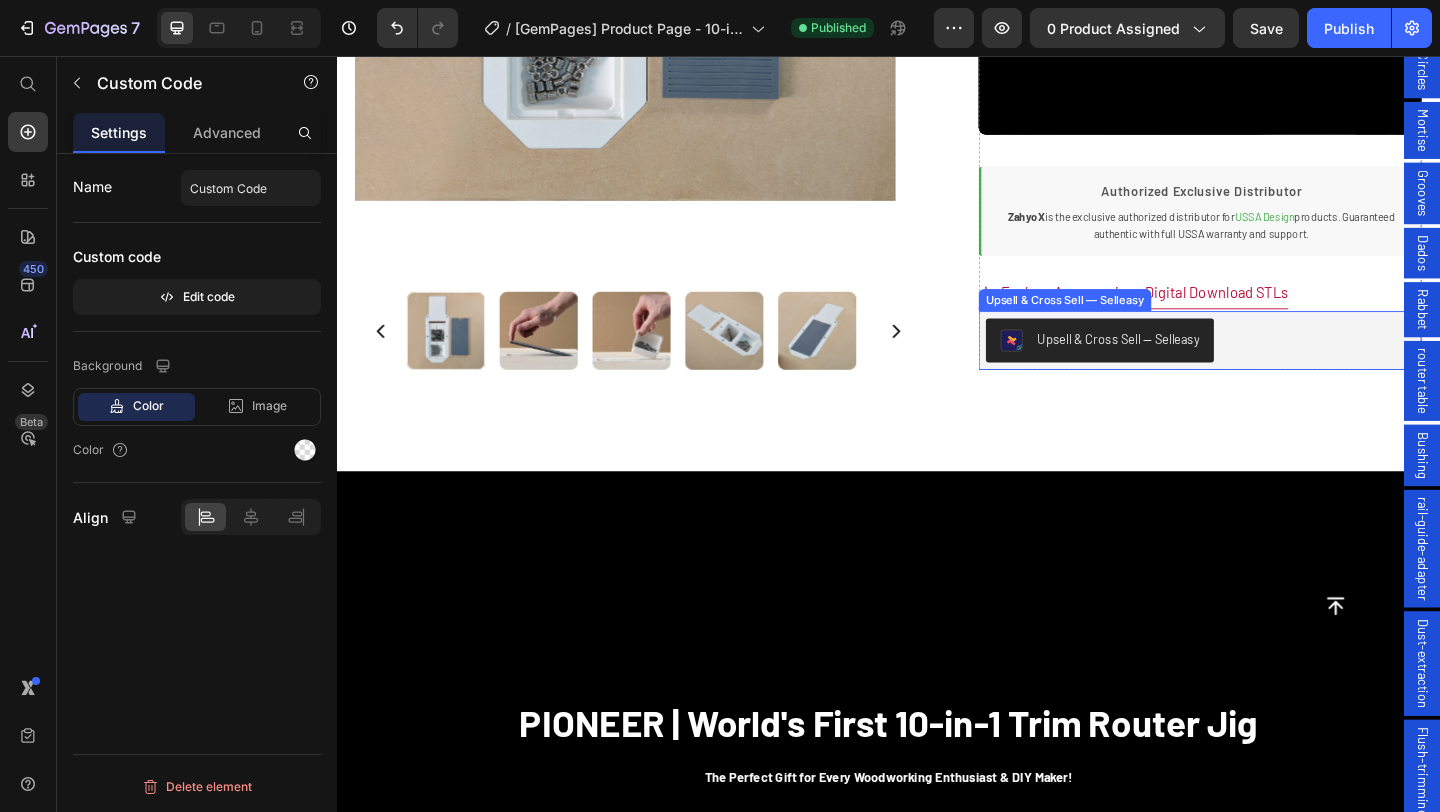 click on "Upsell & Cross Sell — Selleasy" at bounding box center (1187, 363) 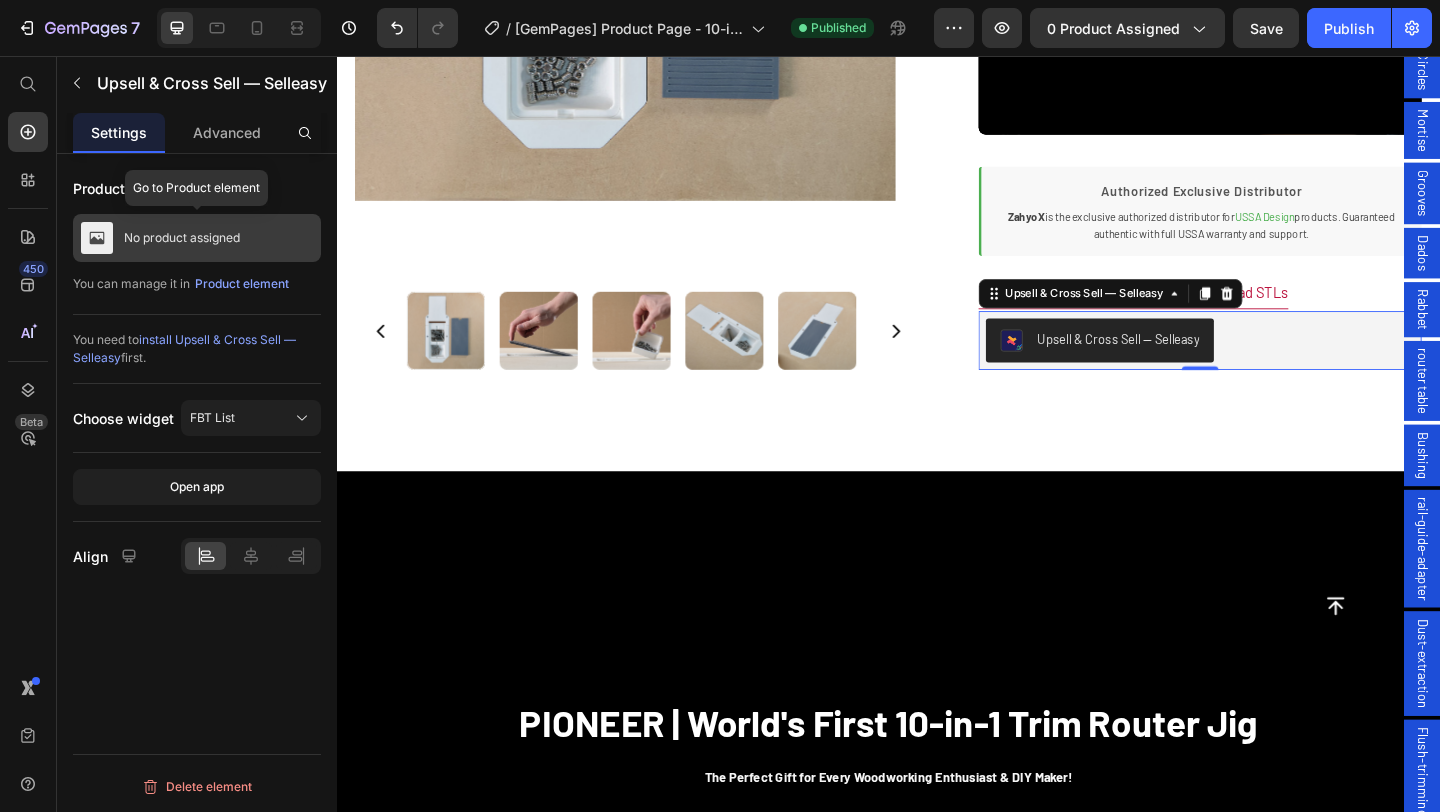 click on "No product assigned" at bounding box center [197, 238] 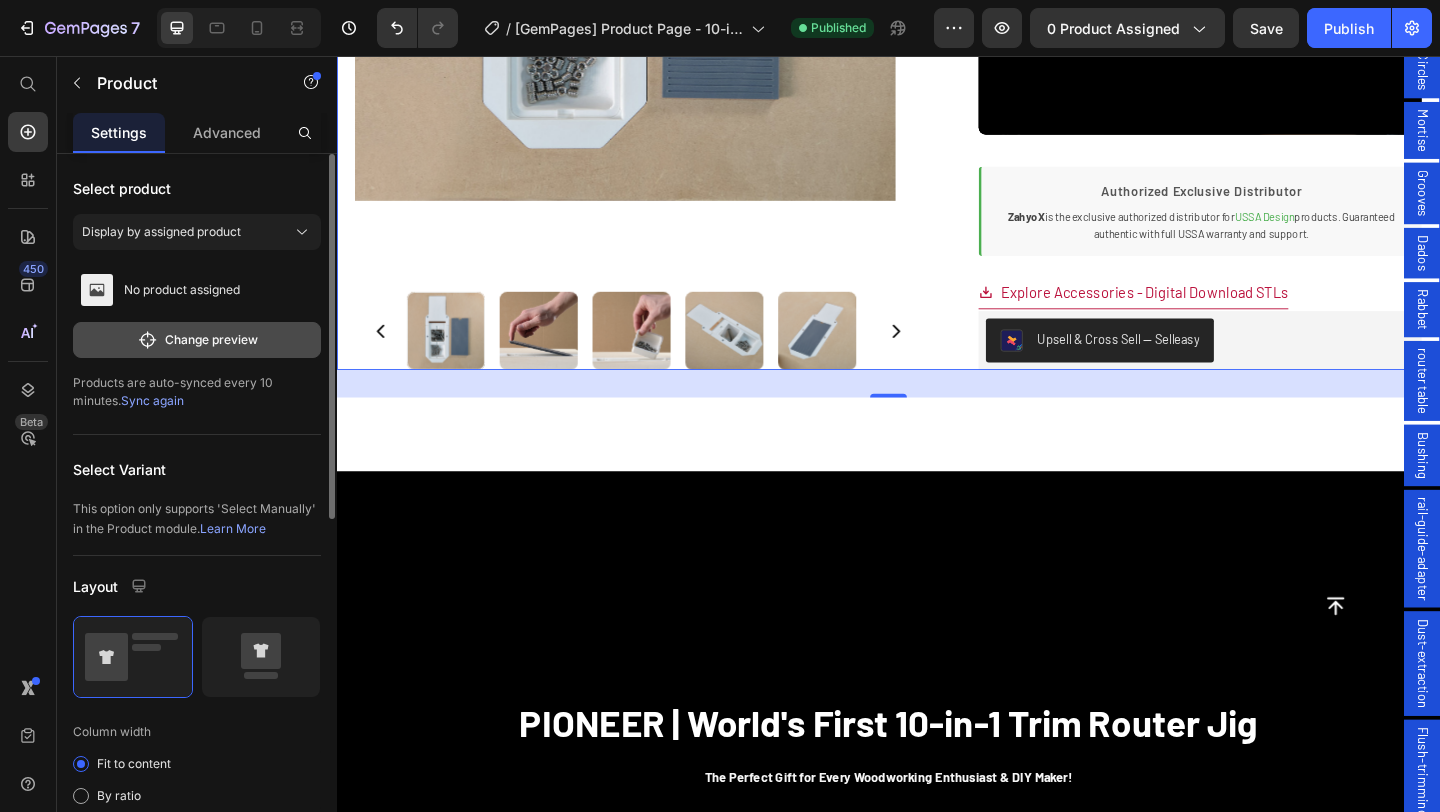 click on "Change preview" at bounding box center [197, 340] 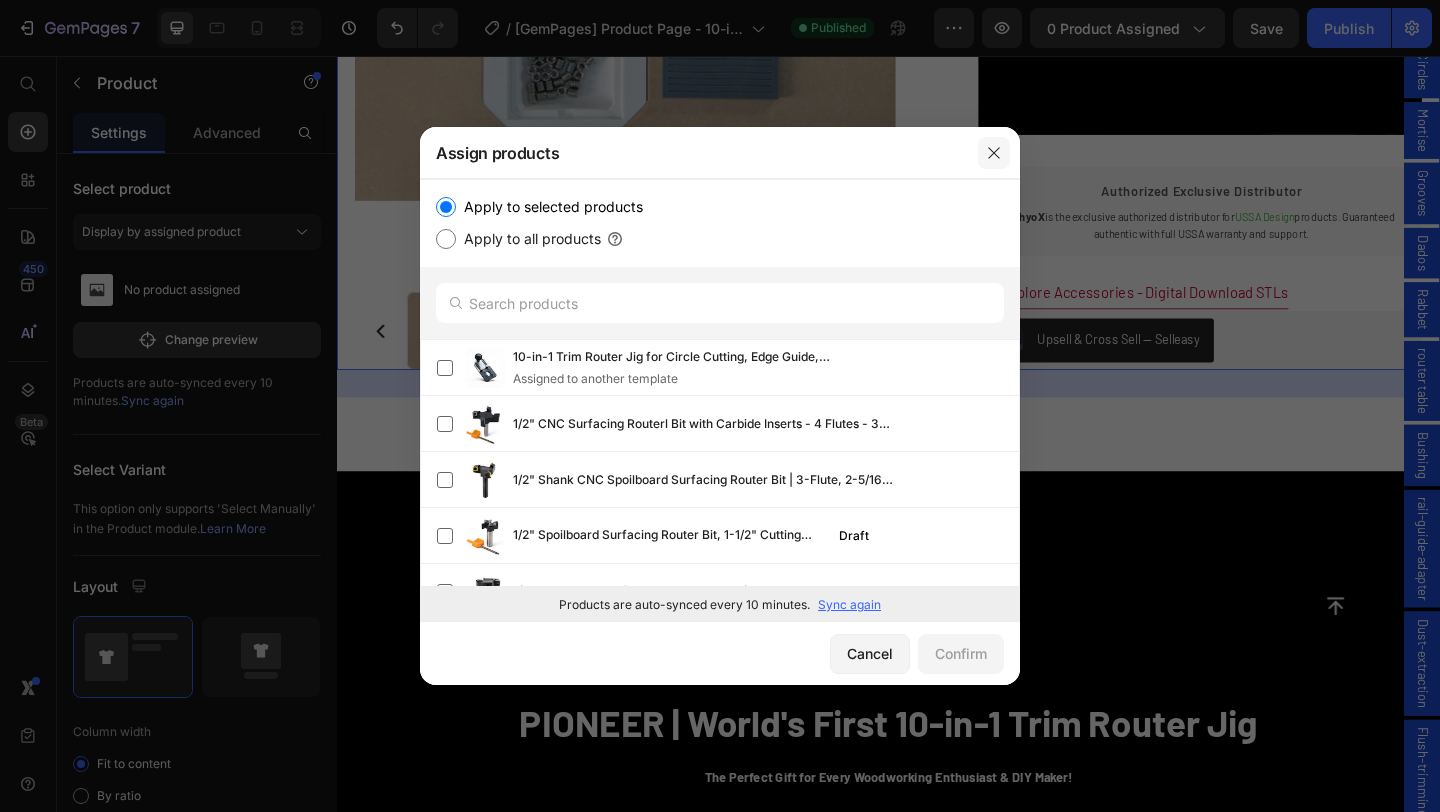 drag, startPoint x: 996, startPoint y: 157, endPoint x: 586, endPoint y: 95, distance: 414.66132 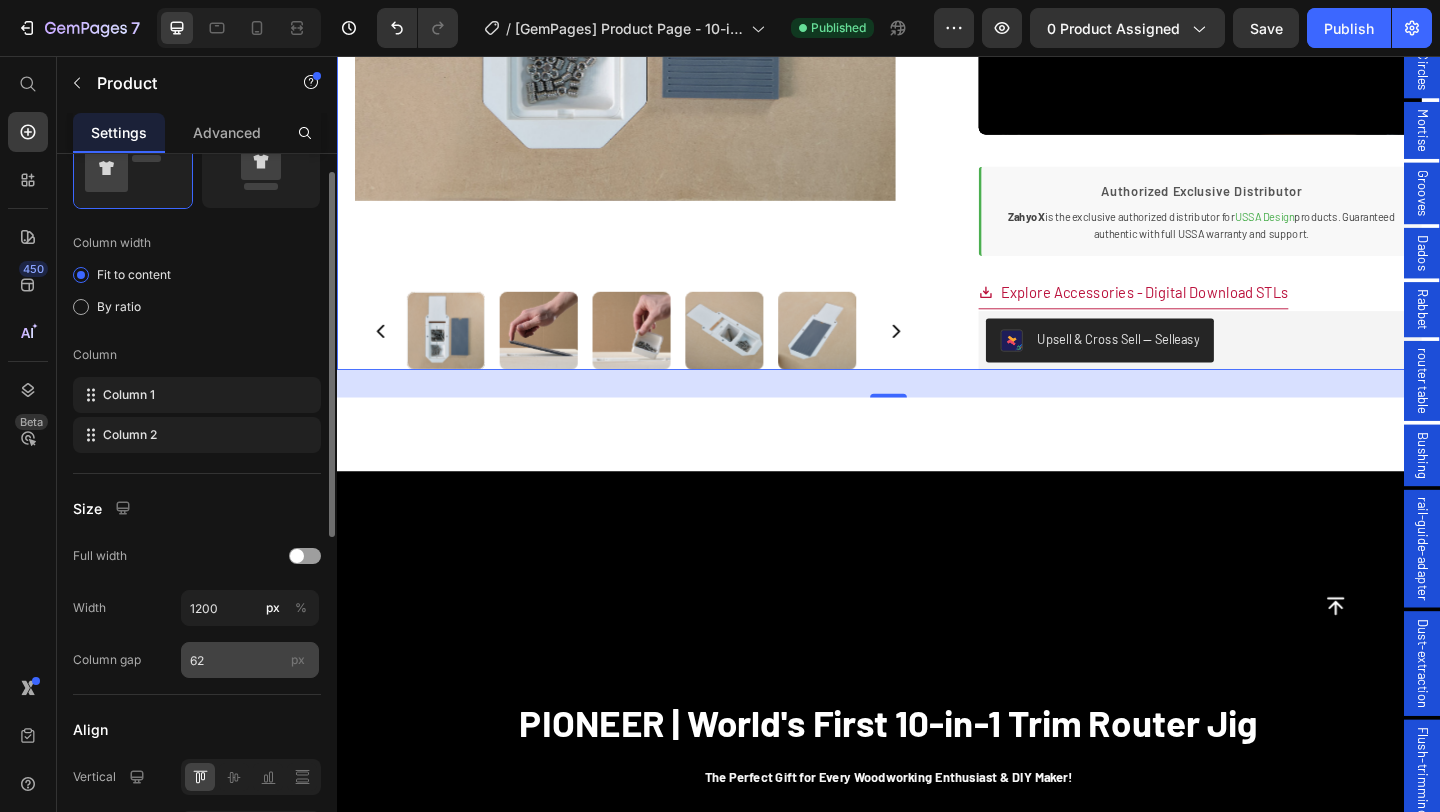 scroll, scrollTop: 684, scrollLeft: 0, axis: vertical 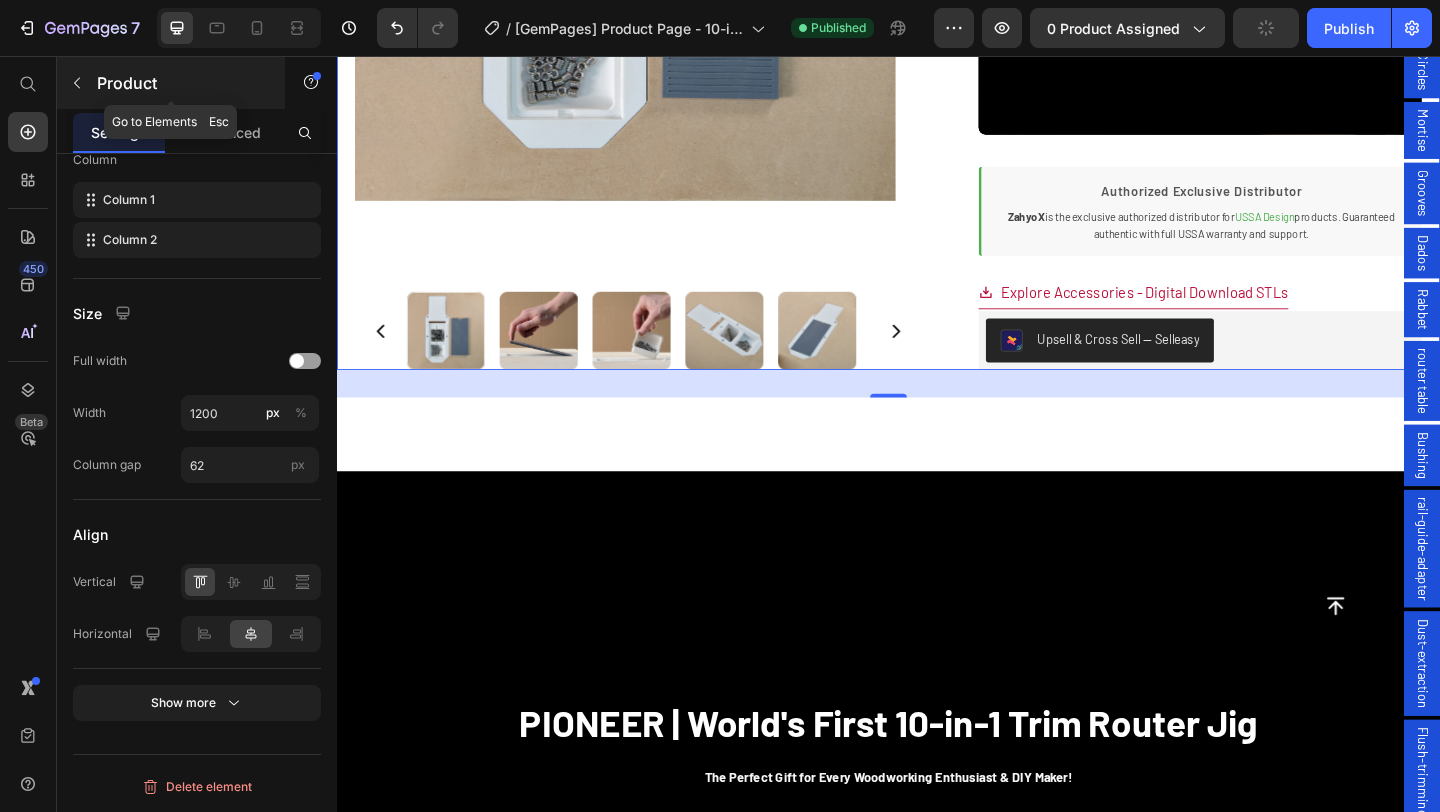 click at bounding box center [77, 83] 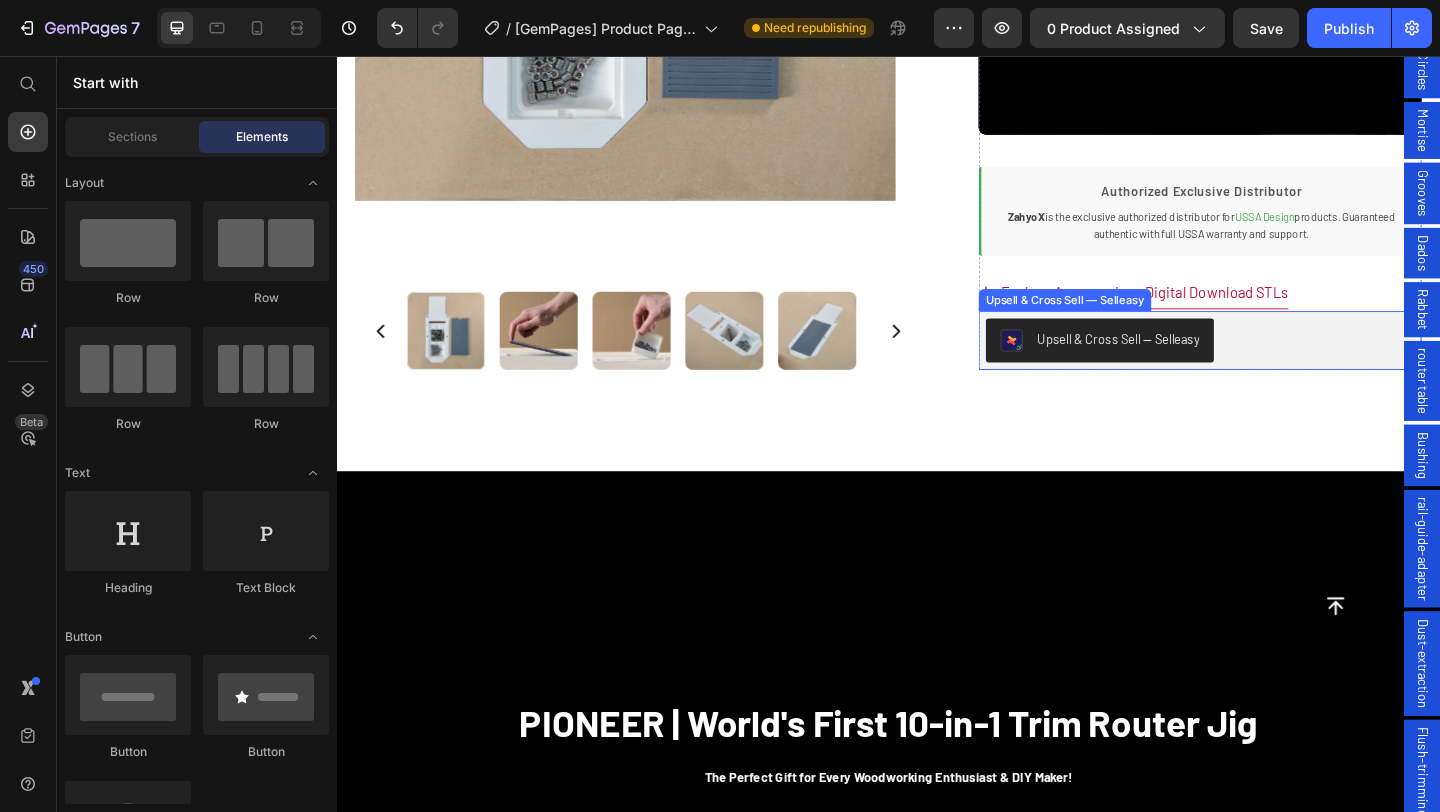 click on "Upsell & Cross Sell — Selleasy" at bounding box center [1187, 363] 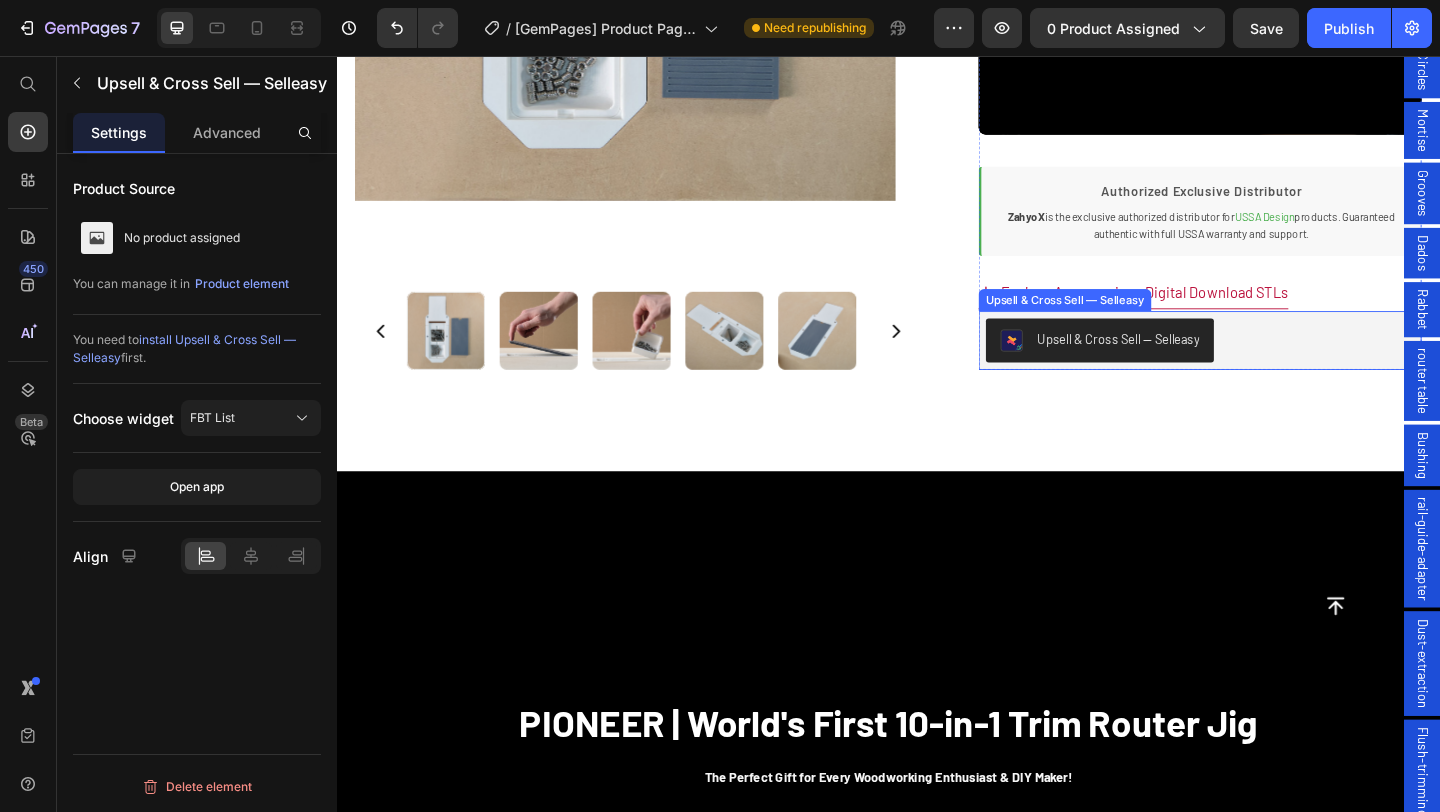 scroll, scrollTop: 0, scrollLeft: 0, axis: both 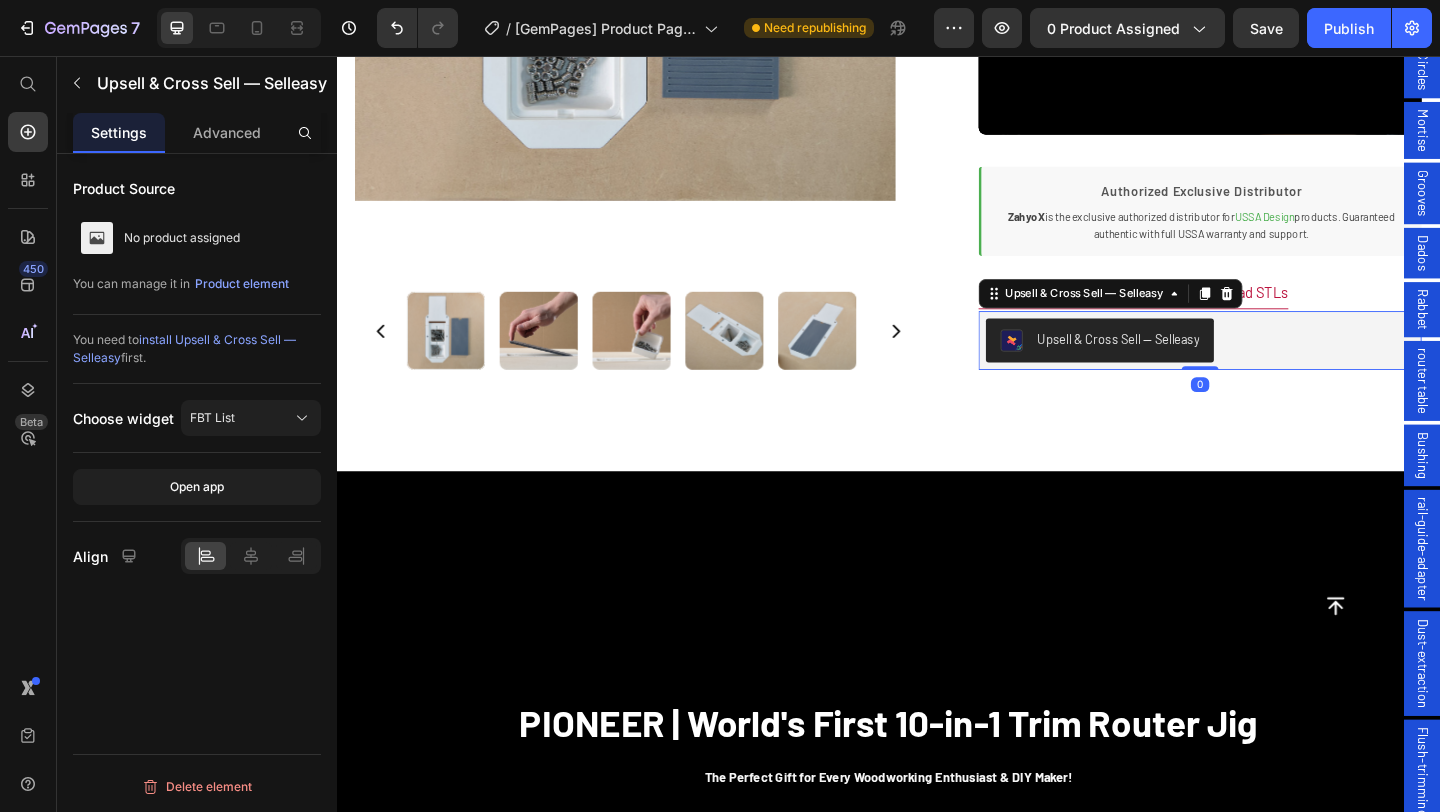 click on "Choose widget FBT List" 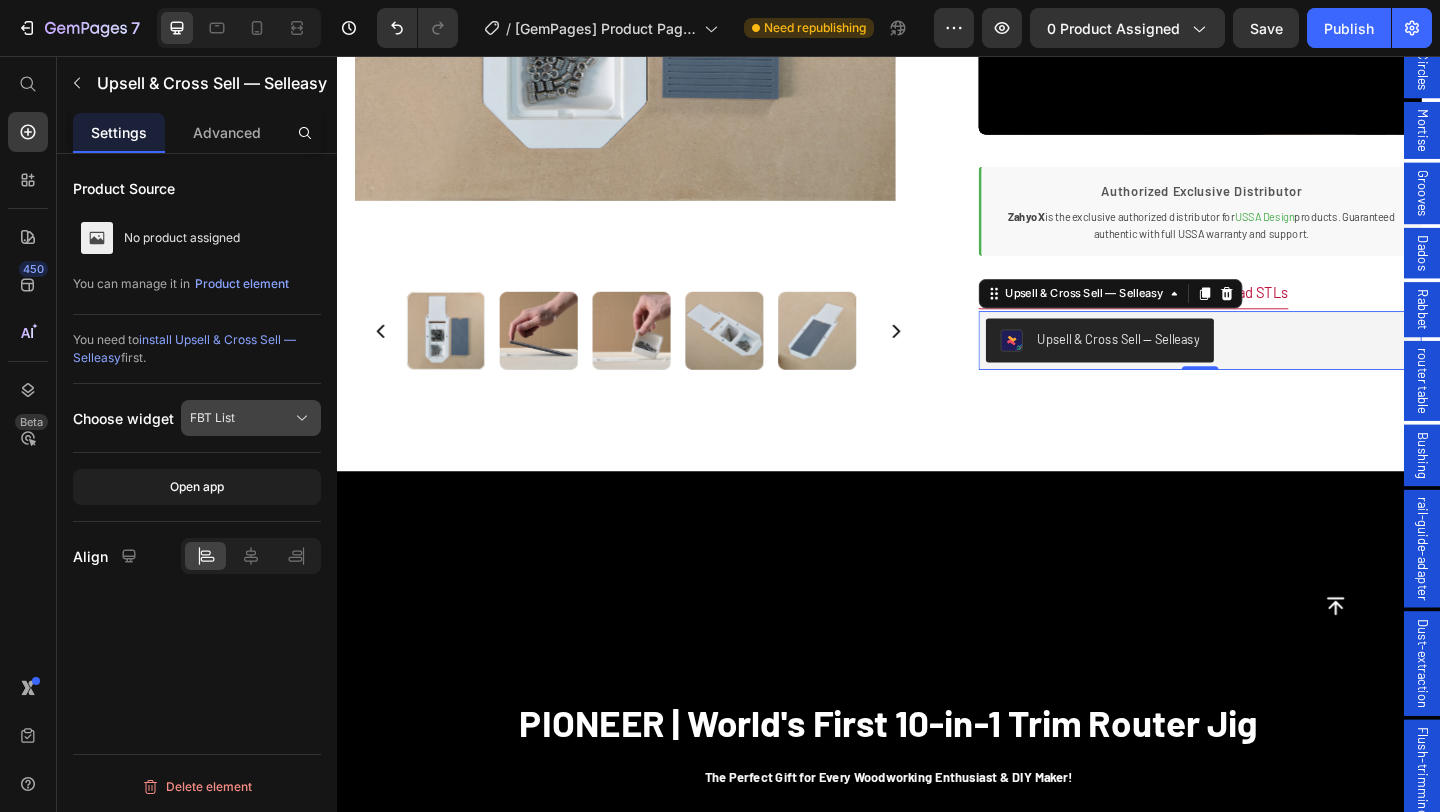 click on "FBT List" at bounding box center [251, 418] 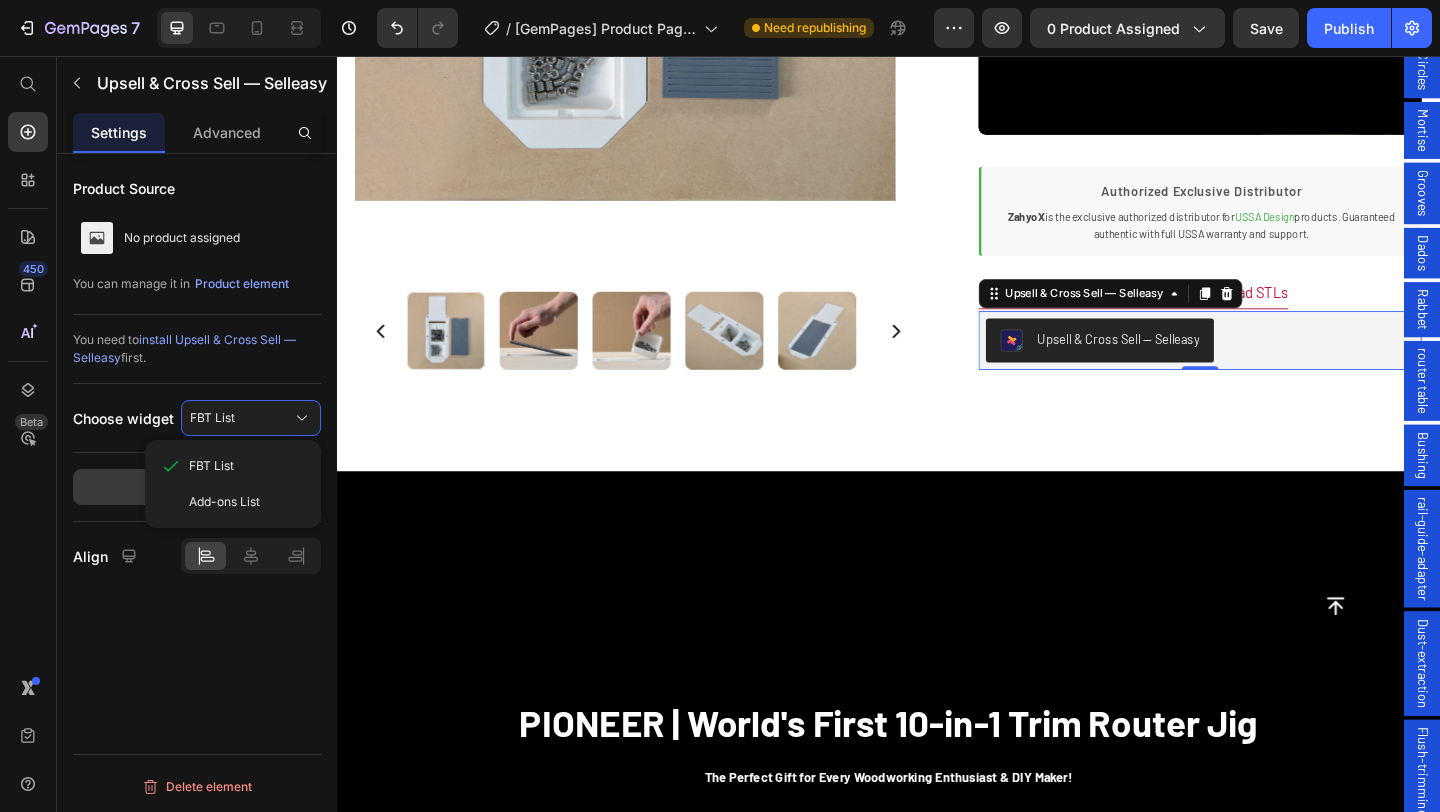 drag, startPoint x: 233, startPoint y: 500, endPoint x: 243, endPoint y: 499, distance: 10.049875 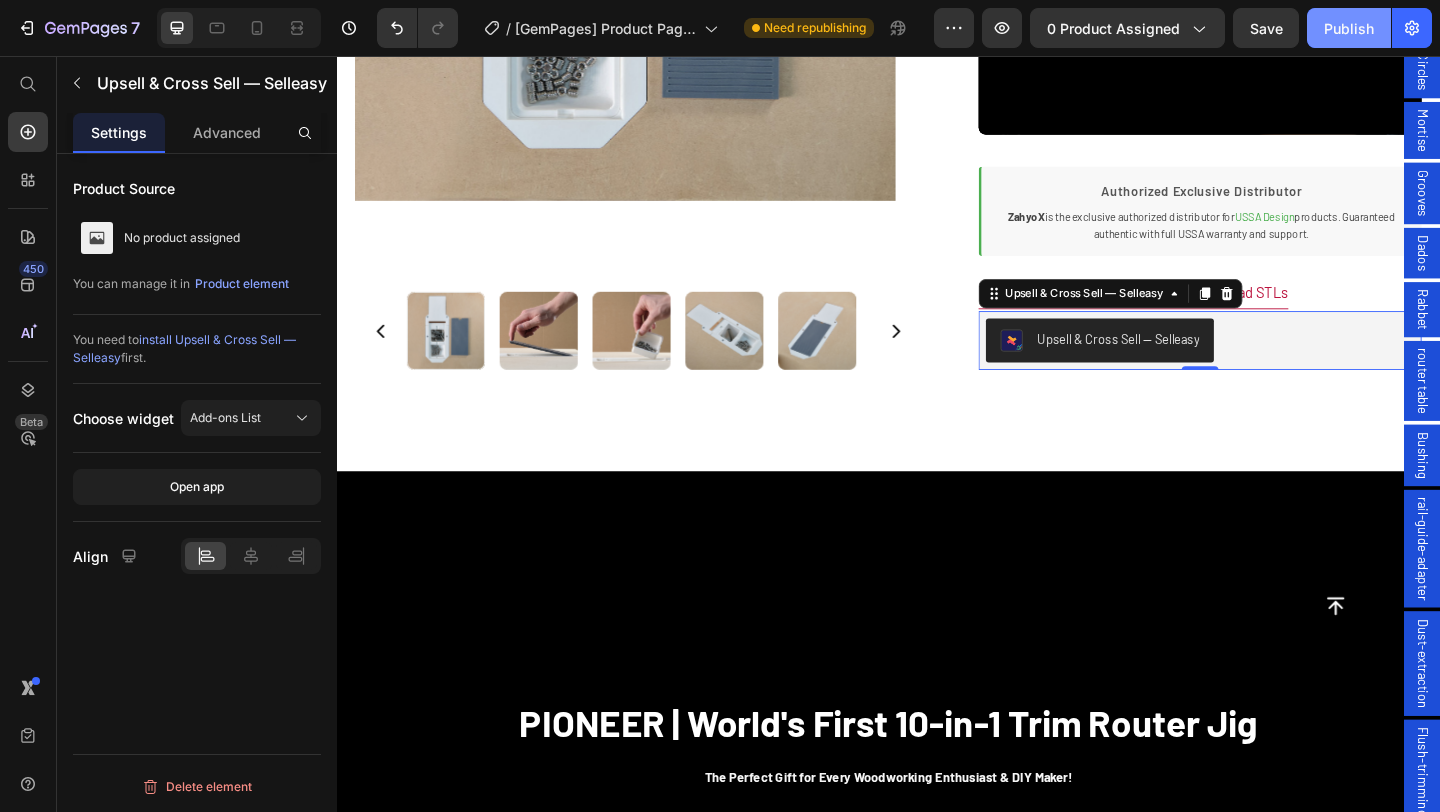 click on "Publish" 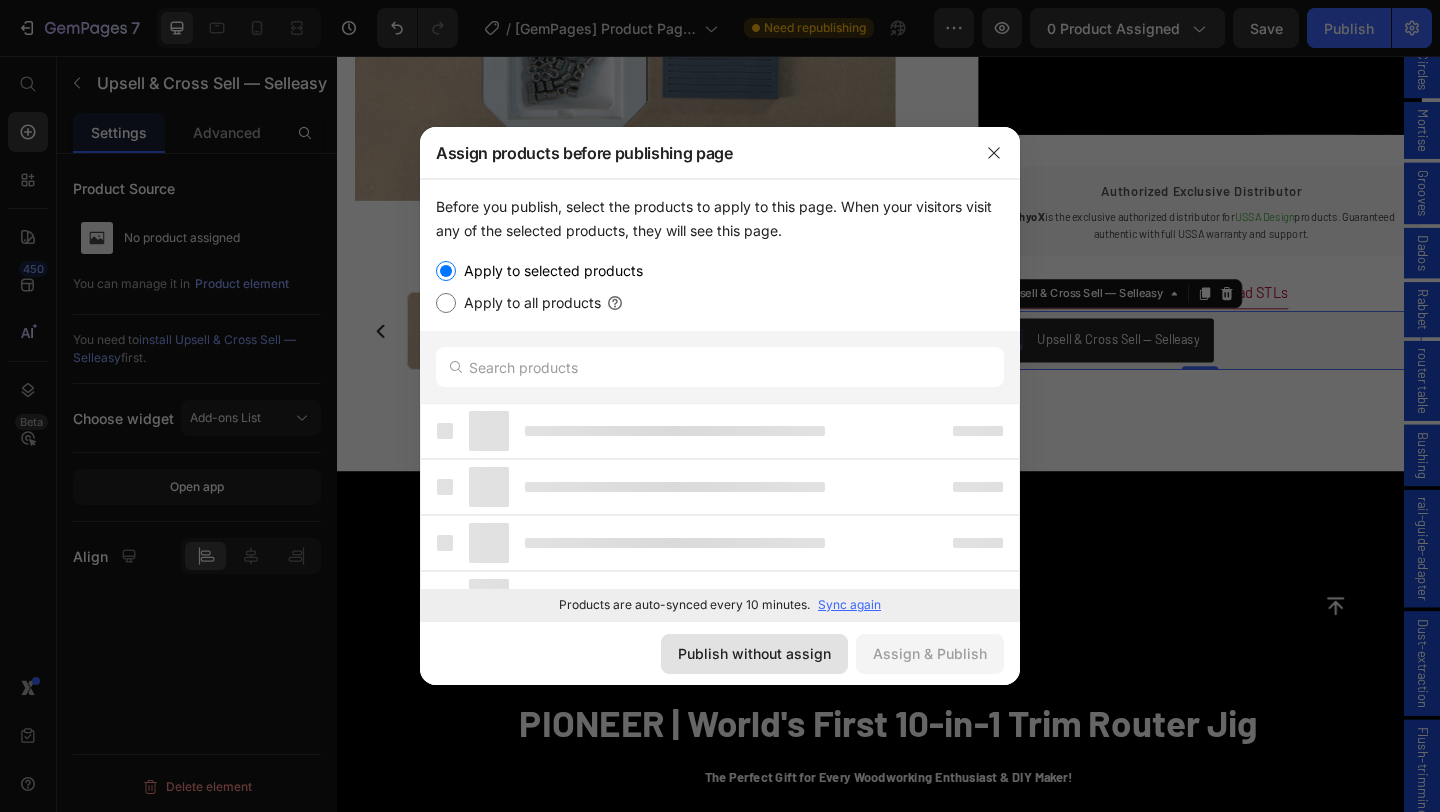 click on "Publish without assign" at bounding box center [754, 653] 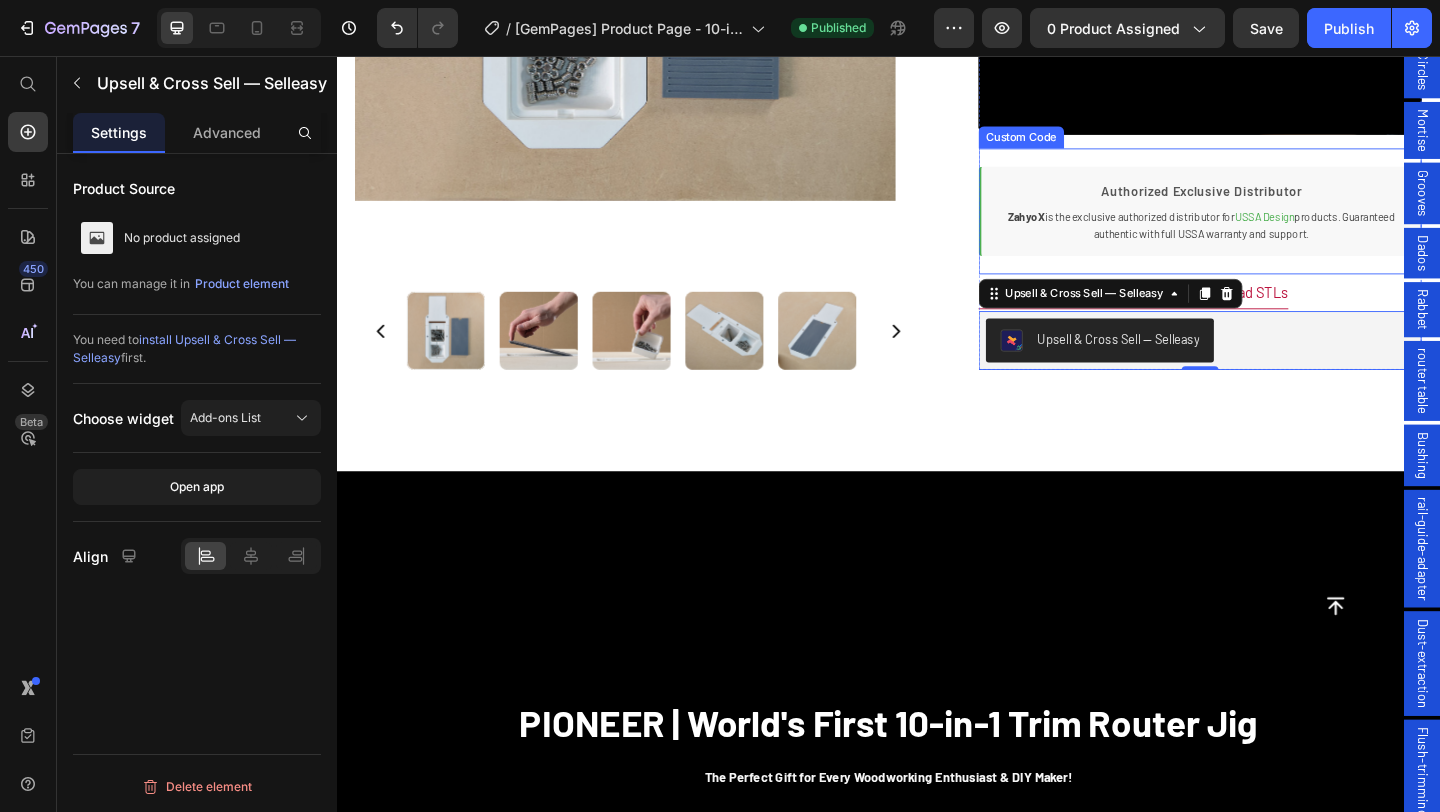click on "ZahyoX  is the exclusive authorized distributor for
USSA Design
products.
Guaranteed authentic with full USSA warranty and support." at bounding box center [1277, 239] 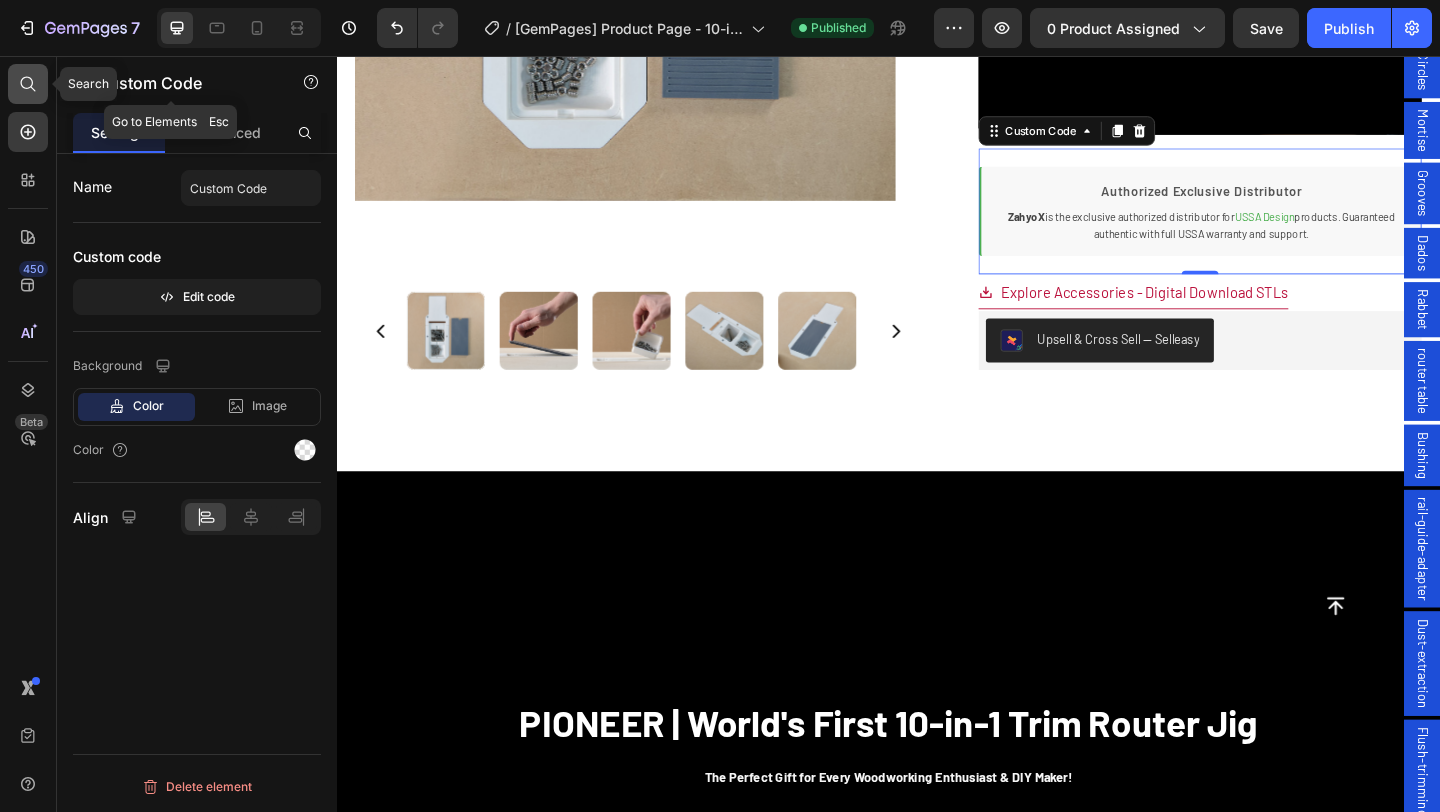 click 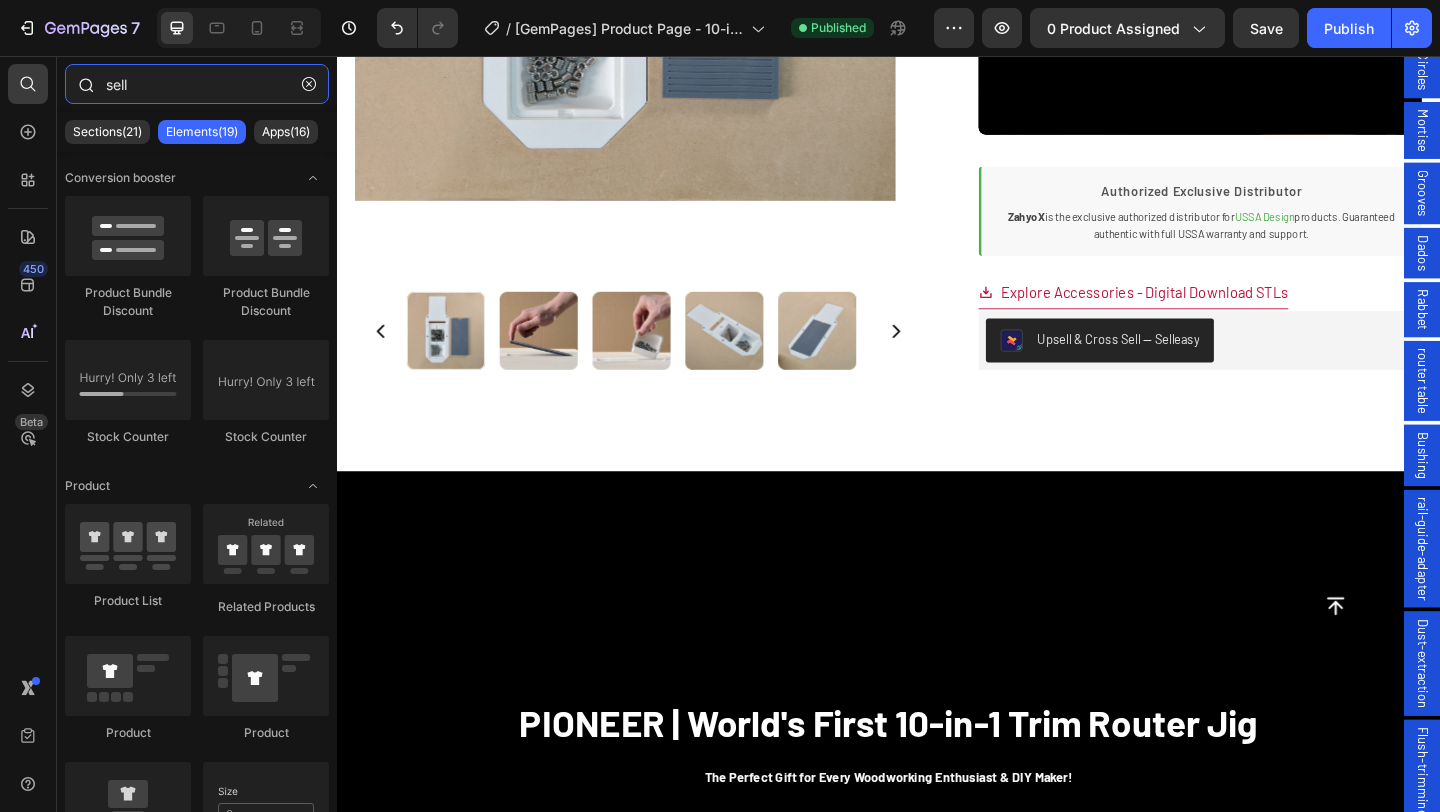 drag, startPoint x: 183, startPoint y: 93, endPoint x: 91, endPoint y: 93, distance: 92 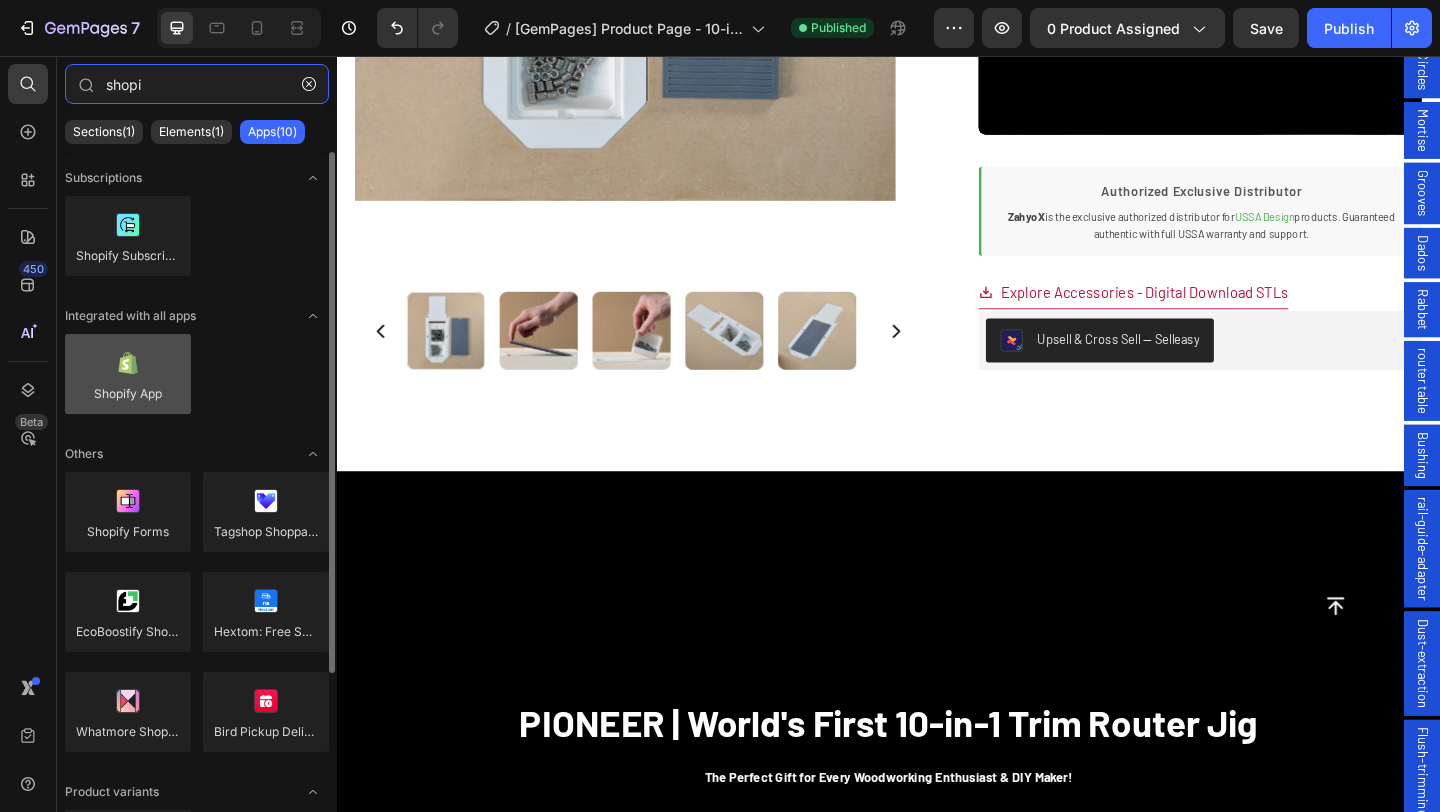 type on "shopi" 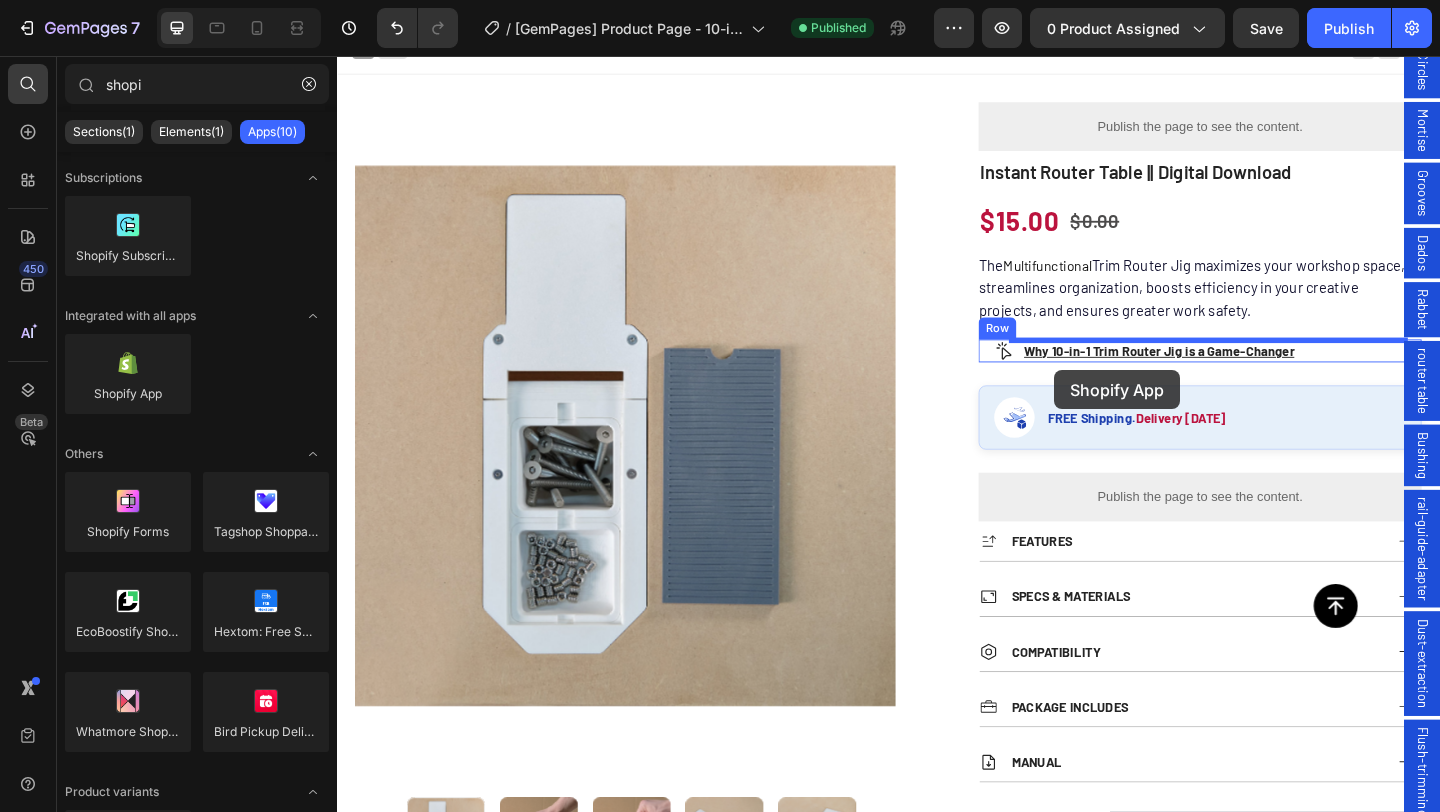 scroll, scrollTop: 0, scrollLeft: 0, axis: both 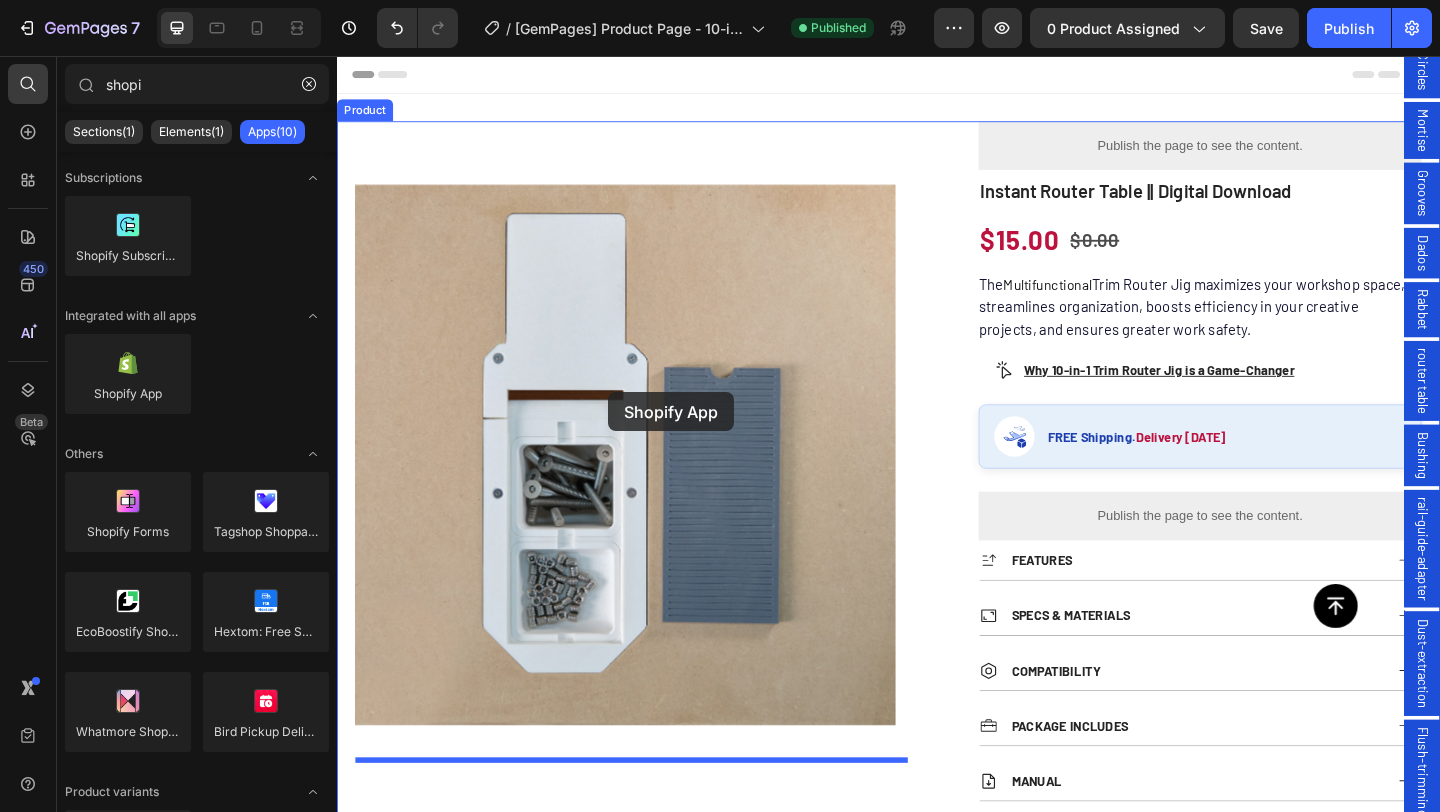 drag, startPoint x: 480, startPoint y: 442, endPoint x: 633, endPoint y: 422, distance: 154.30165 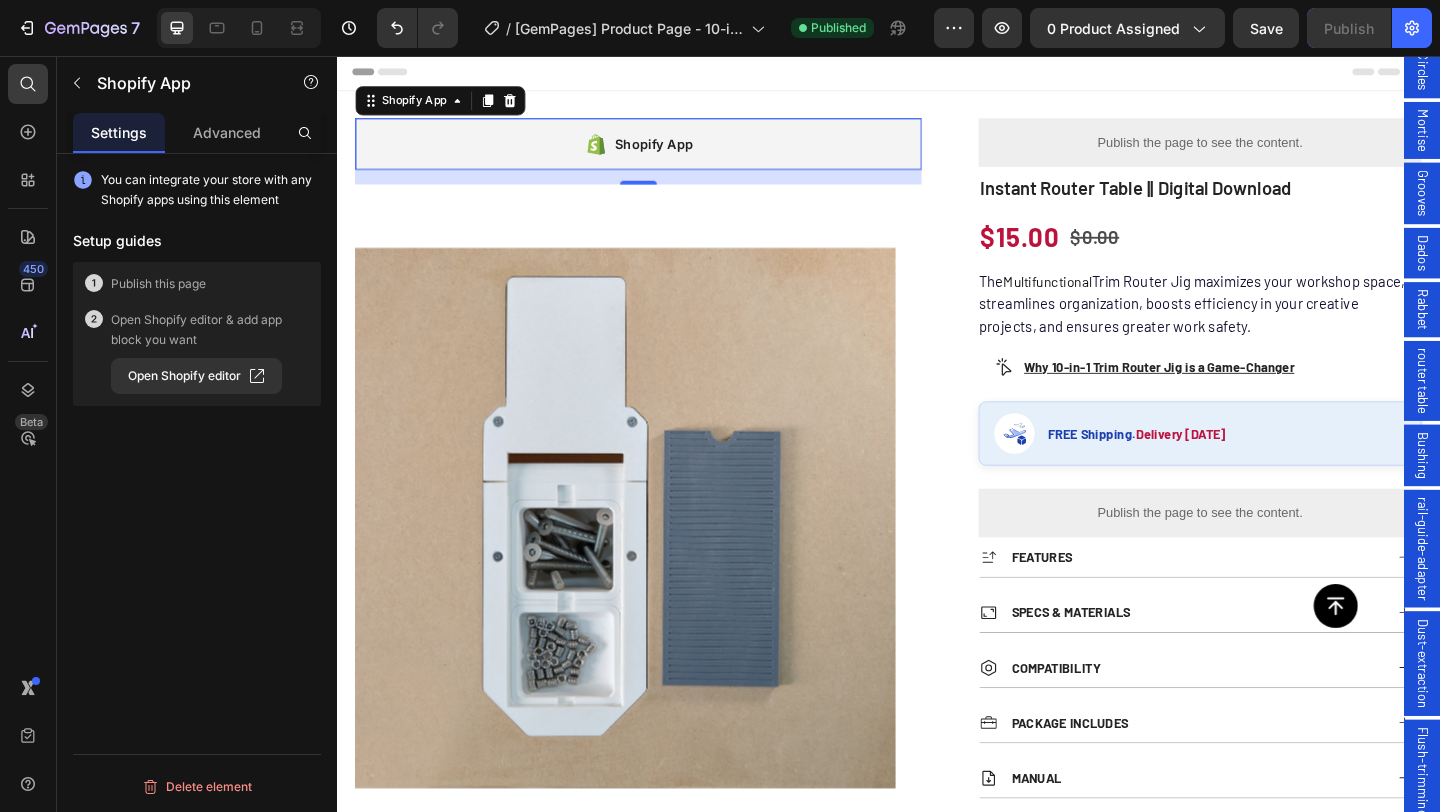 scroll, scrollTop: 4, scrollLeft: 0, axis: vertical 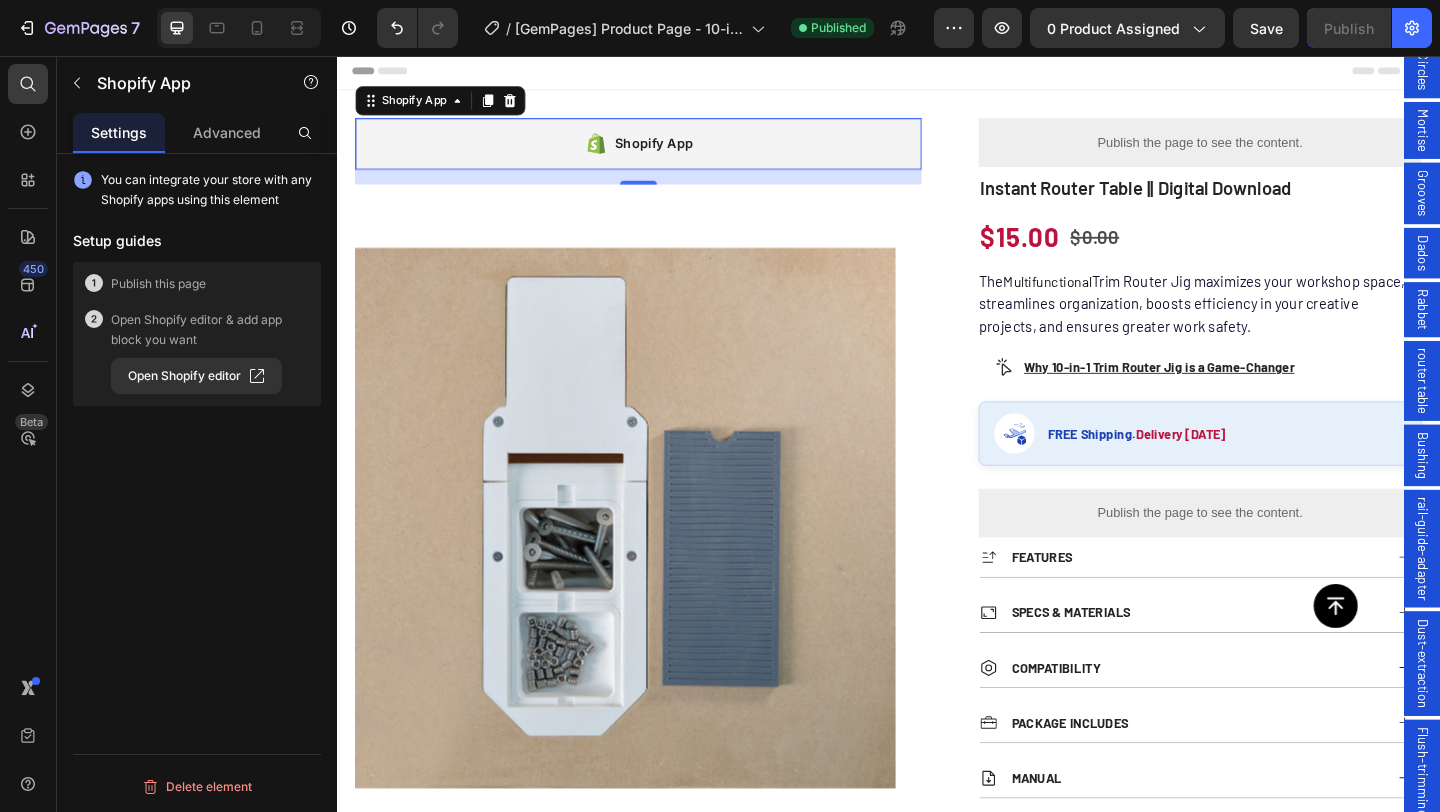 click on "Shopify App" at bounding box center [665, 151] 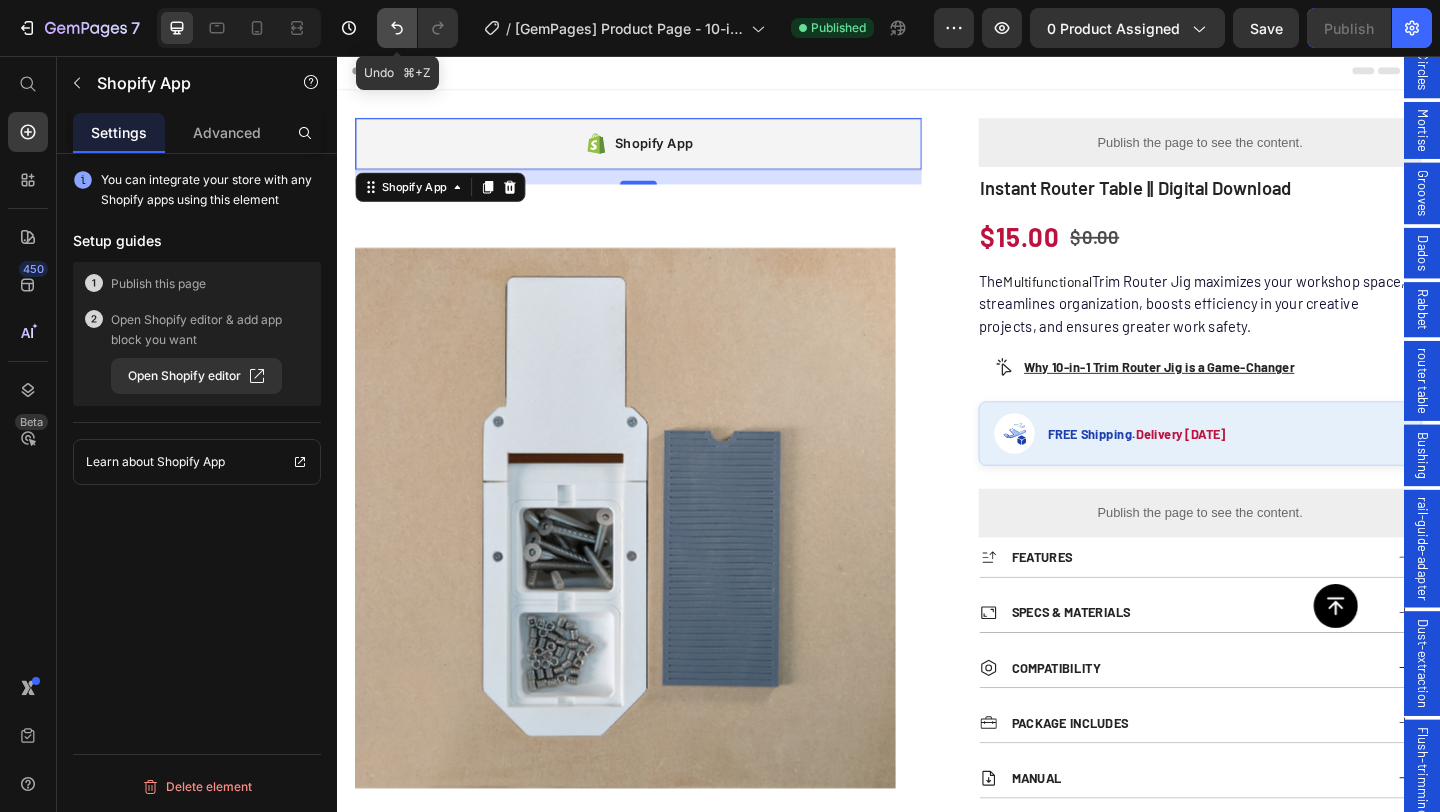 click 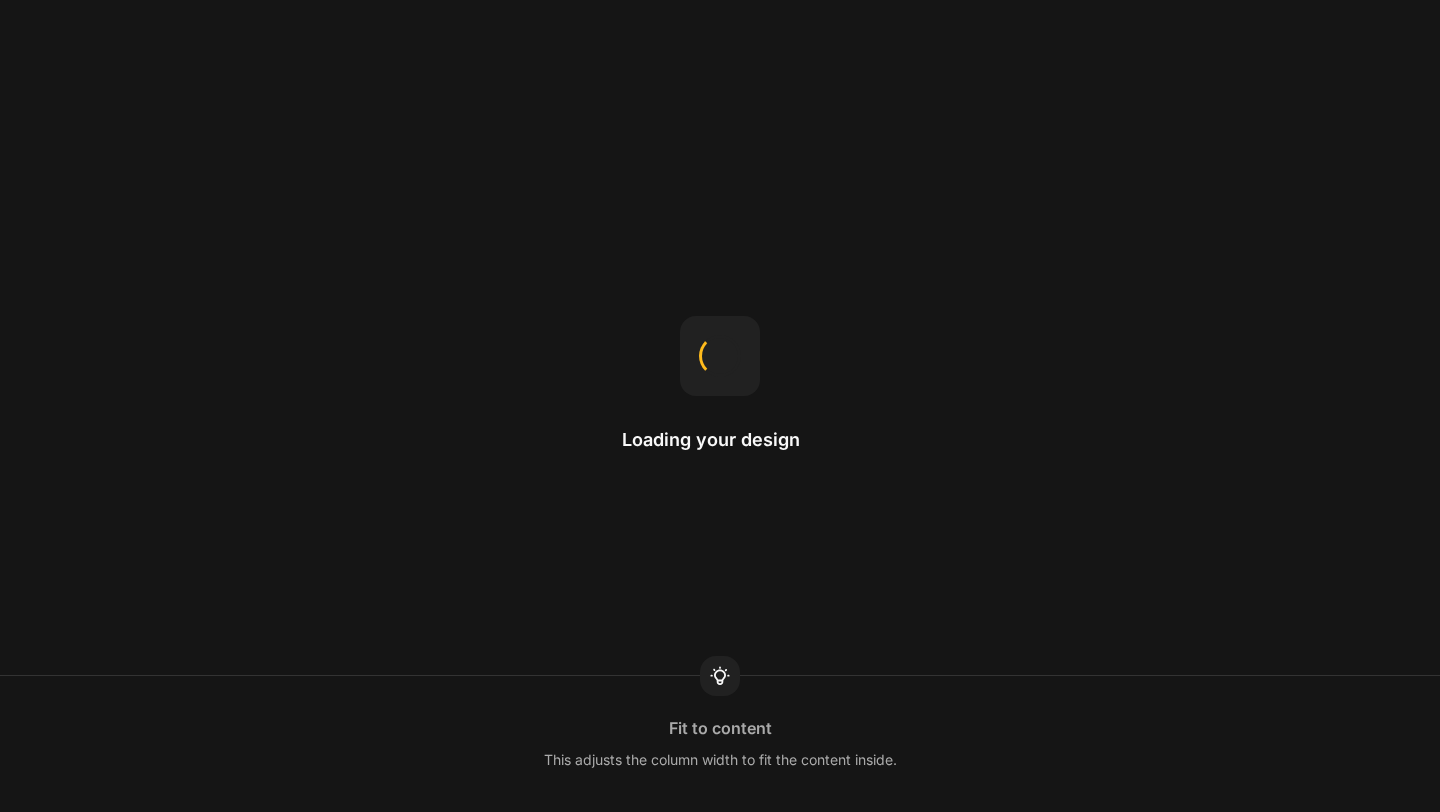 scroll, scrollTop: 0, scrollLeft: 0, axis: both 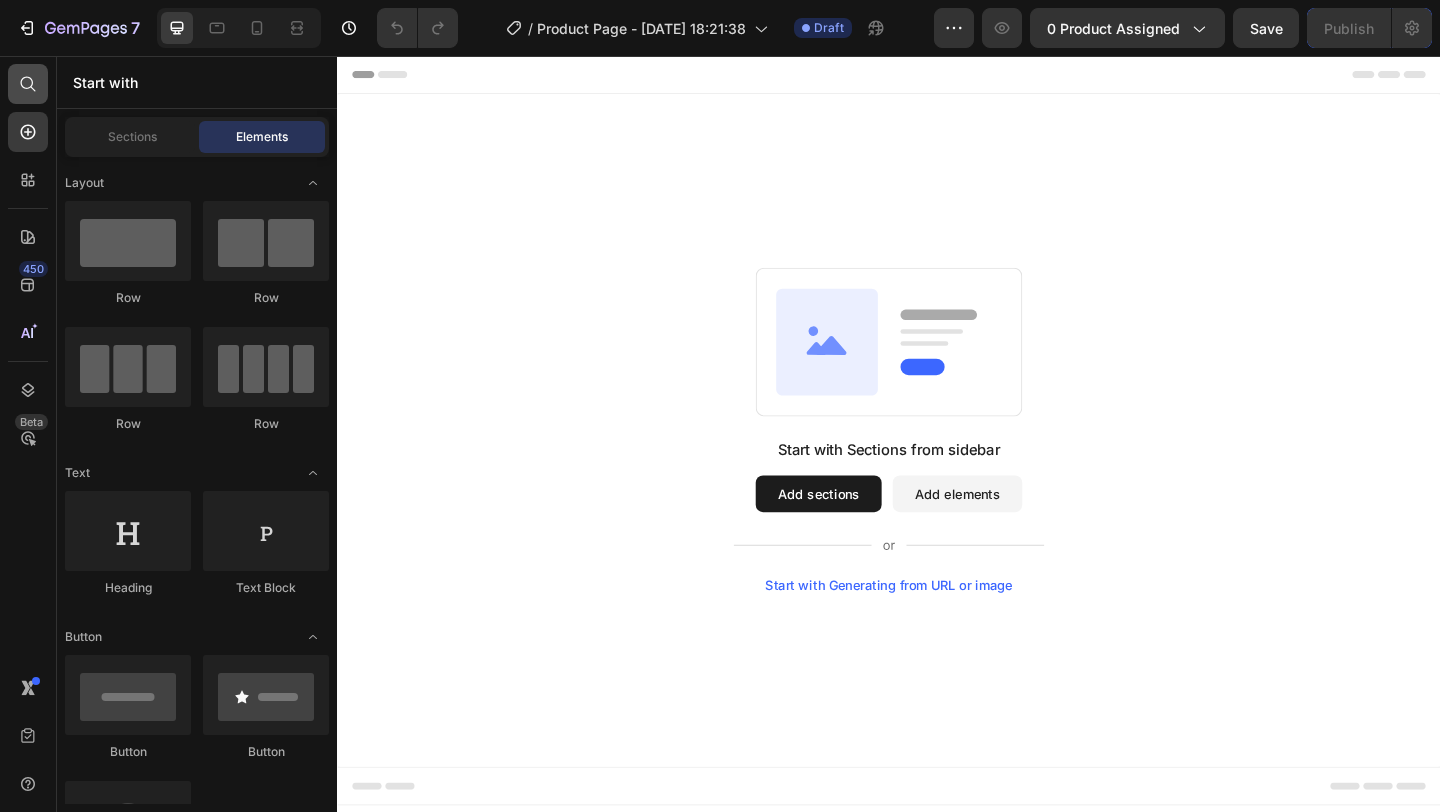click 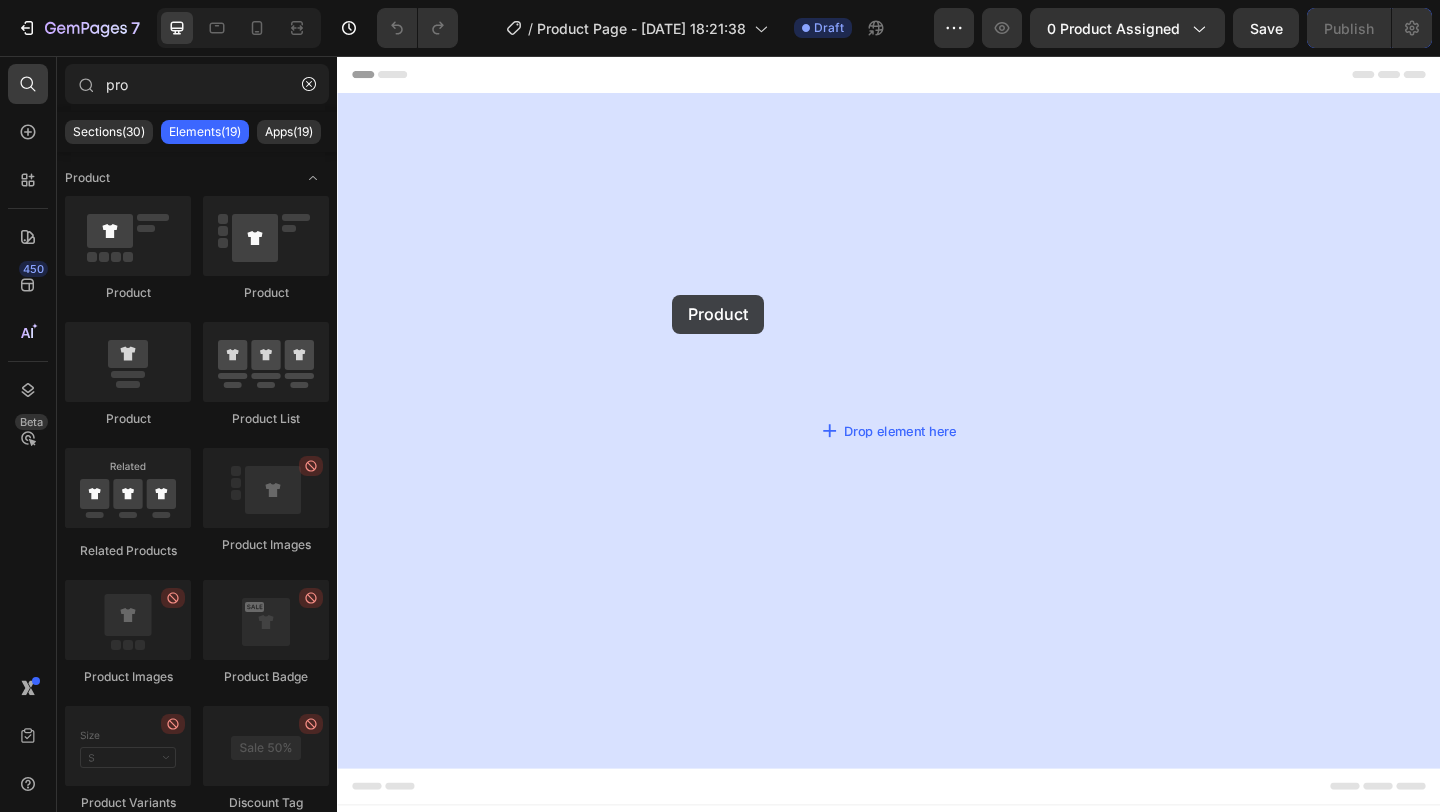 drag, startPoint x: 423, startPoint y: 283, endPoint x: 838, endPoint y: 323, distance: 416.92325 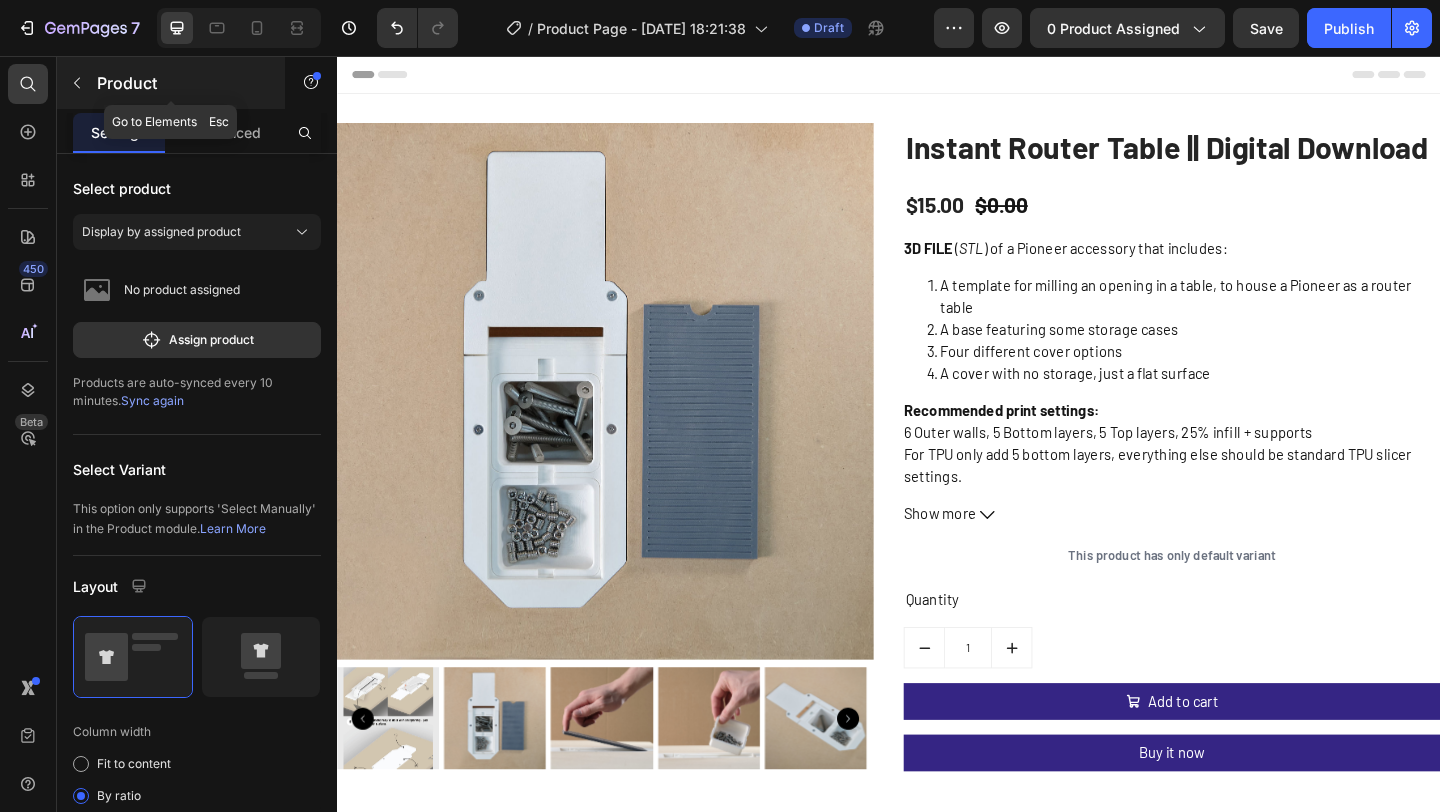 click 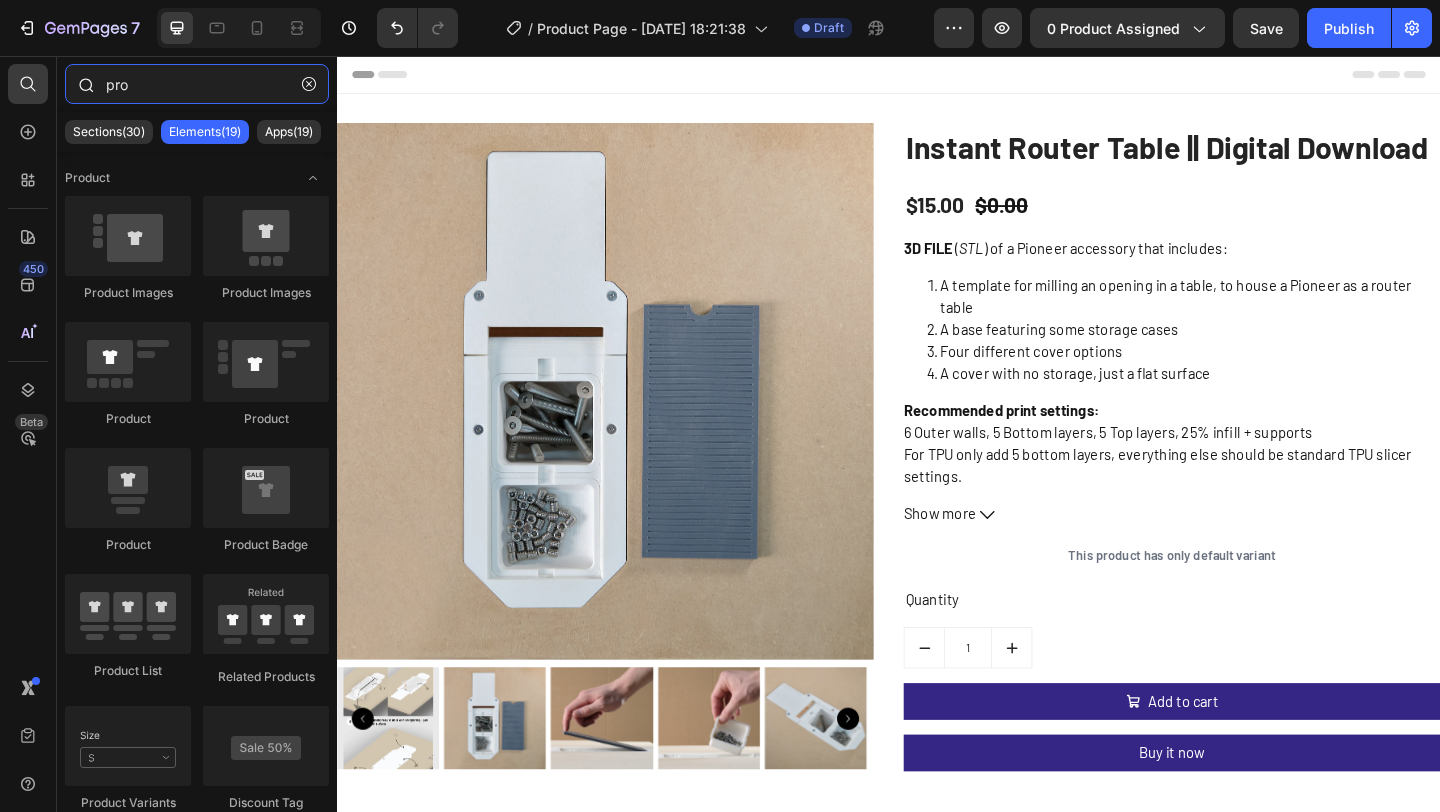 drag, startPoint x: 148, startPoint y: 85, endPoint x: 99, endPoint y: 81, distance: 49.162994 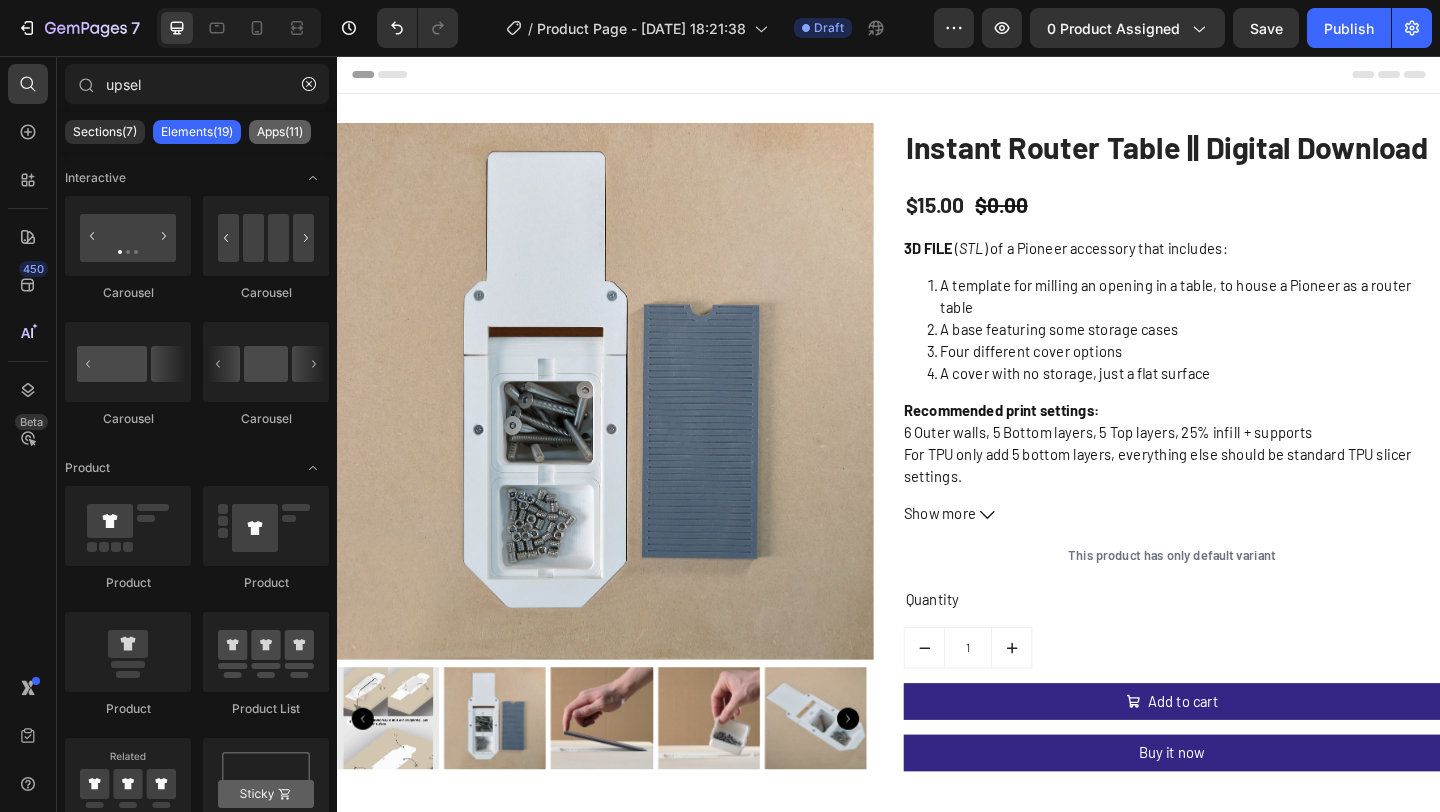 click on "Apps(11)" 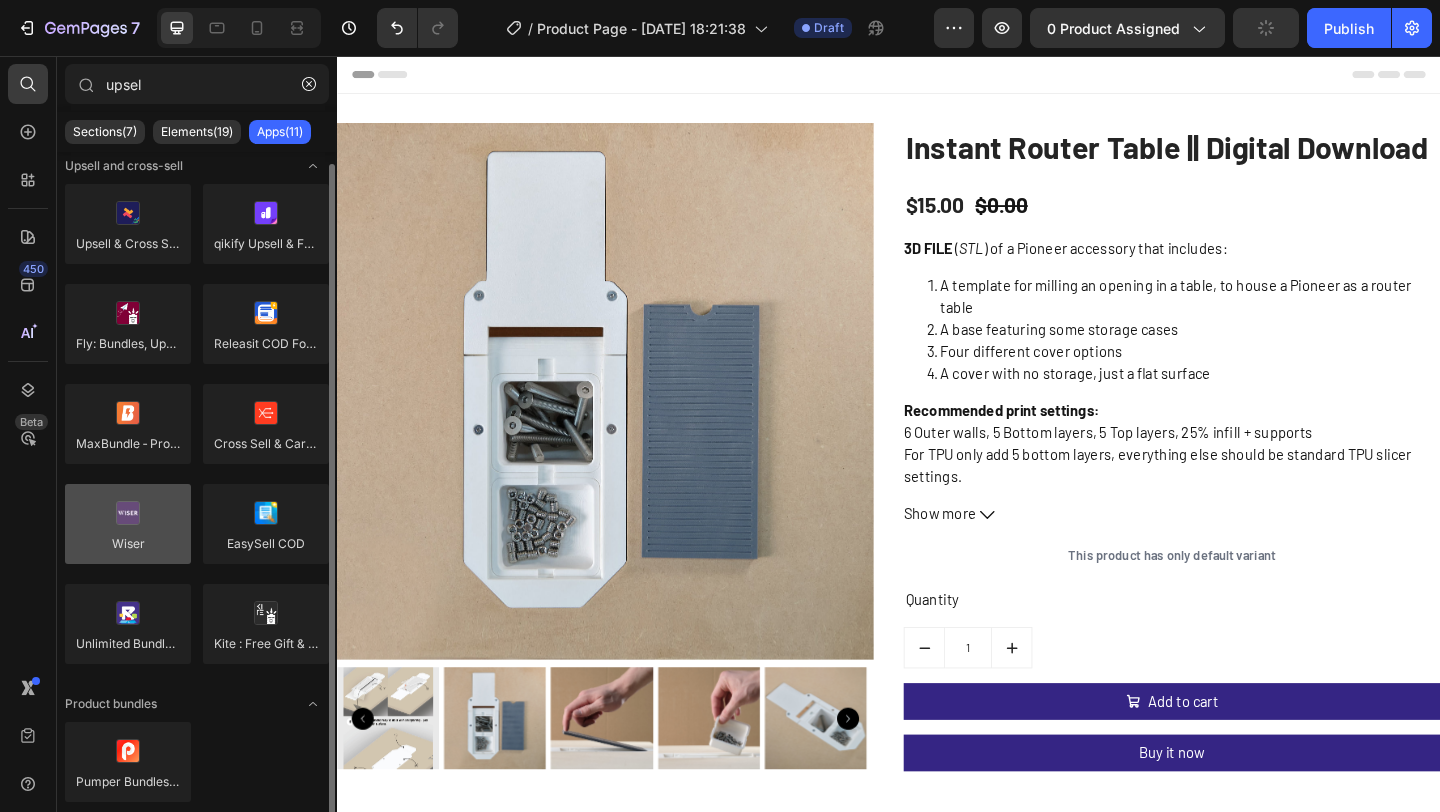 scroll, scrollTop: 0, scrollLeft: 0, axis: both 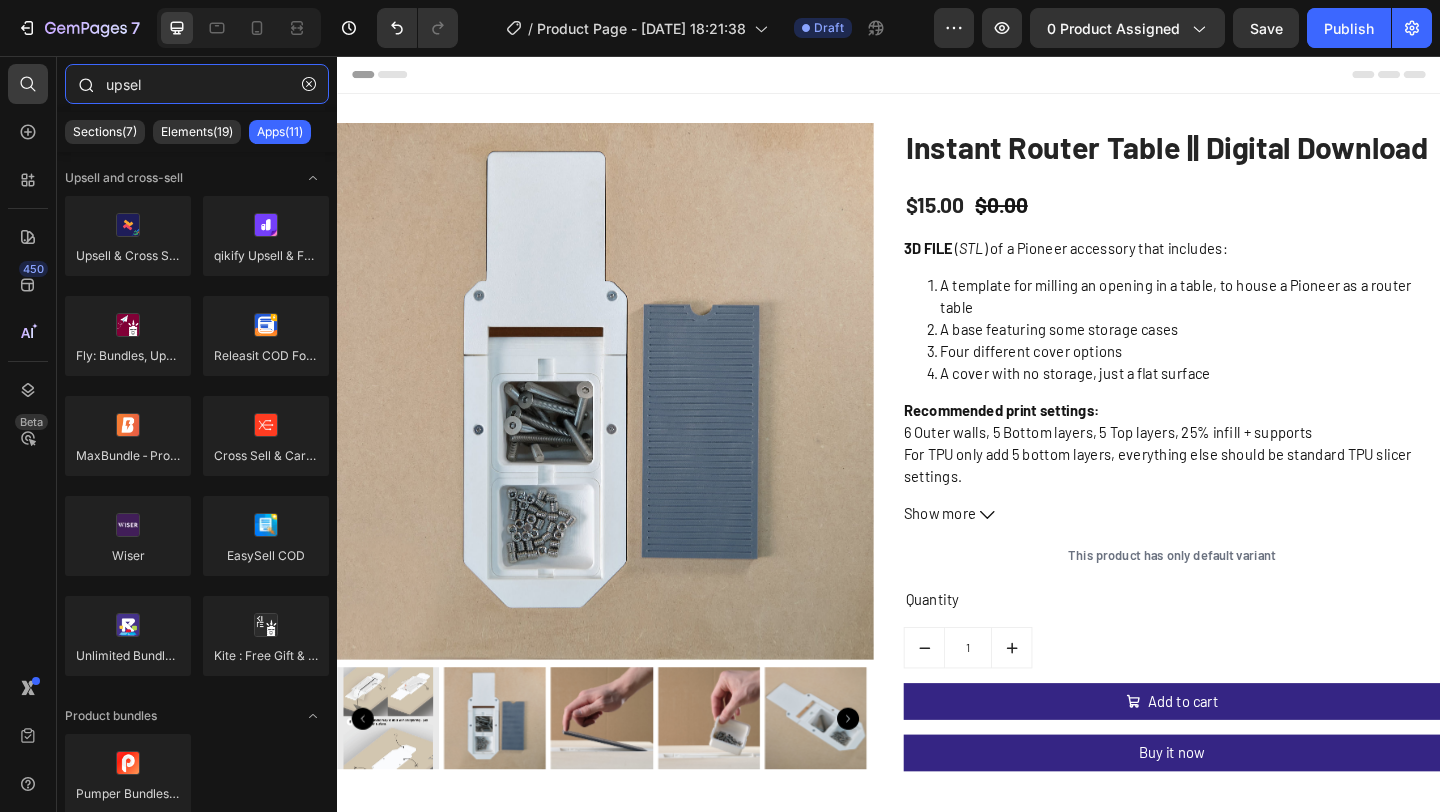 drag, startPoint x: 223, startPoint y: 90, endPoint x: 71, endPoint y: 85, distance: 152.08221 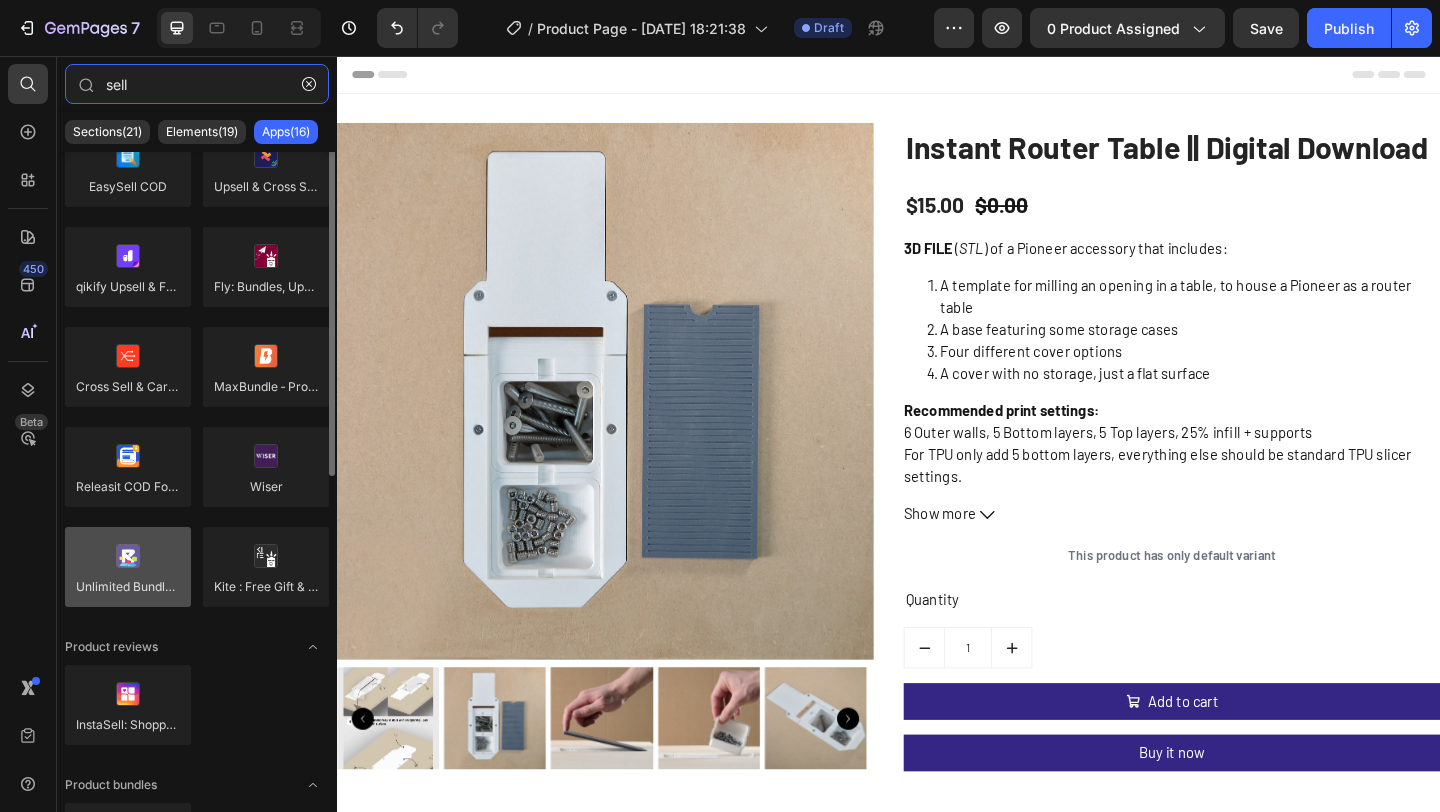 scroll, scrollTop: 0, scrollLeft: 0, axis: both 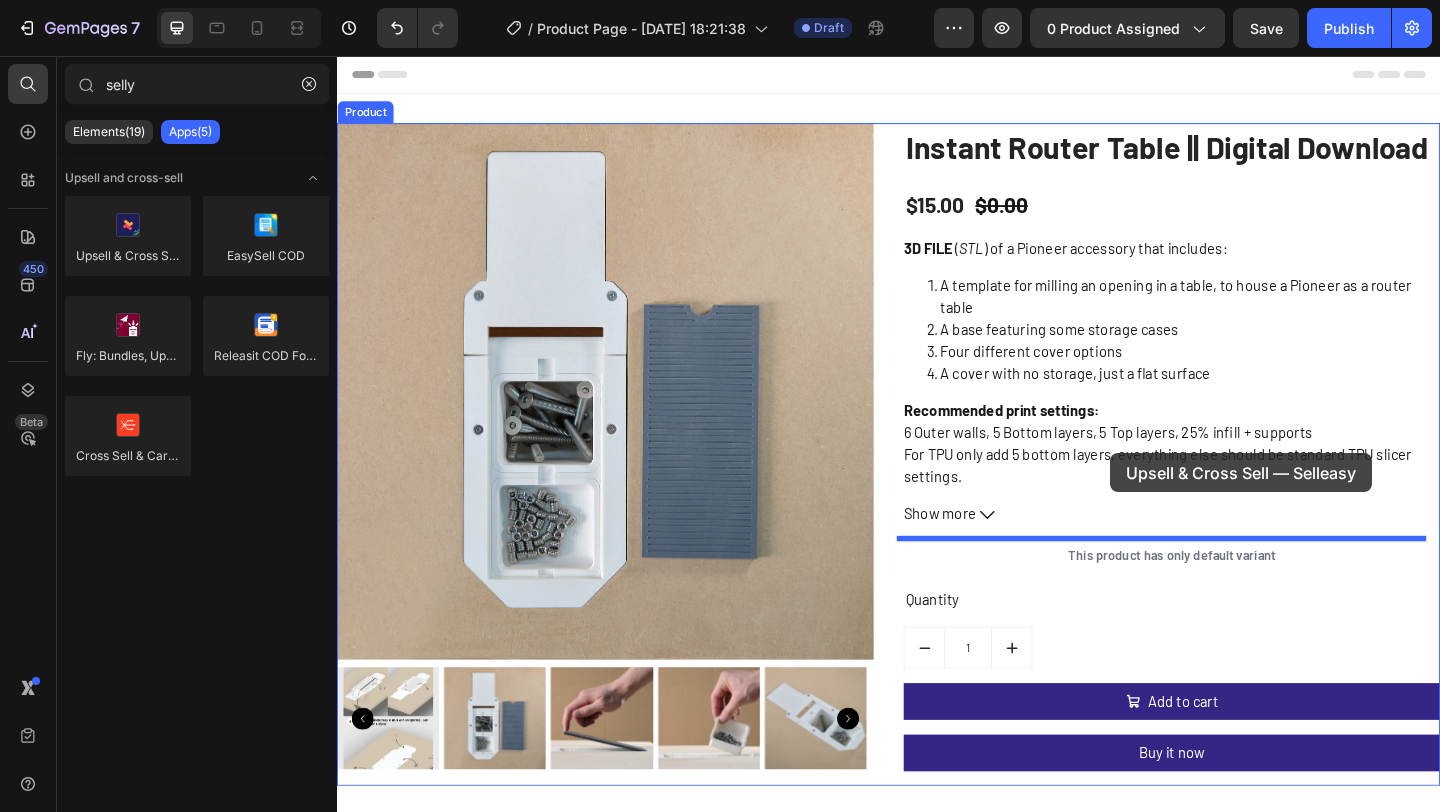 drag, startPoint x: 448, startPoint y: 297, endPoint x: 1178, endPoint y: 488, distance: 754.57336 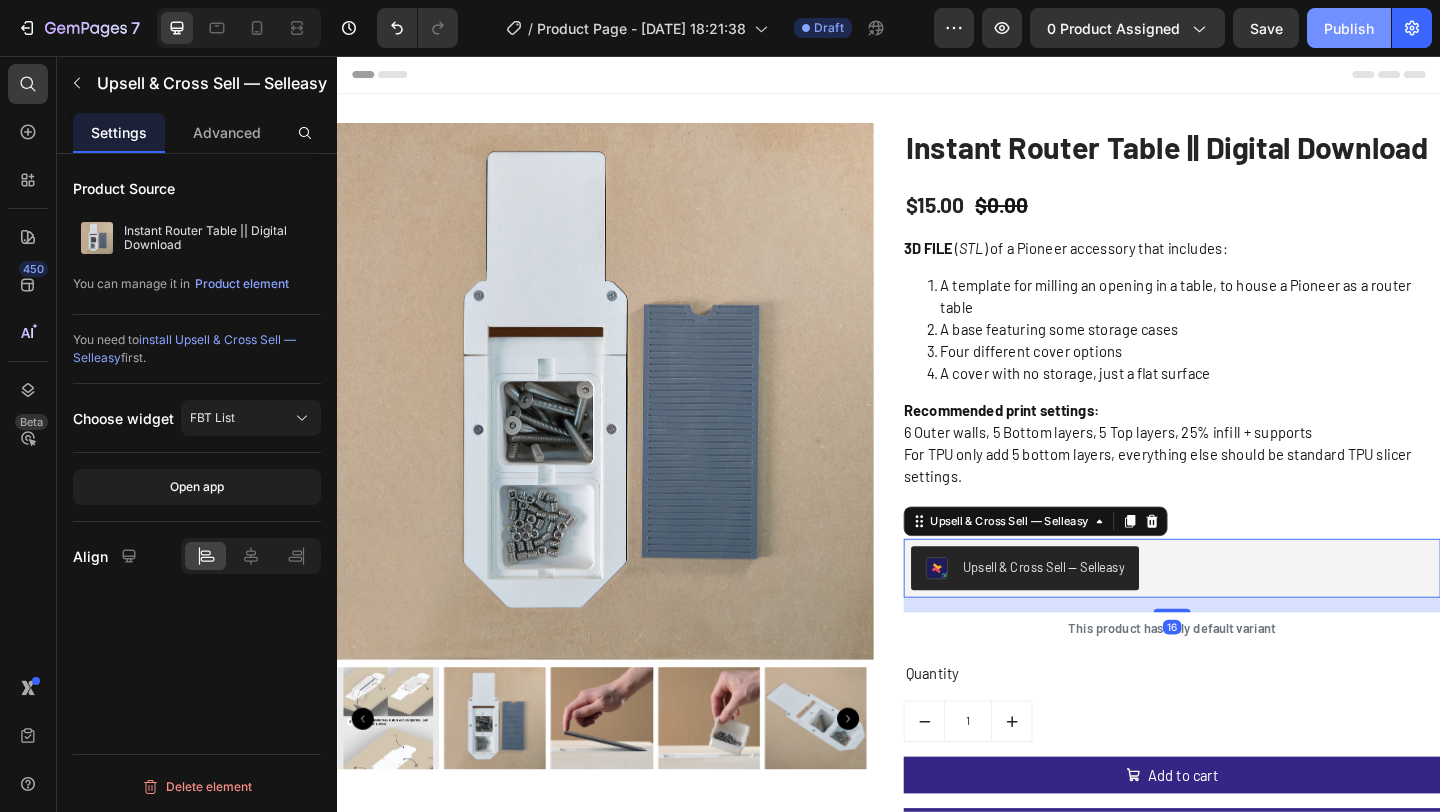 click on "Publish" 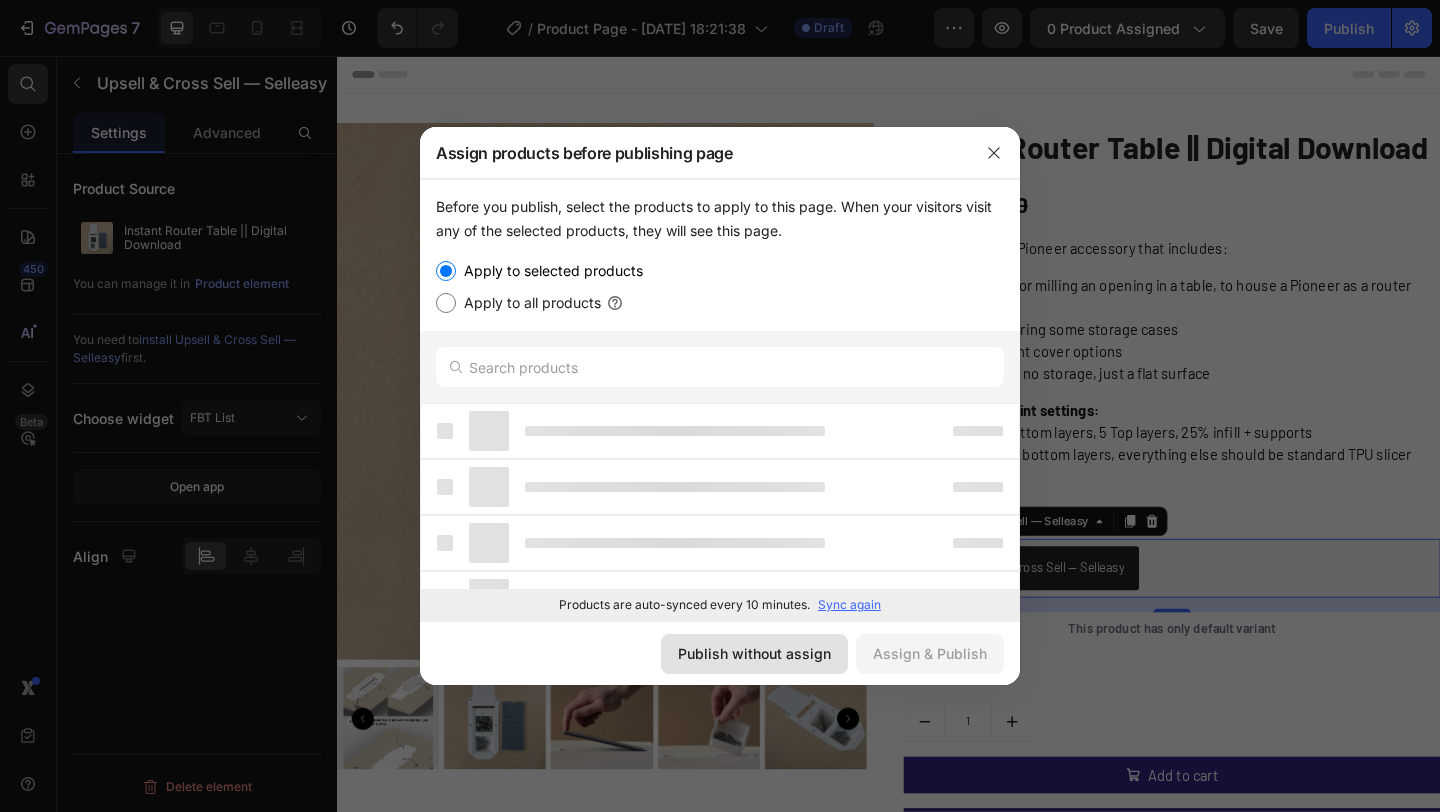 click on "Publish without assign" 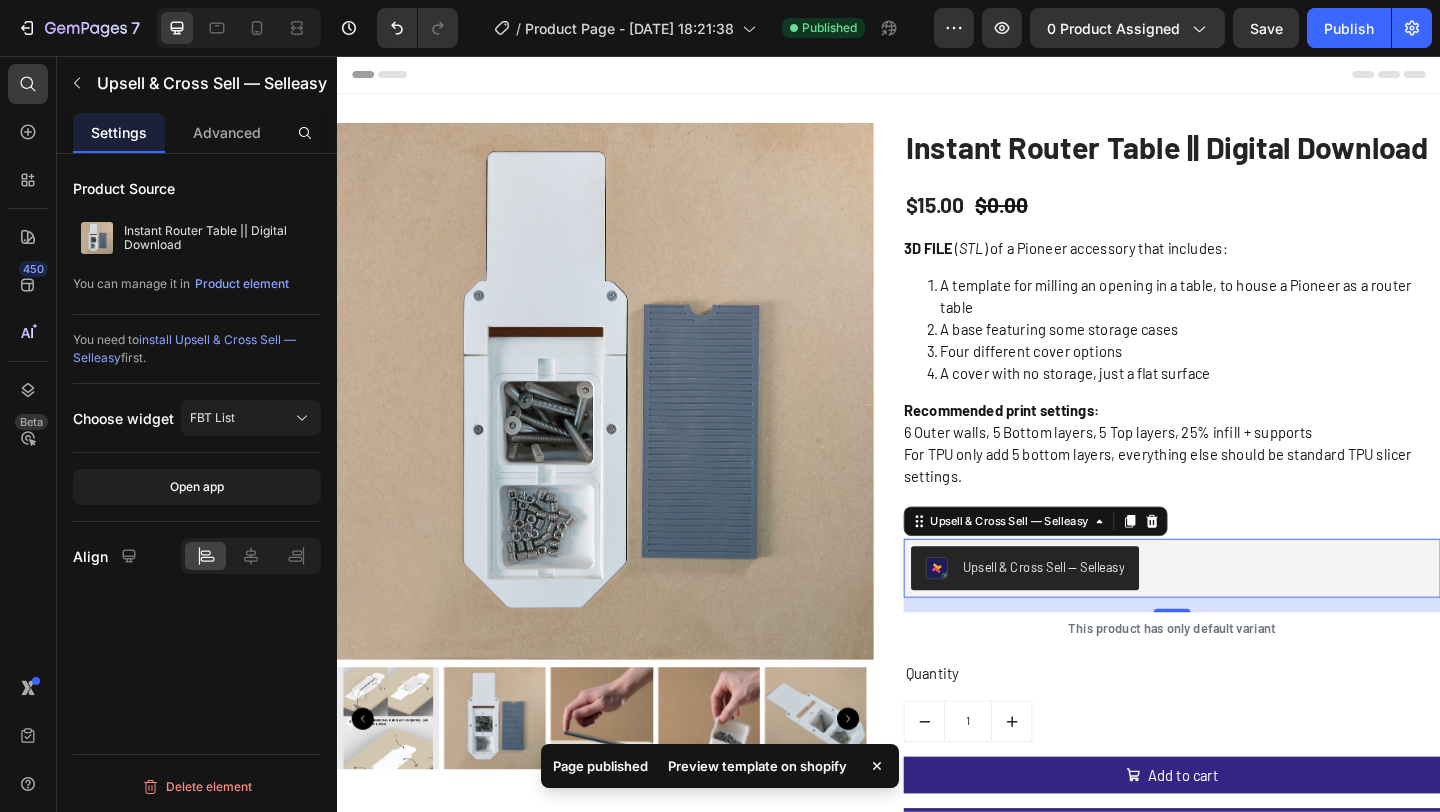 click on "Preview template on shopify" at bounding box center (757, 766) 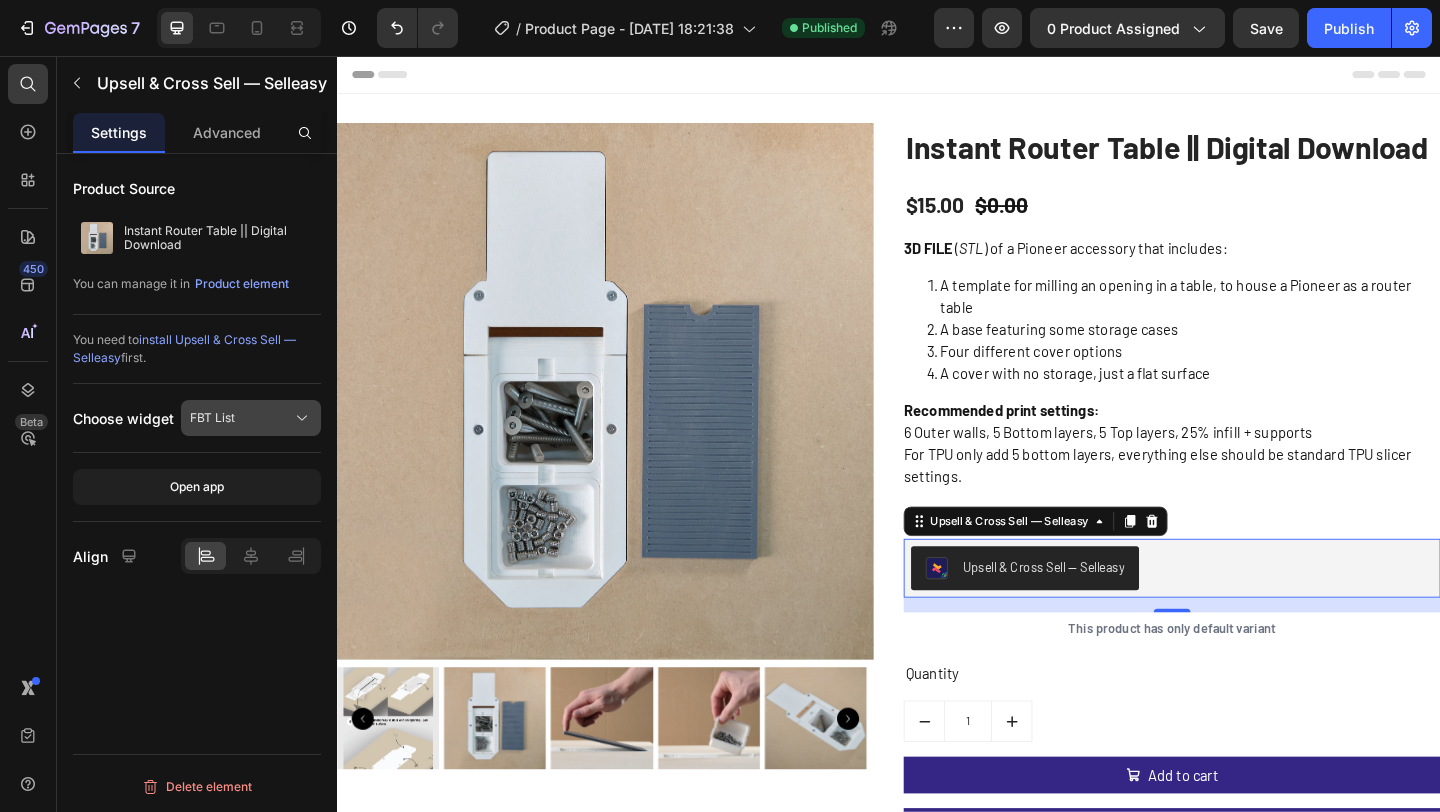 click on "FBT List" at bounding box center (251, 418) 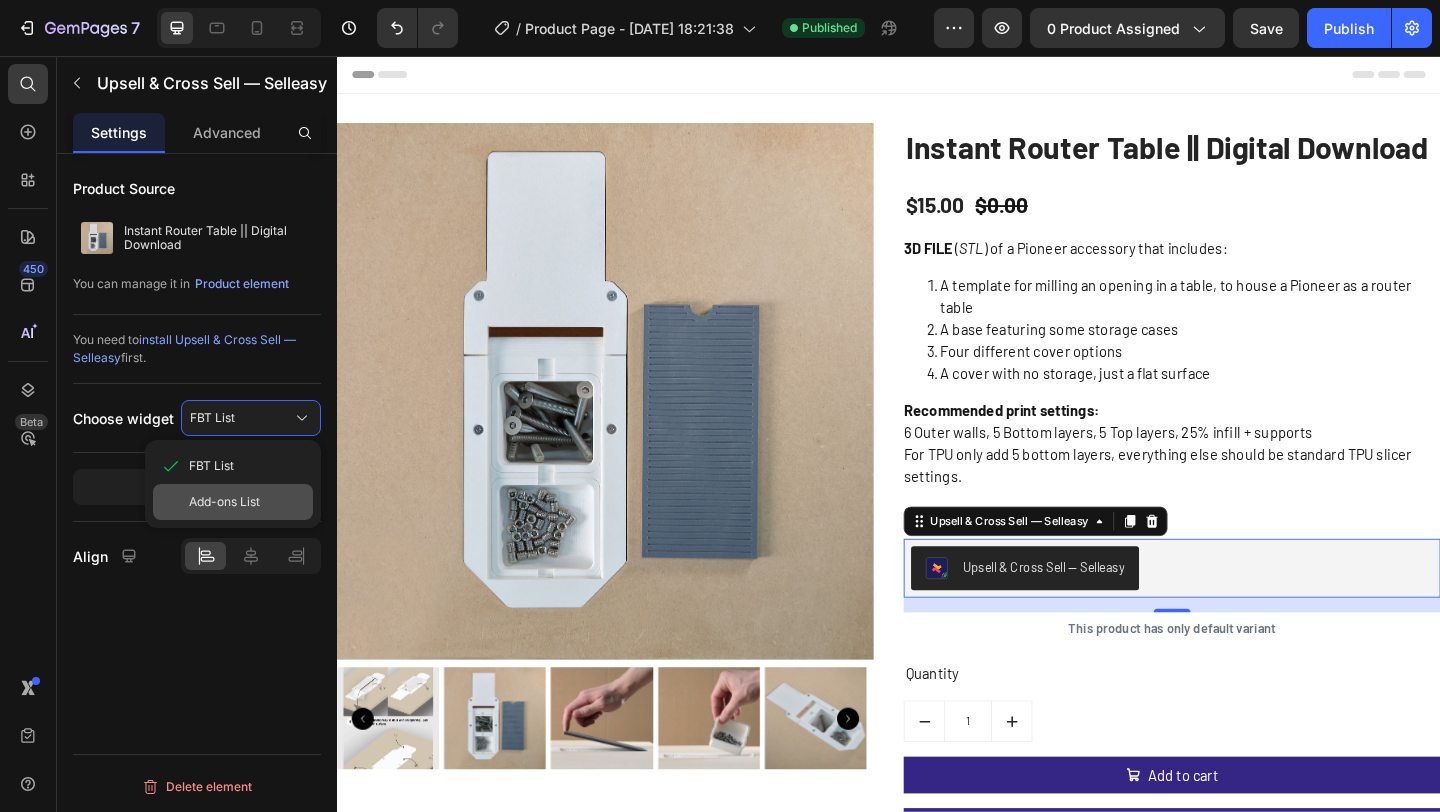 click on "Add-ons List" 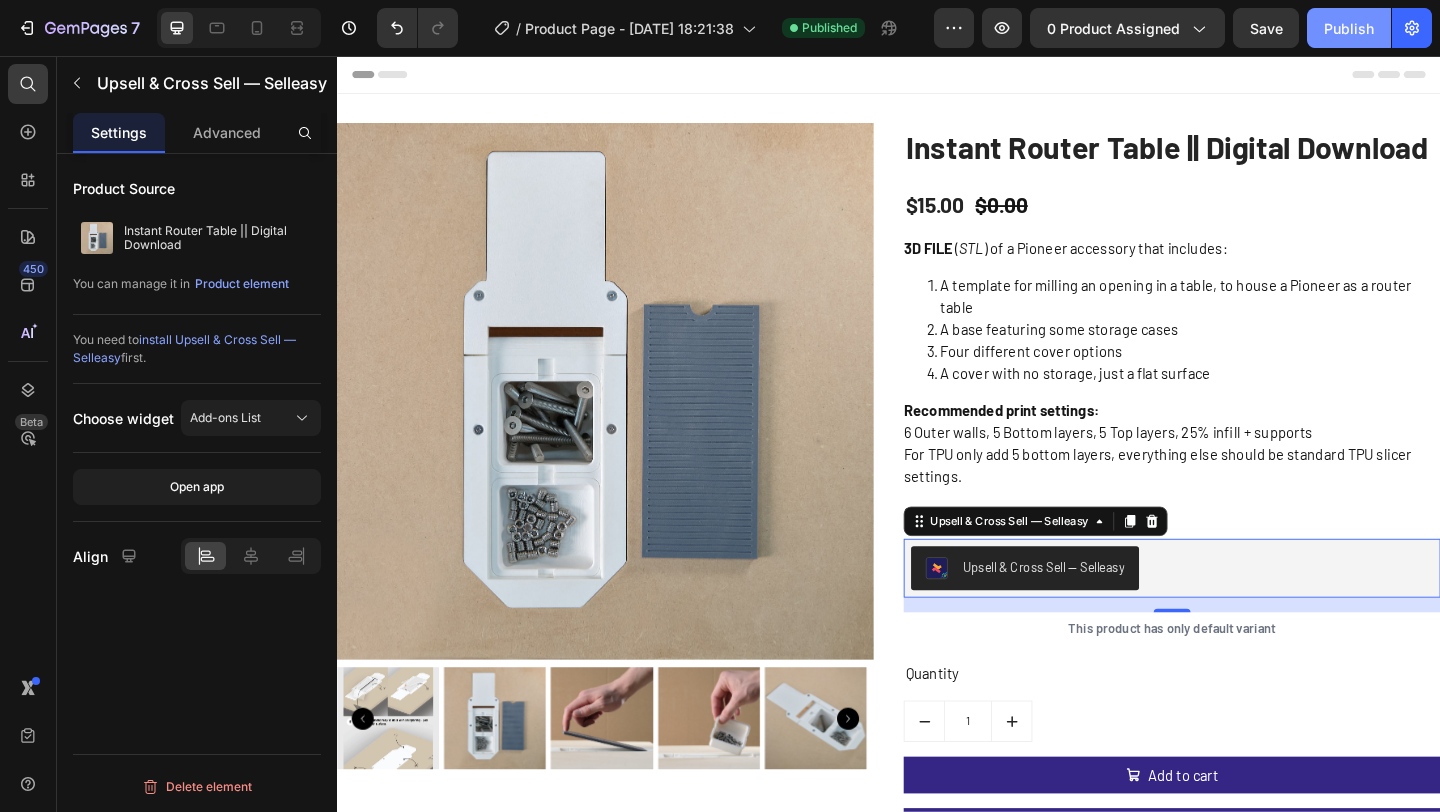 click on "Publish" at bounding box center (1349, 28) 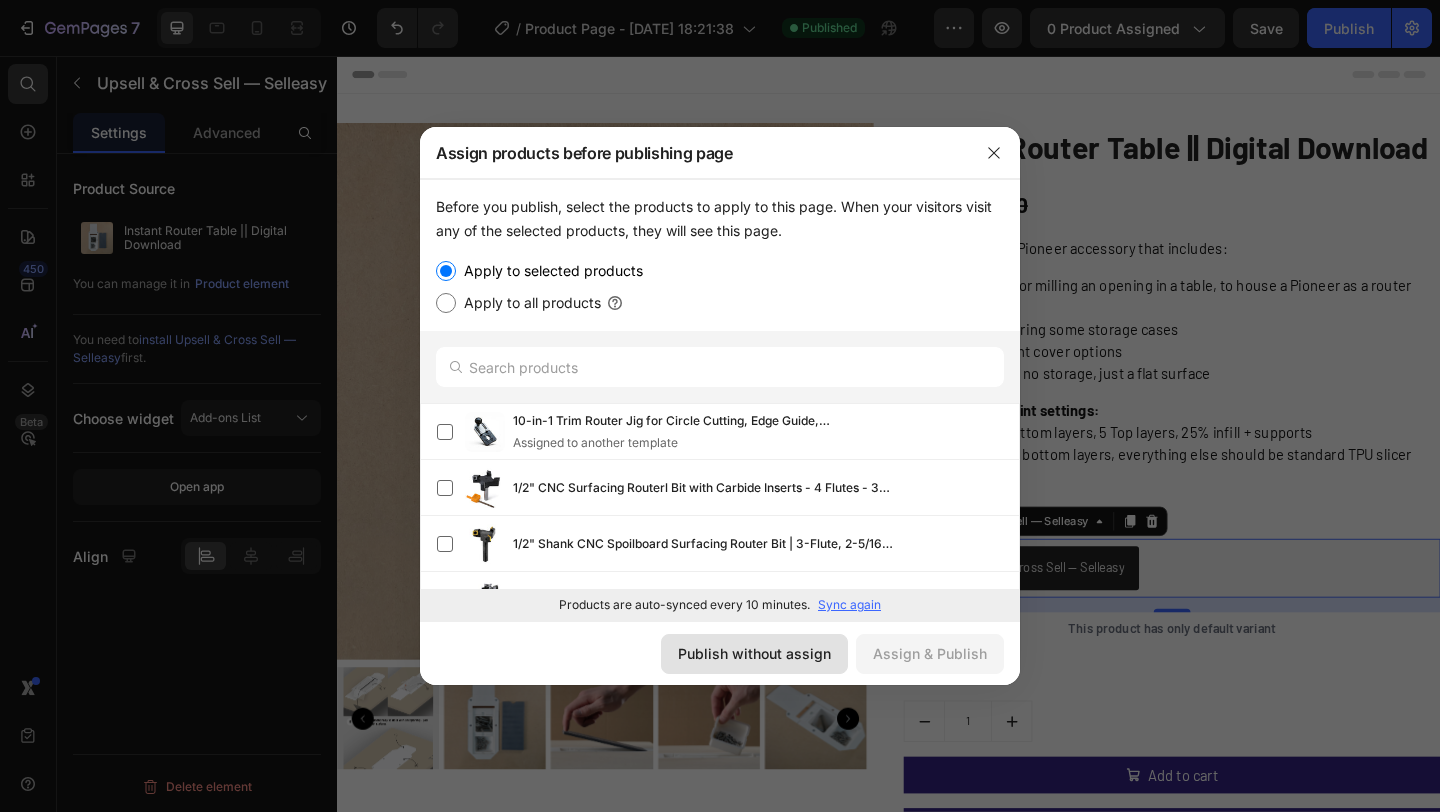 click on "Publish without assign" at bounding box center [754, 653] 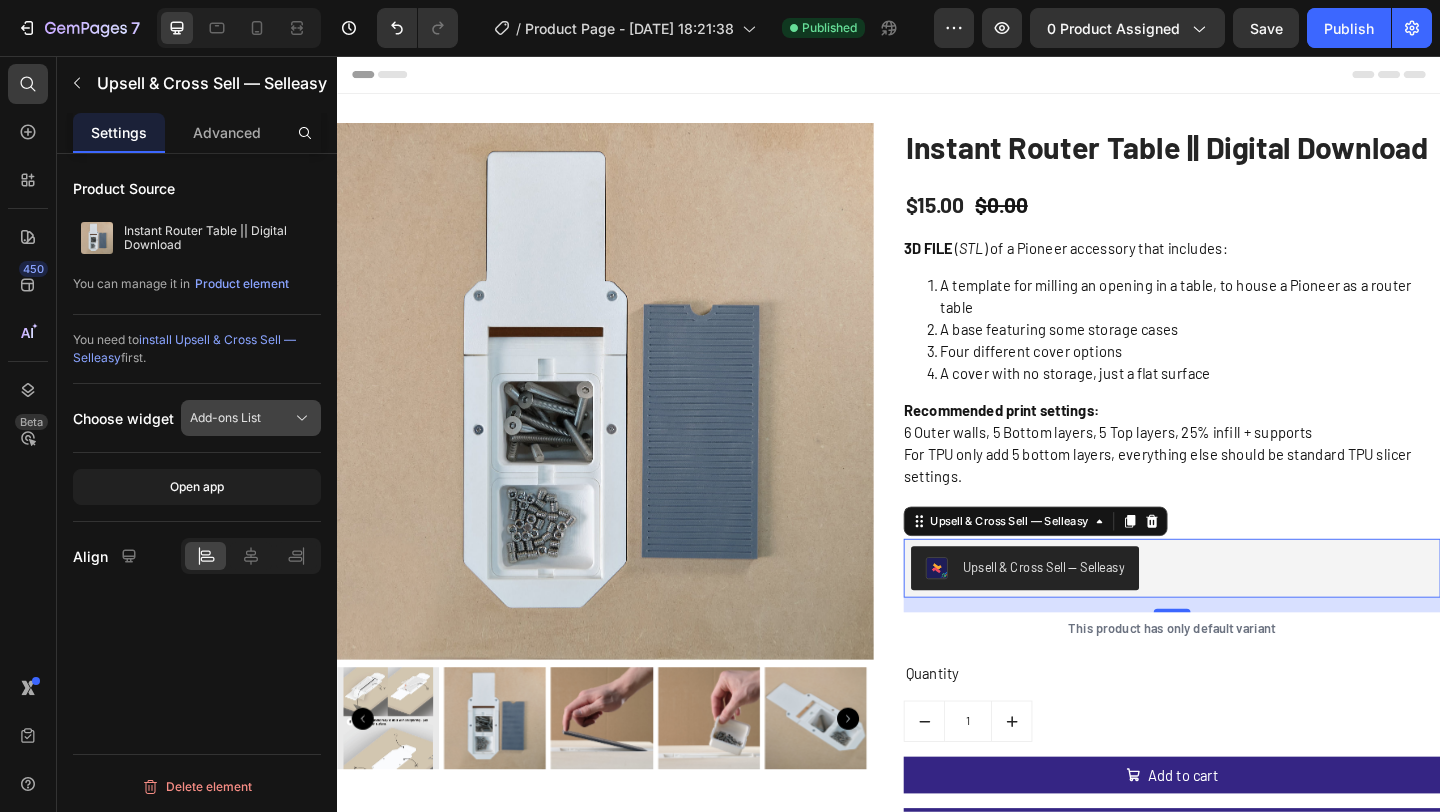 click on "Add-ons List" at bounding box center (225, 418) 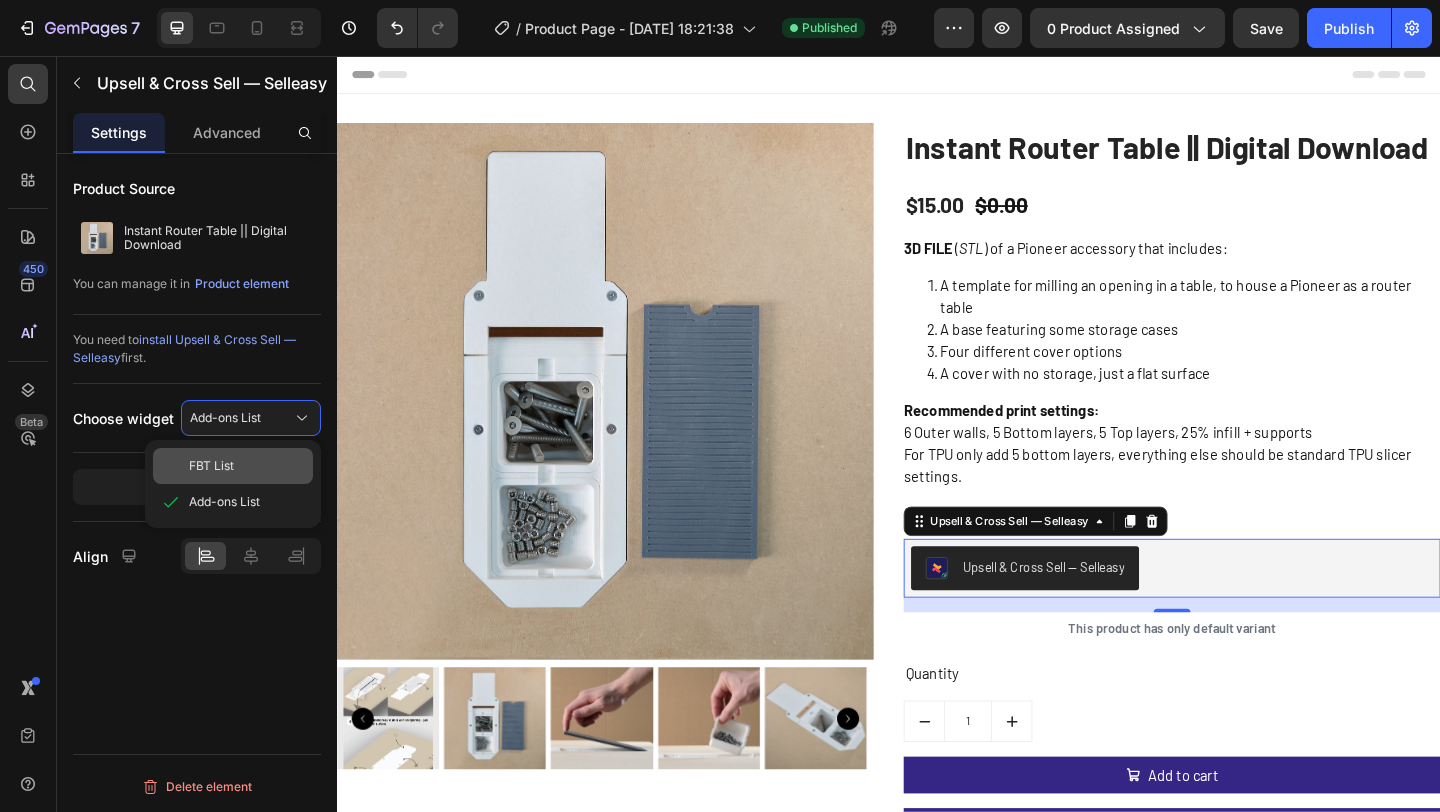 click on "FBT List" at bounding box center [247, 466] 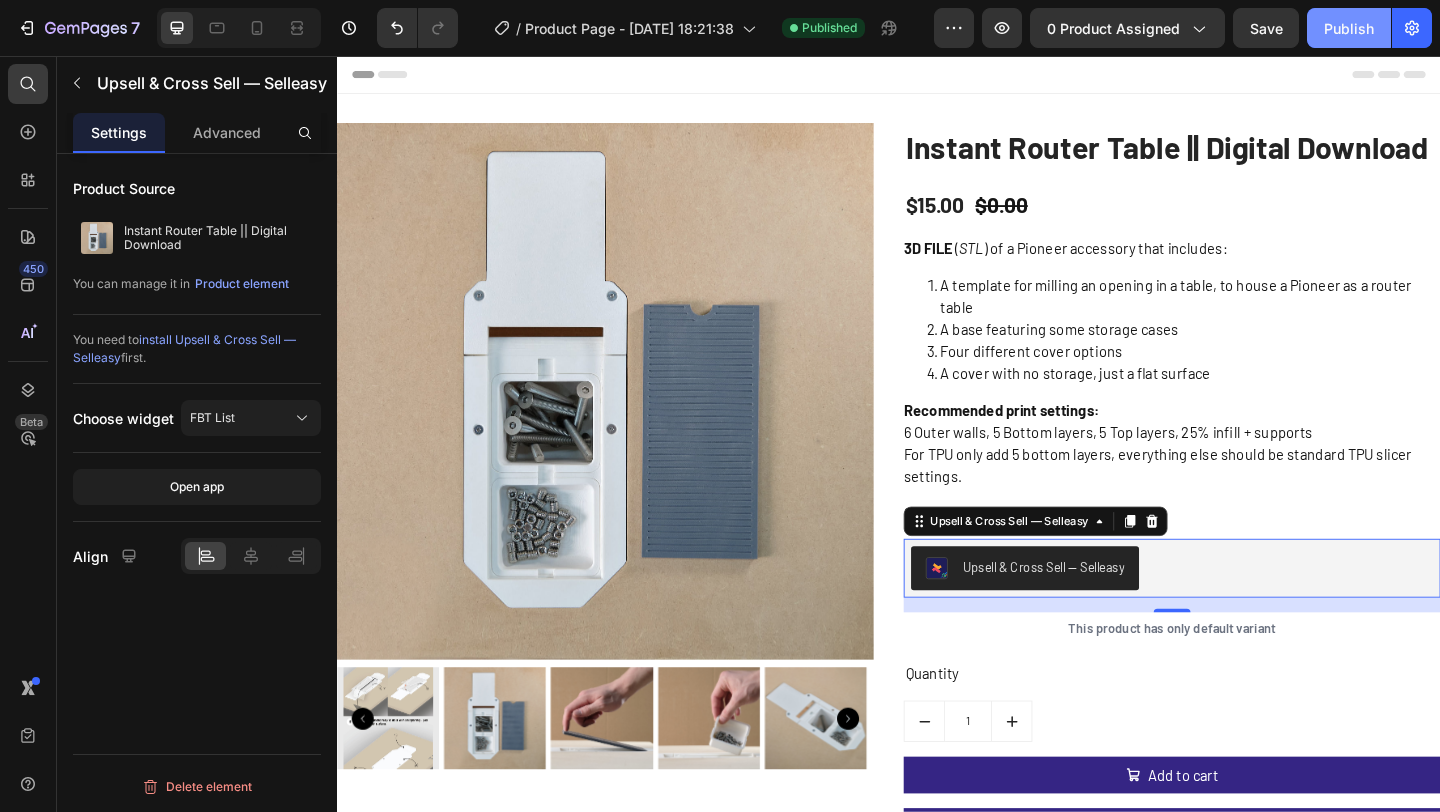 click on "Publish" at bounding box center (1349, 28) 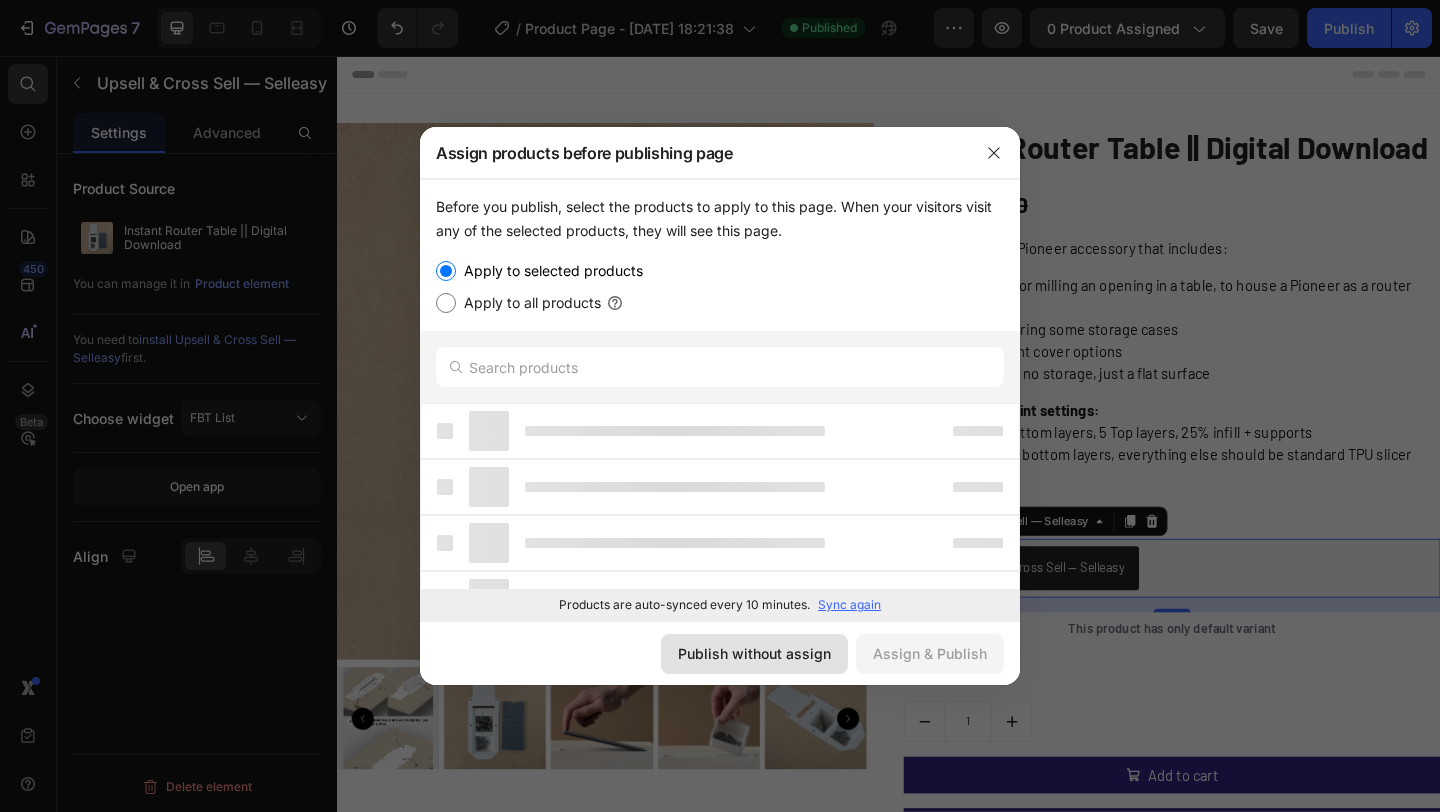 click on "Publish without assign" at bounding box center (754, 653) 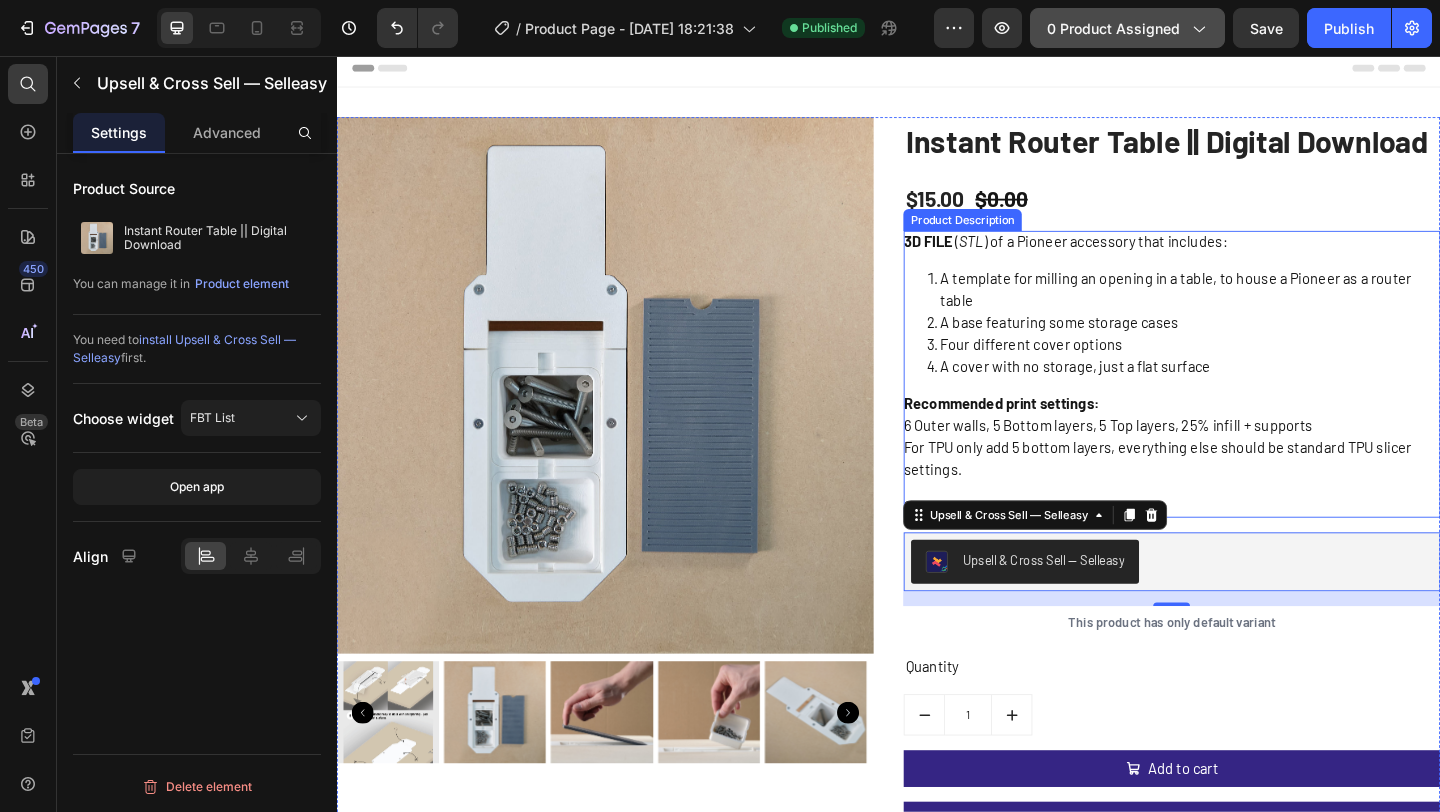 scroll, scrollTop: 12, scrollLeft: 0, axis: vertical 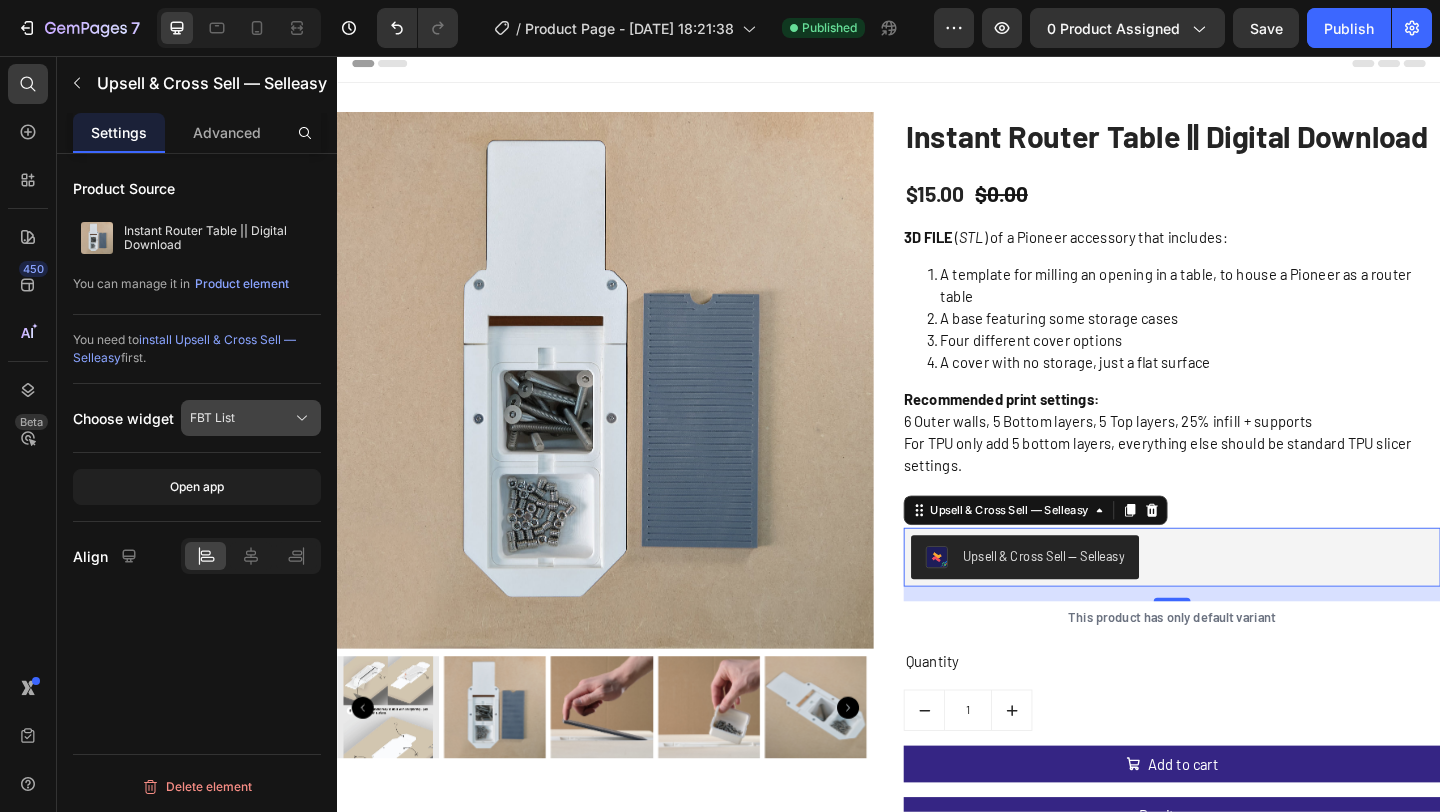click on "FBT List" at bounding box center [212, 418] 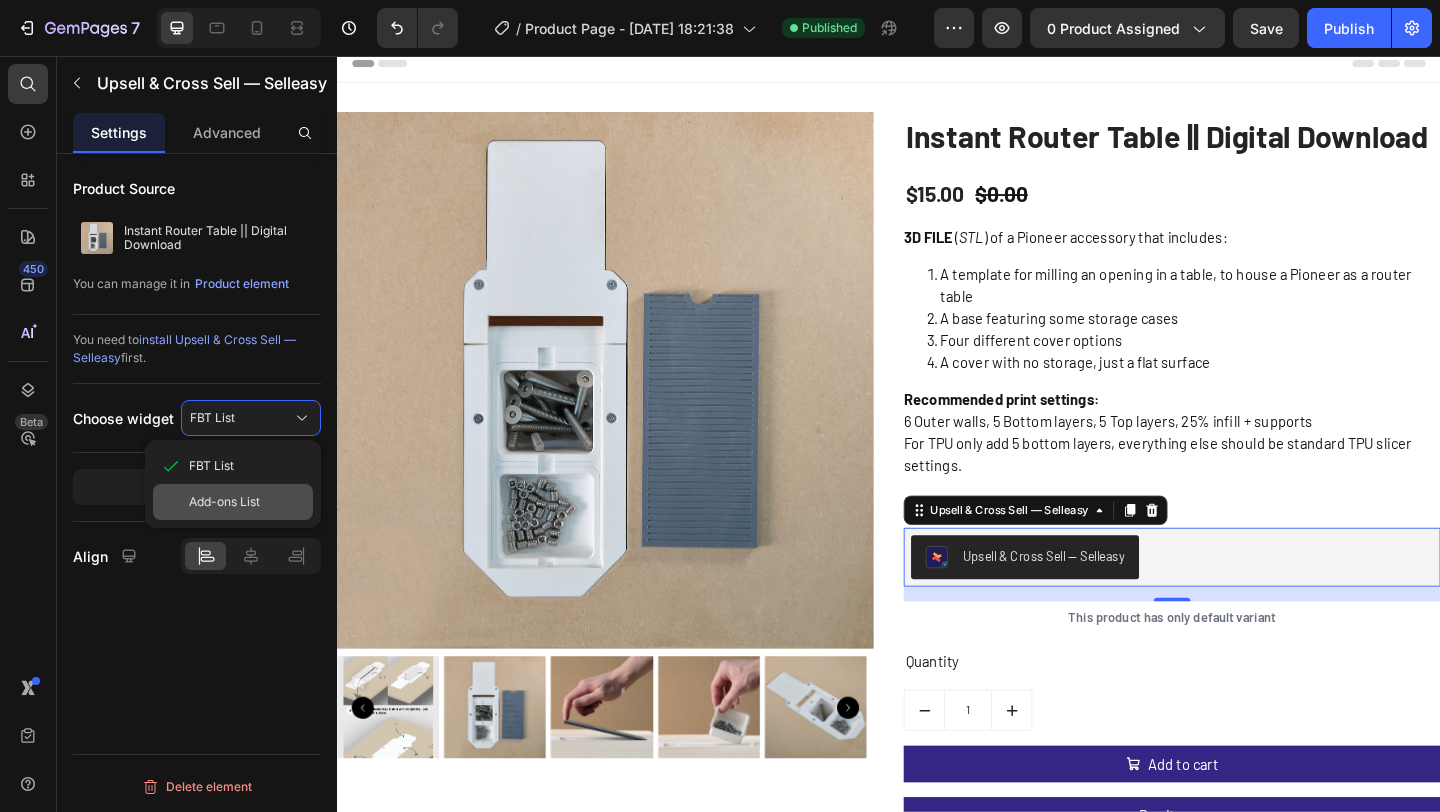 click on "Add-ons List" 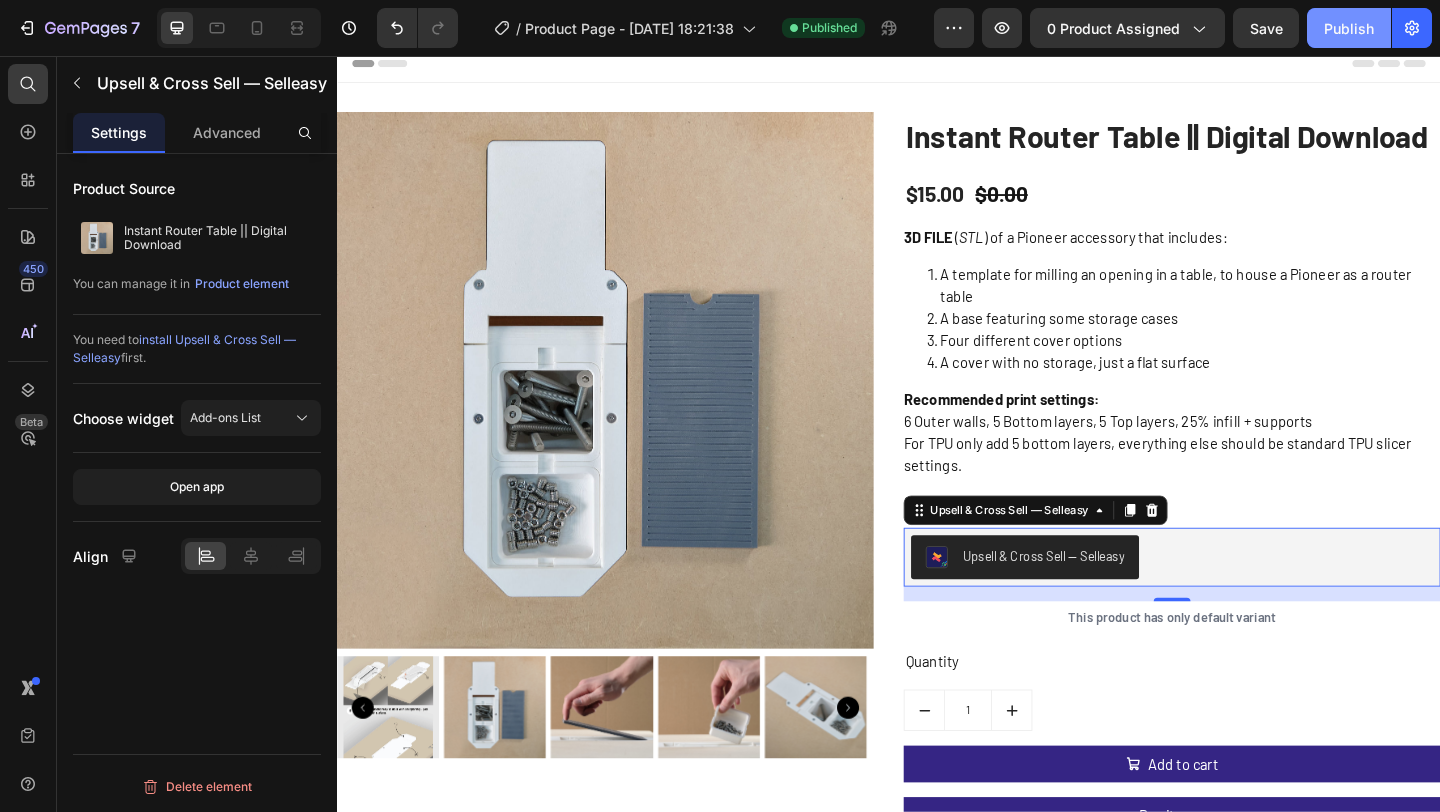 click on "Publish" at bounding box center [1349, 28] 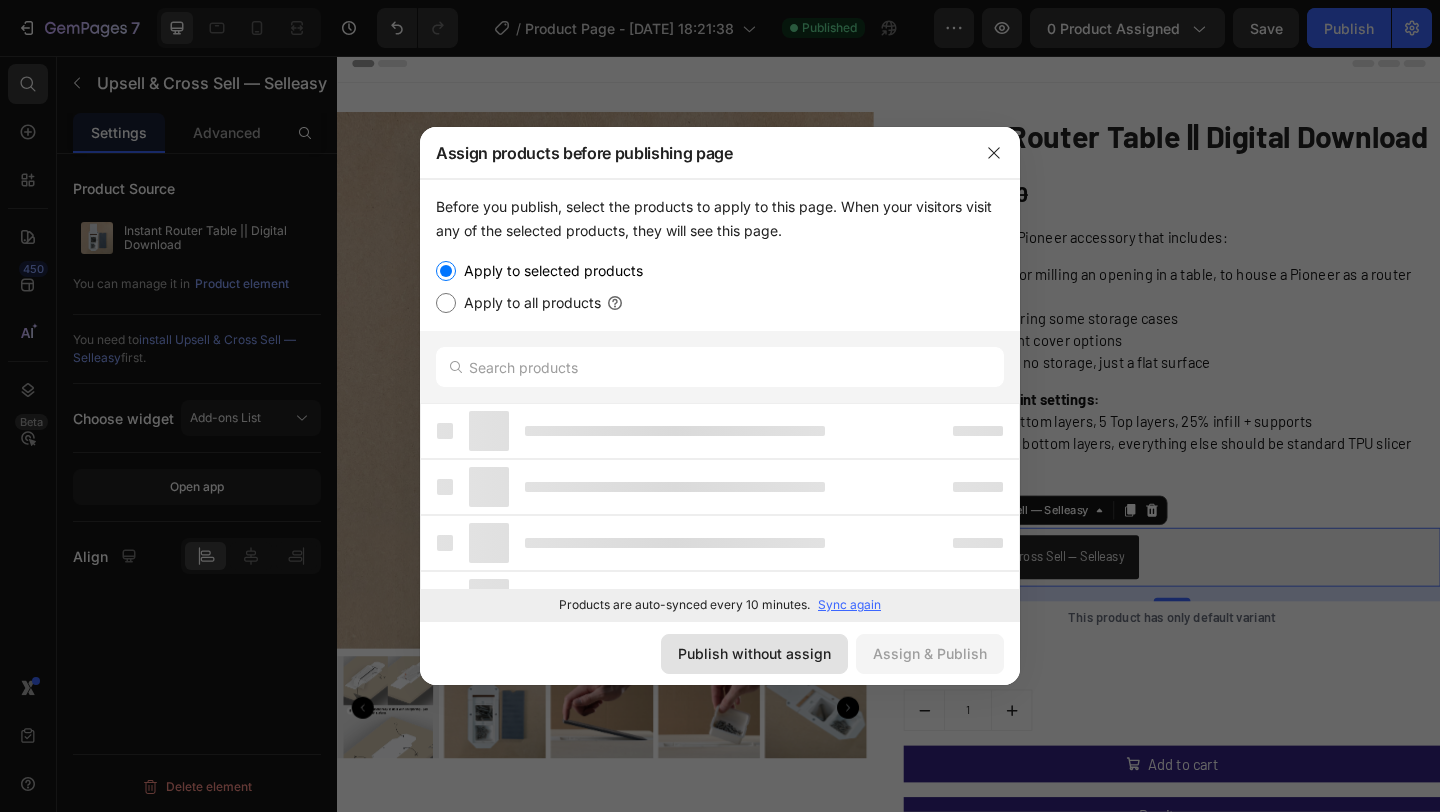 click on "Publish without assign" at bounding box center [754, 653] 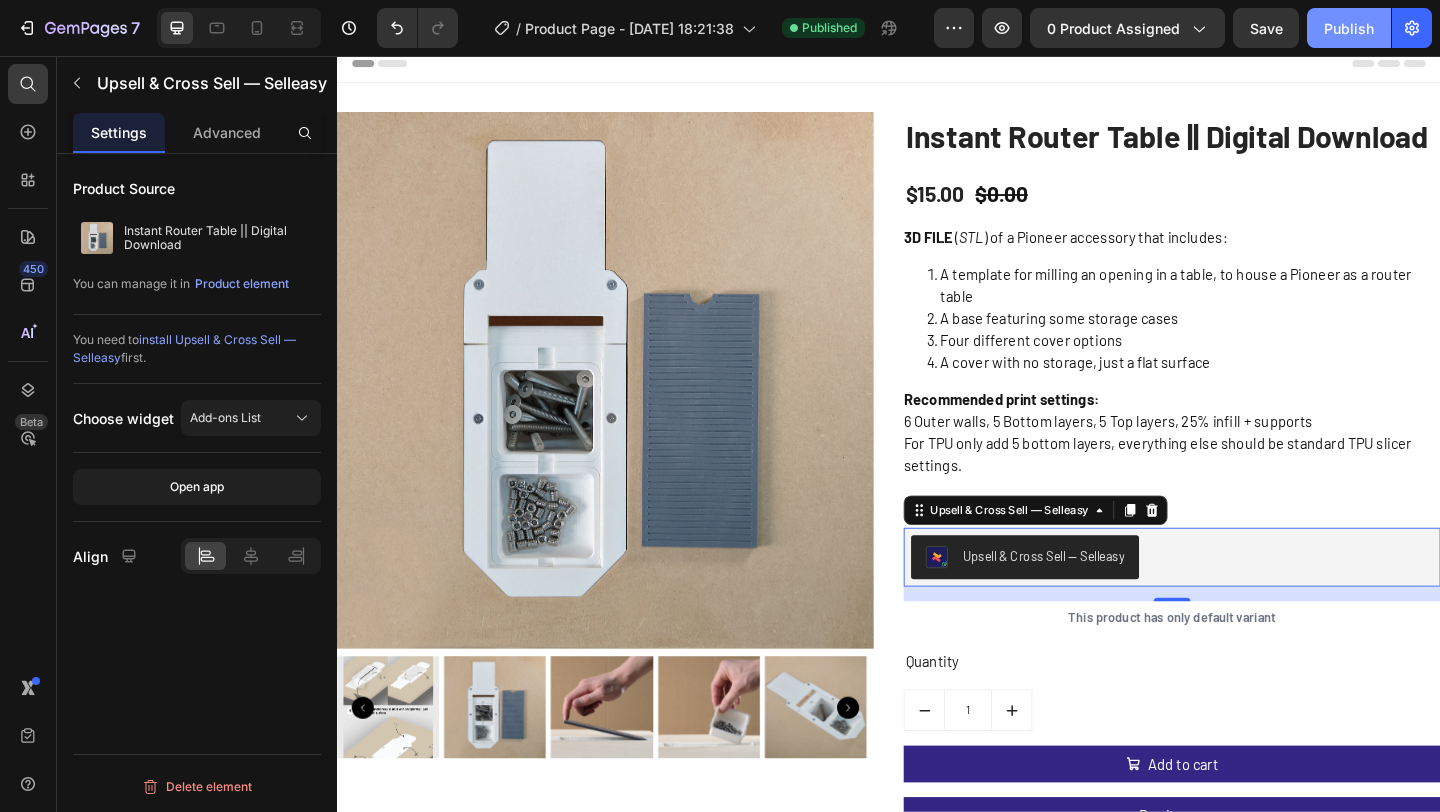 click on "Publish" at bounding box center [1349, 28] 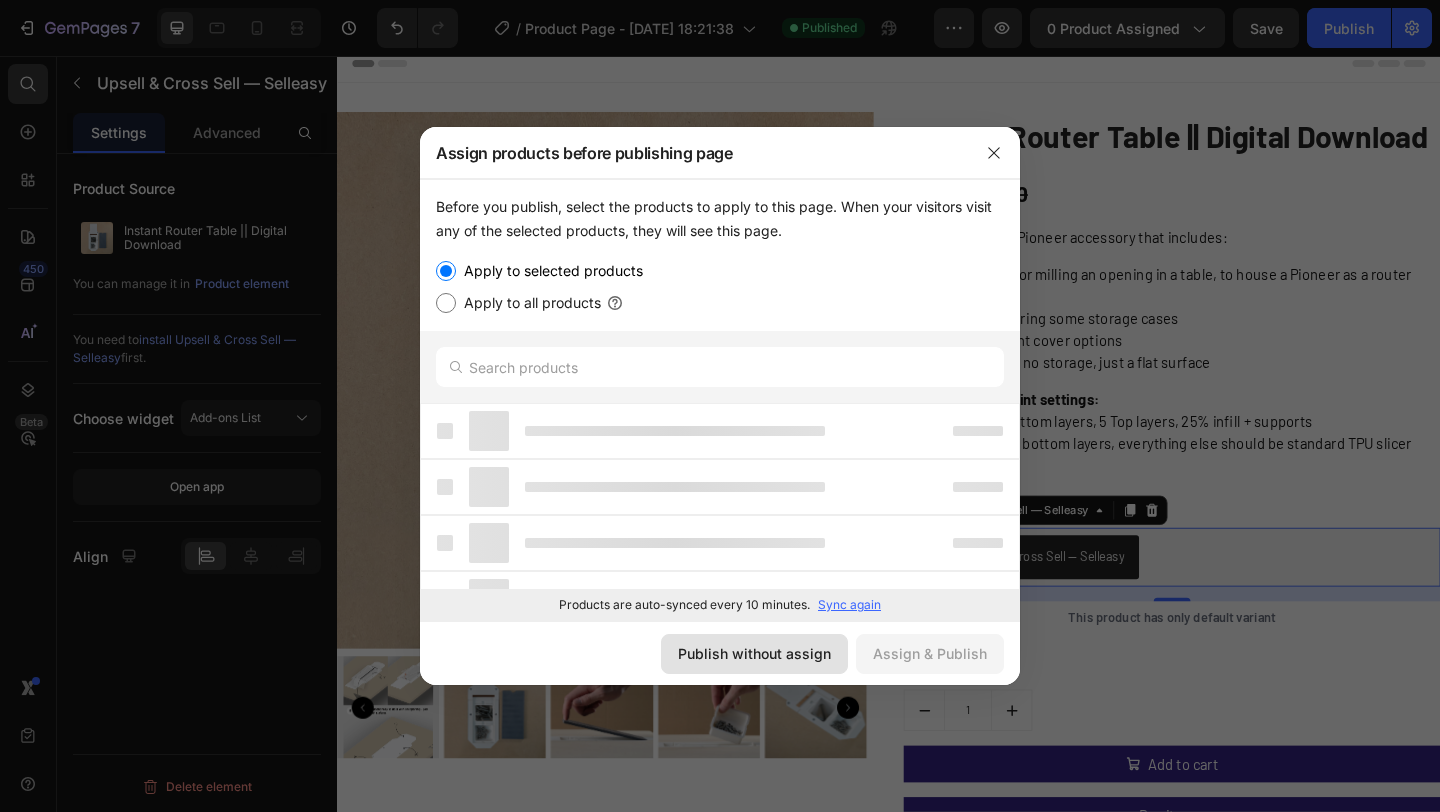 click on "Publish without assign" 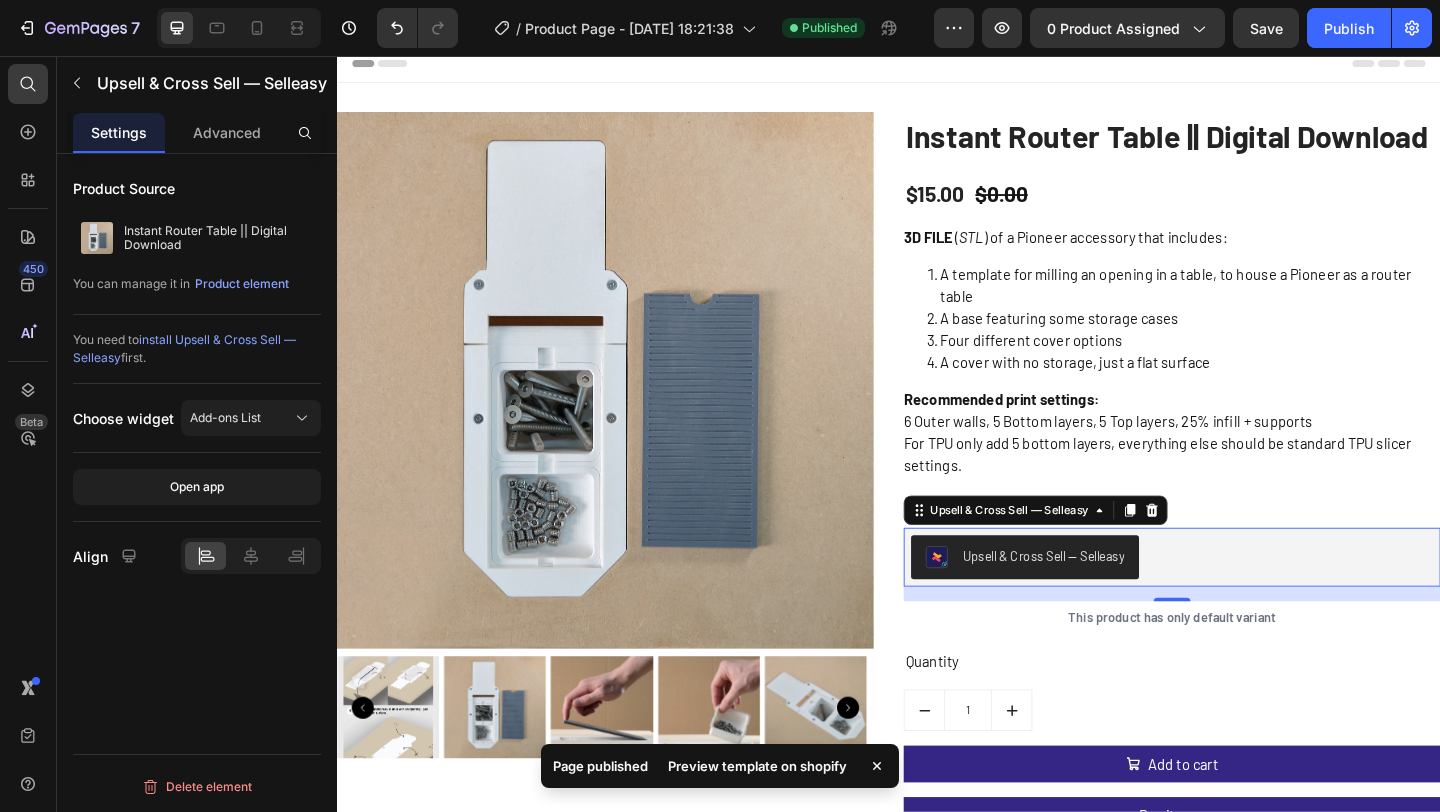 click on "Preview template on shopify" at bounding box center [757, 766] 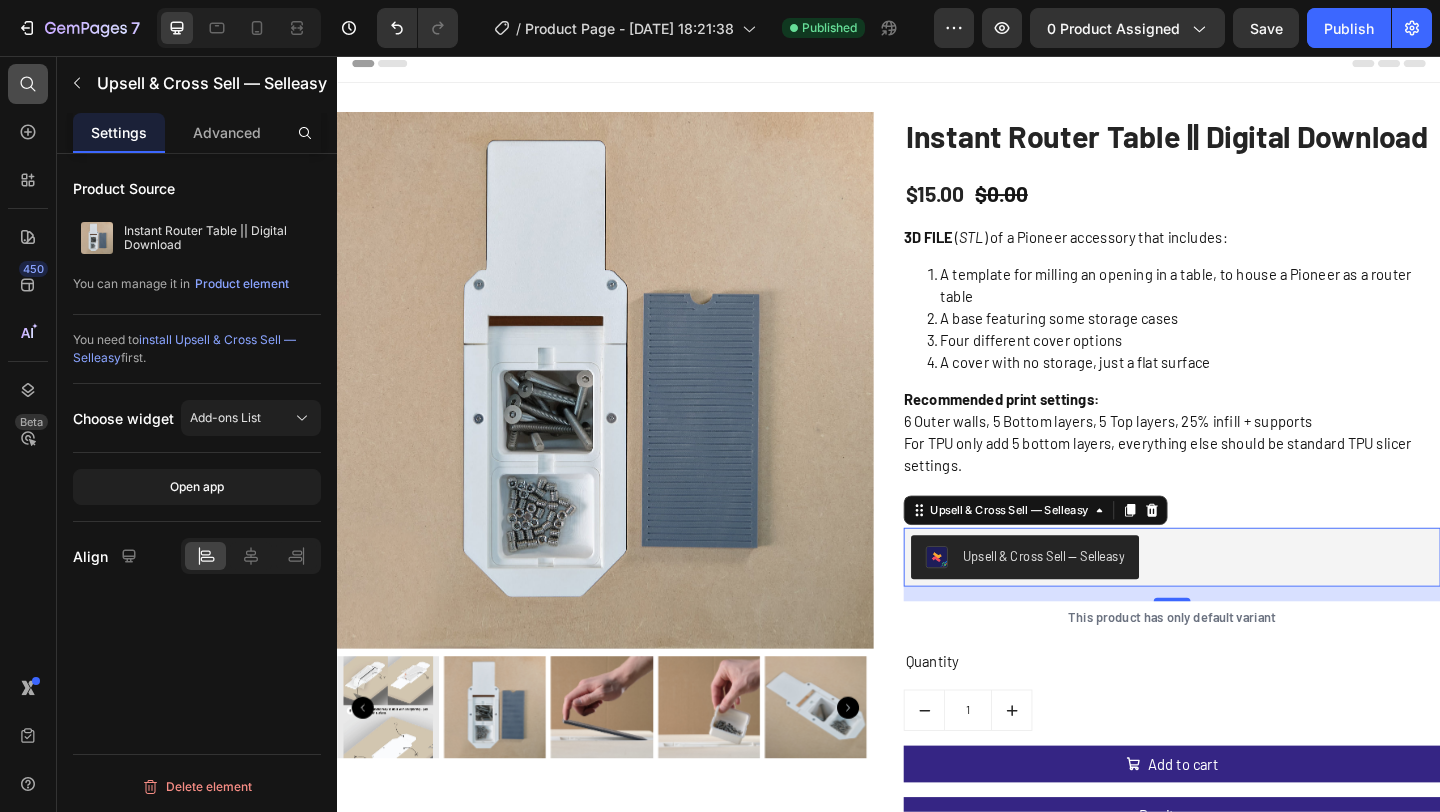 click 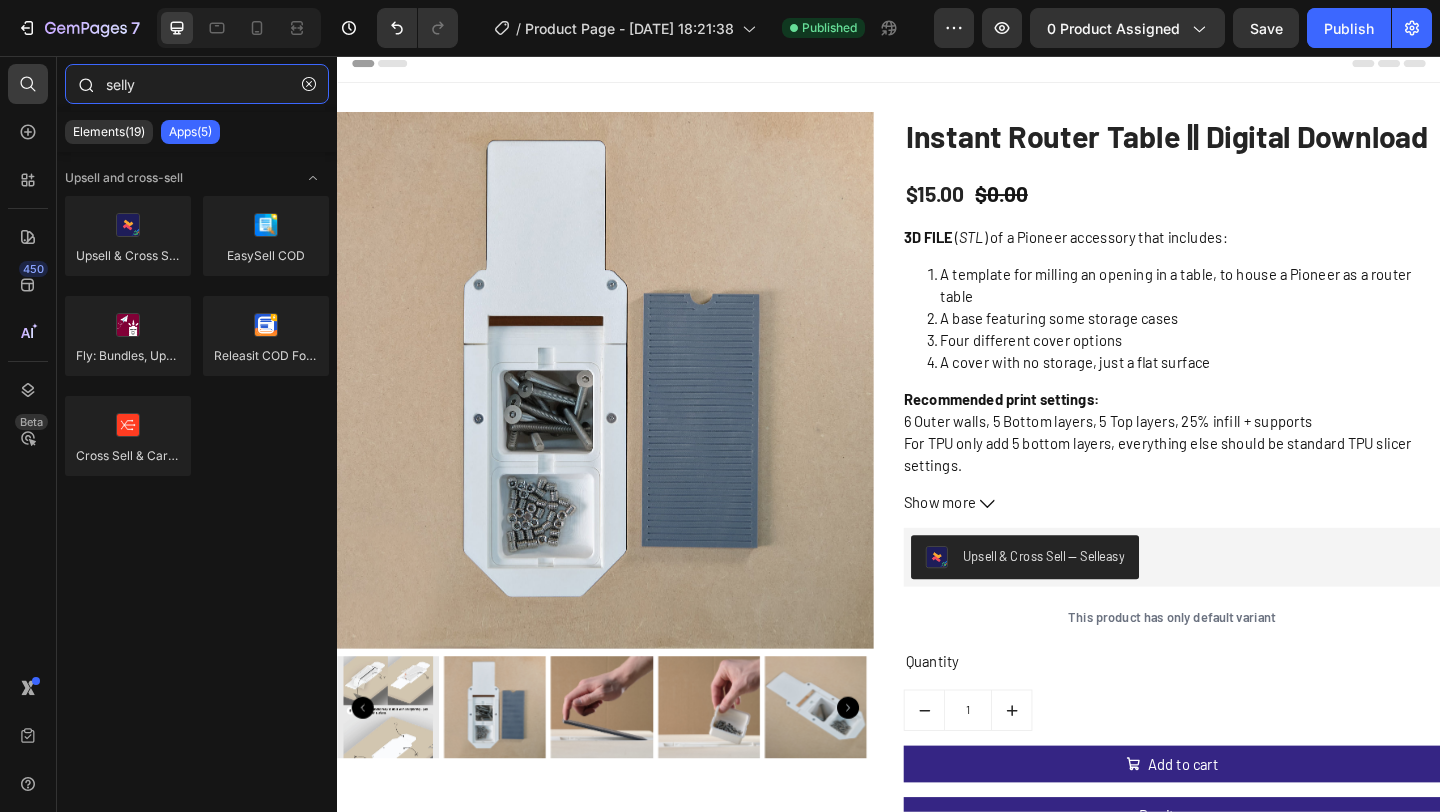 drag, startPoint x: 147, startPoint y: 92, endPoint x: 65, endPoint y: 87, distance: 82.1523 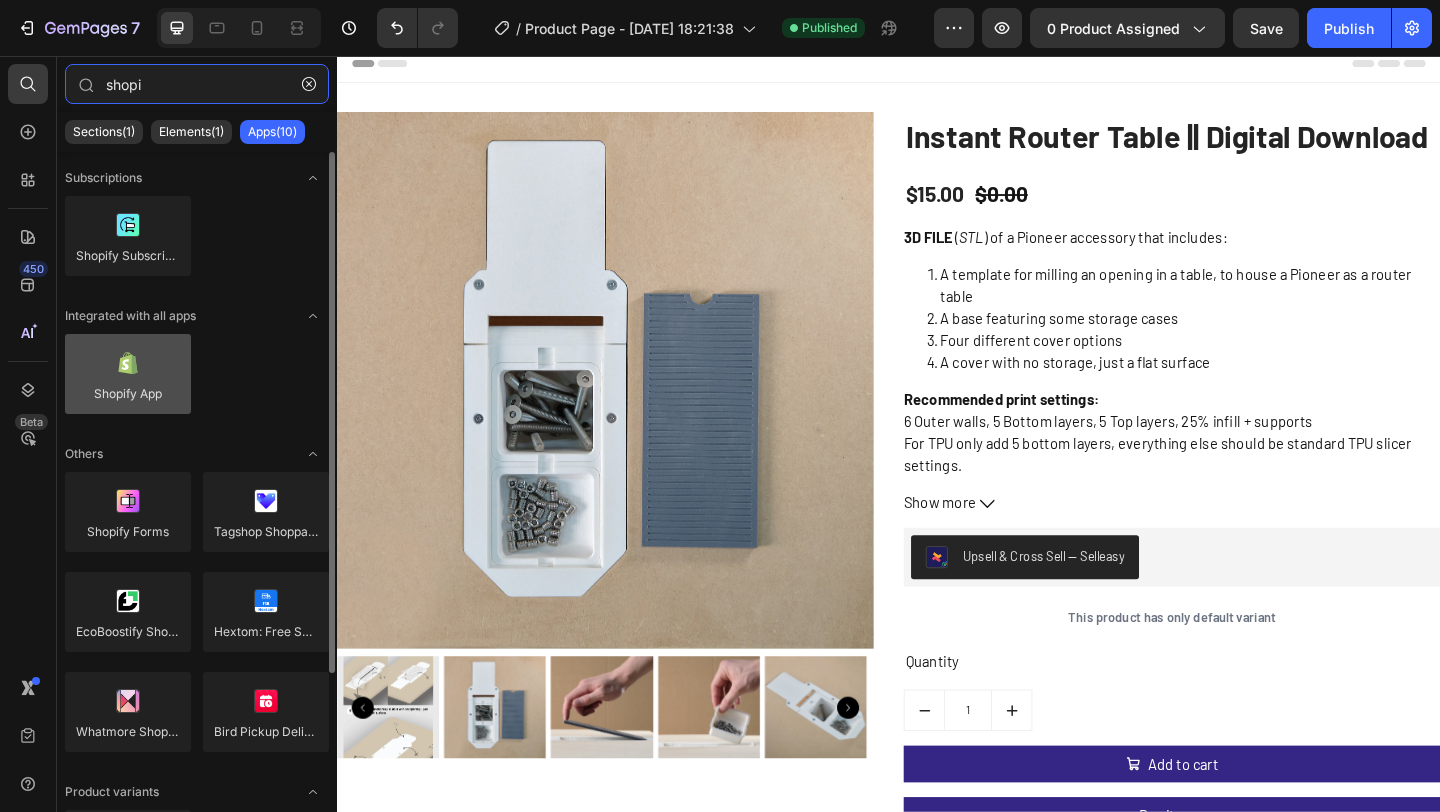 type on "shopi" 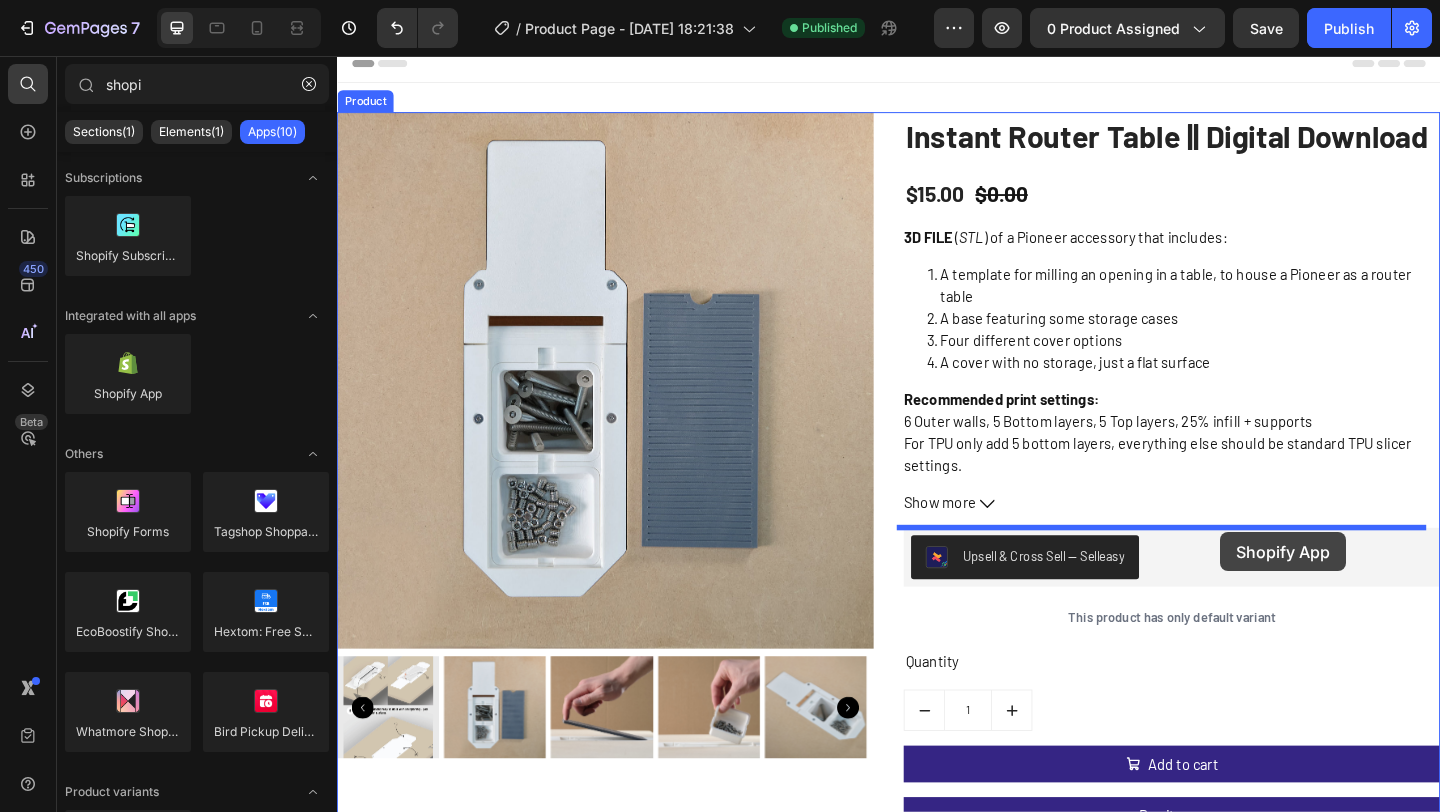 drag, startPoint x: 441, startPoint y: 446, endPoint x: 1298, endPoint y: 574, distance: 866.5062 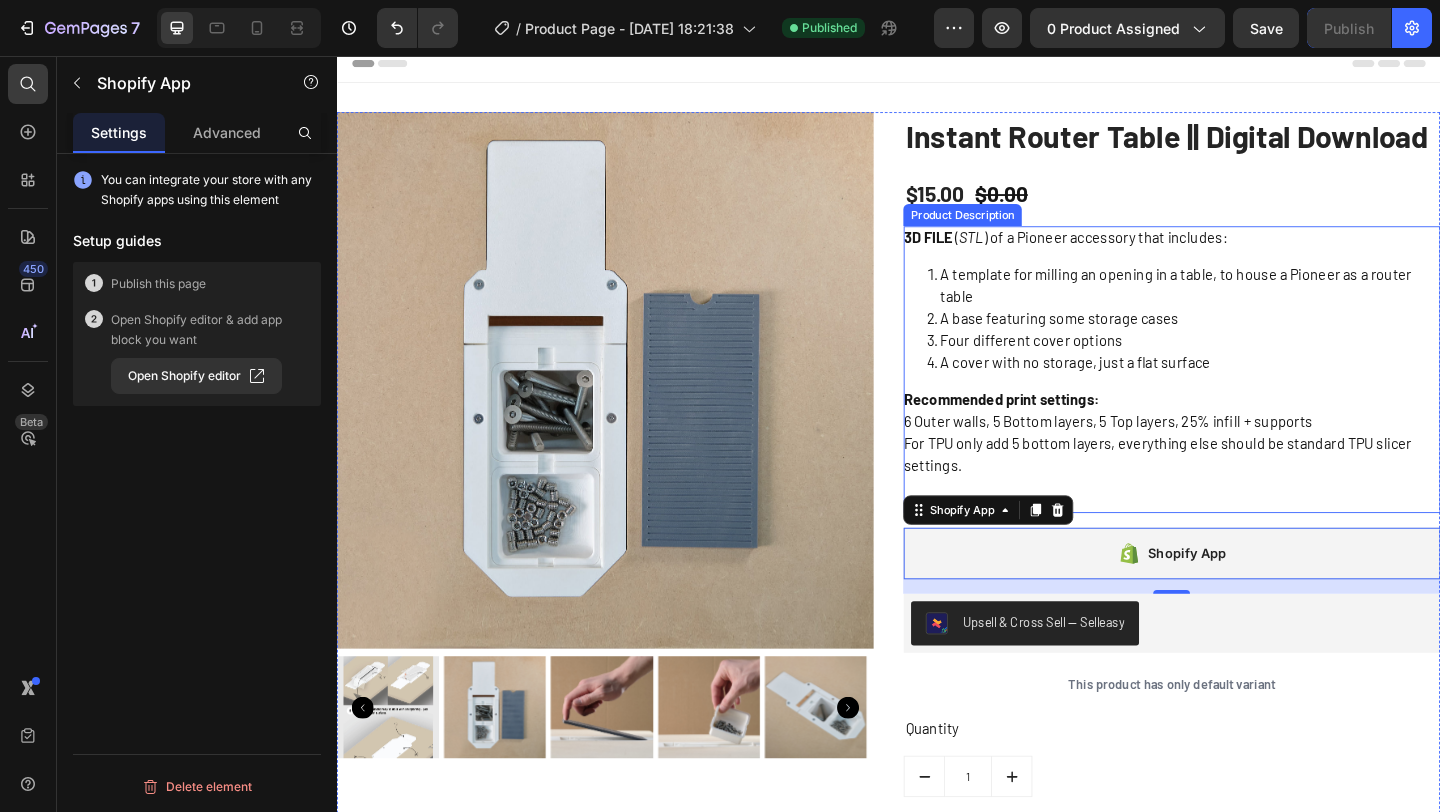click on "A template for milling an opening in a table, to house a Pioneer as a router table" at bounding box center [1265, 305] 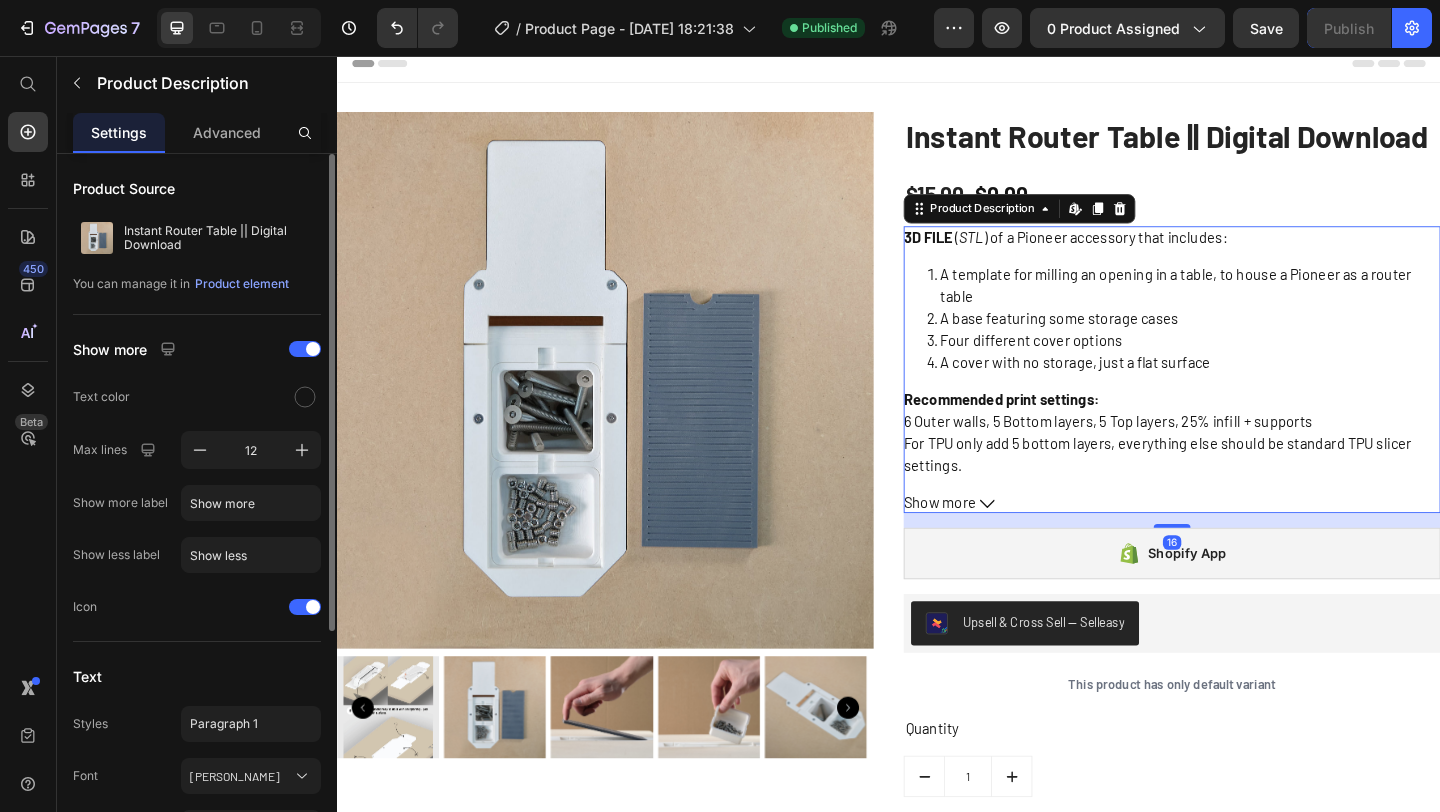 click on "A cover with no storage, just a flat surface" at bounding box center [1265, 389] 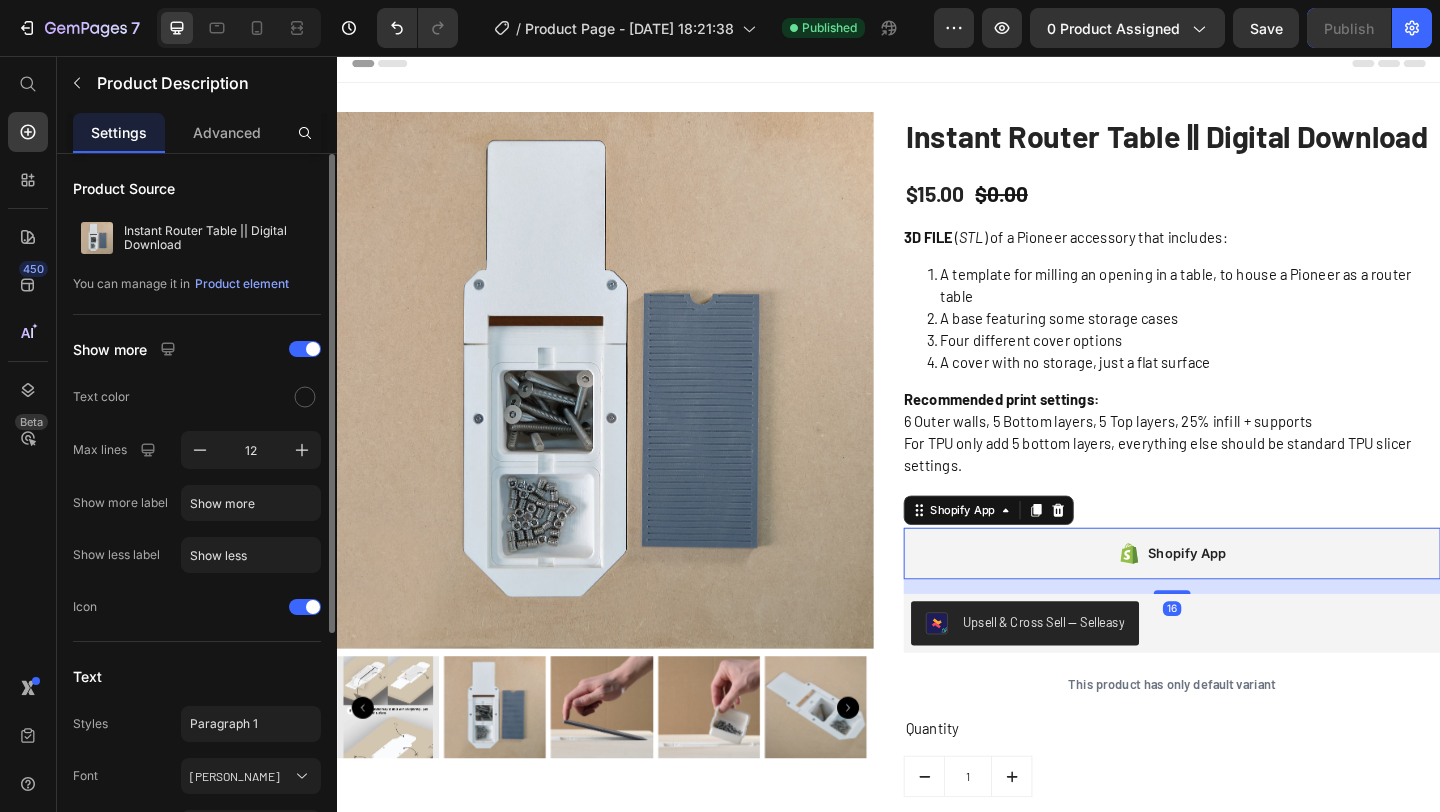 click on "Shopify App" at bounding box center [1245, 597] 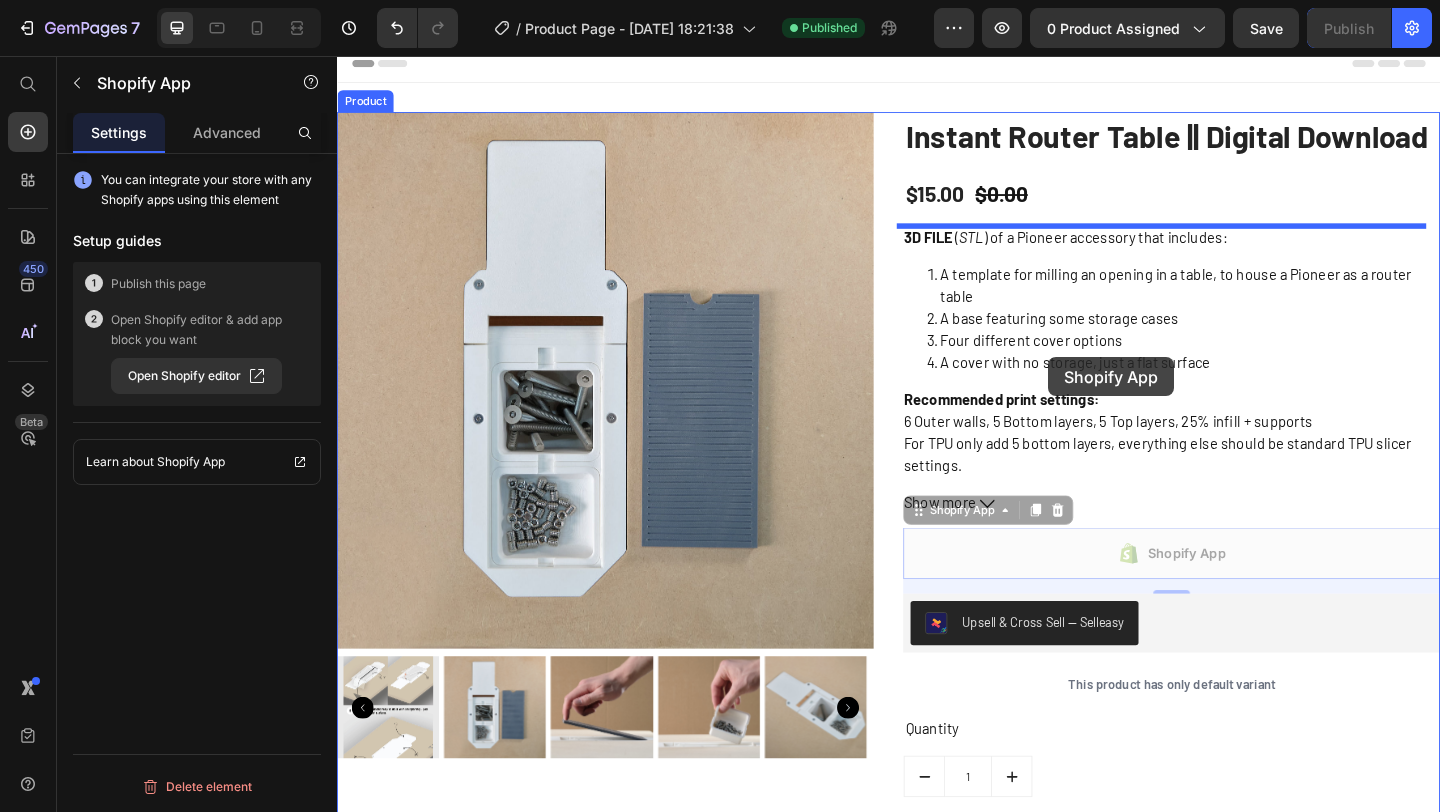 drag, startPoint x: 1017, startPoint y: 557, endPoint x: 1111, endPoint y: 384, distance: 196.88829 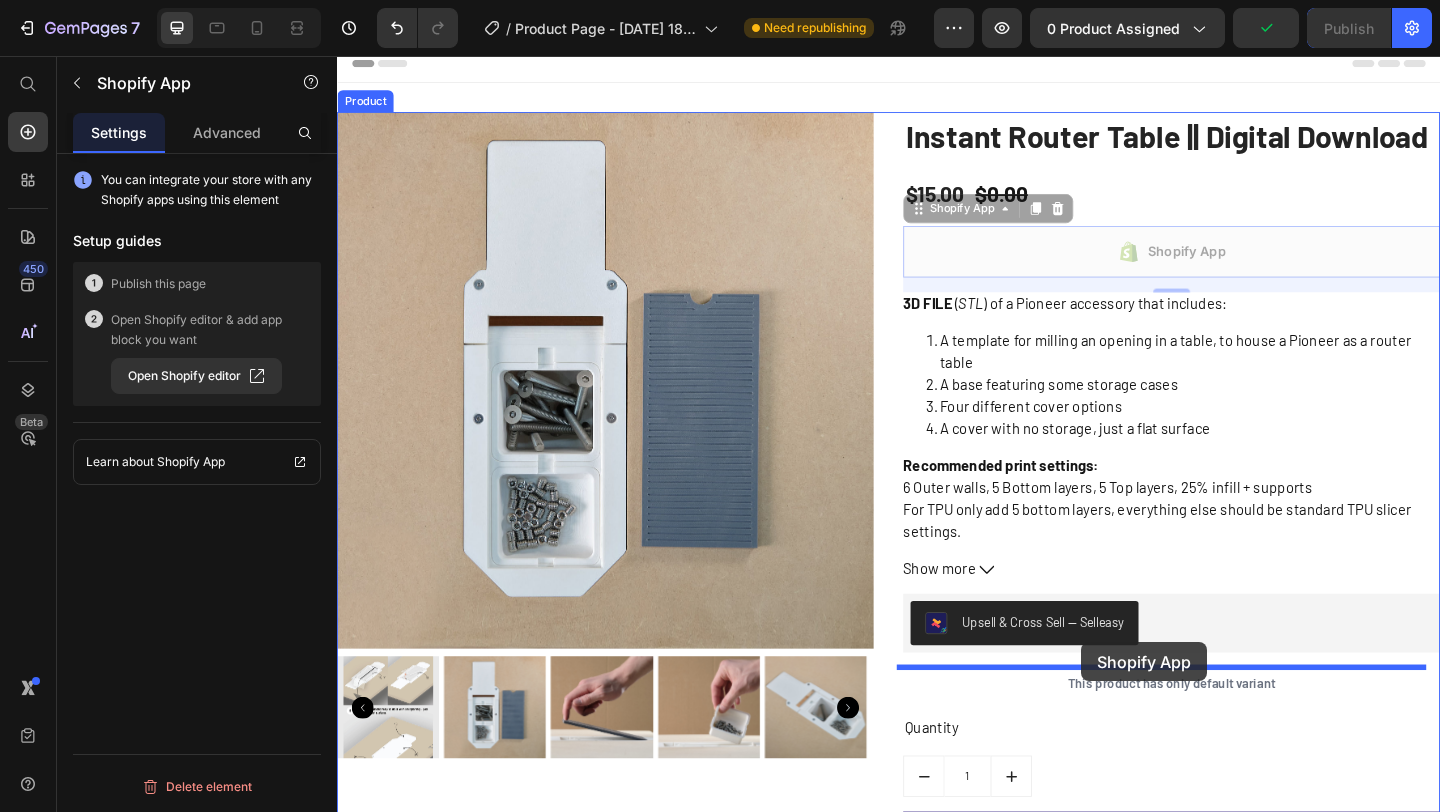 drag, startPoint x: 1000, startPoint y: 225, endPoint x: 1146, endPoint y: 694, distance: 491.19955 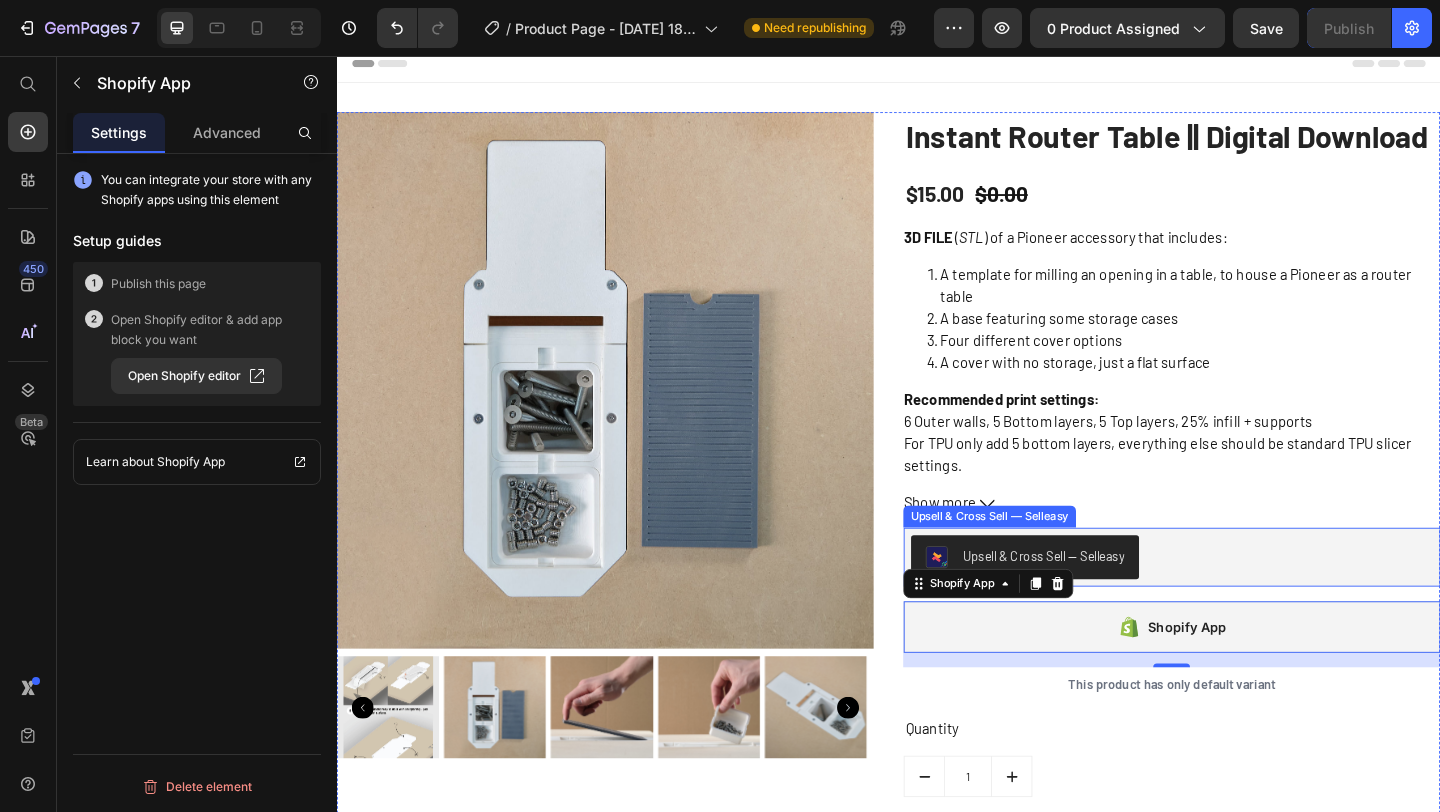 click on "Upsell & Cross Sell — Selleasy" at bounding box center (1245, 601) 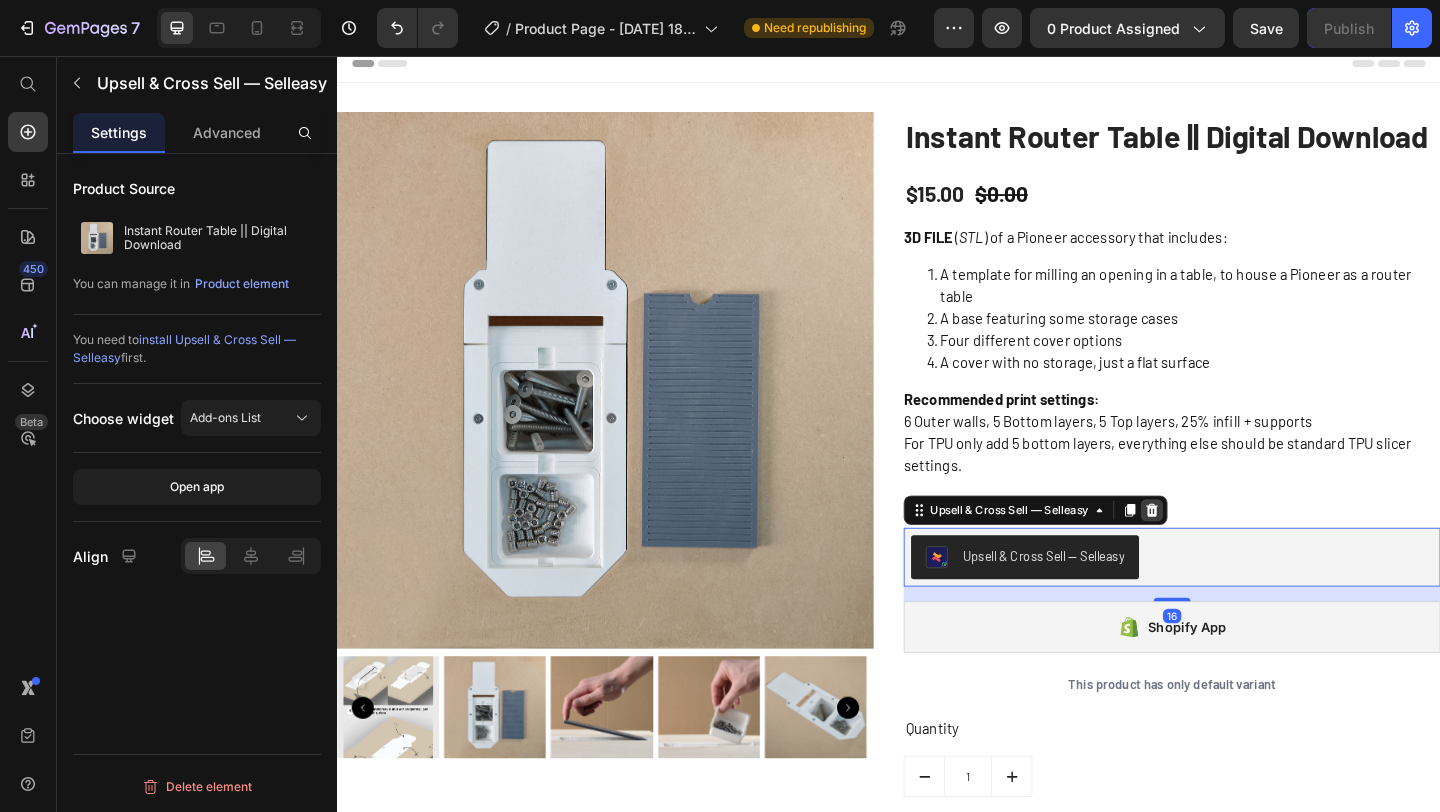 click 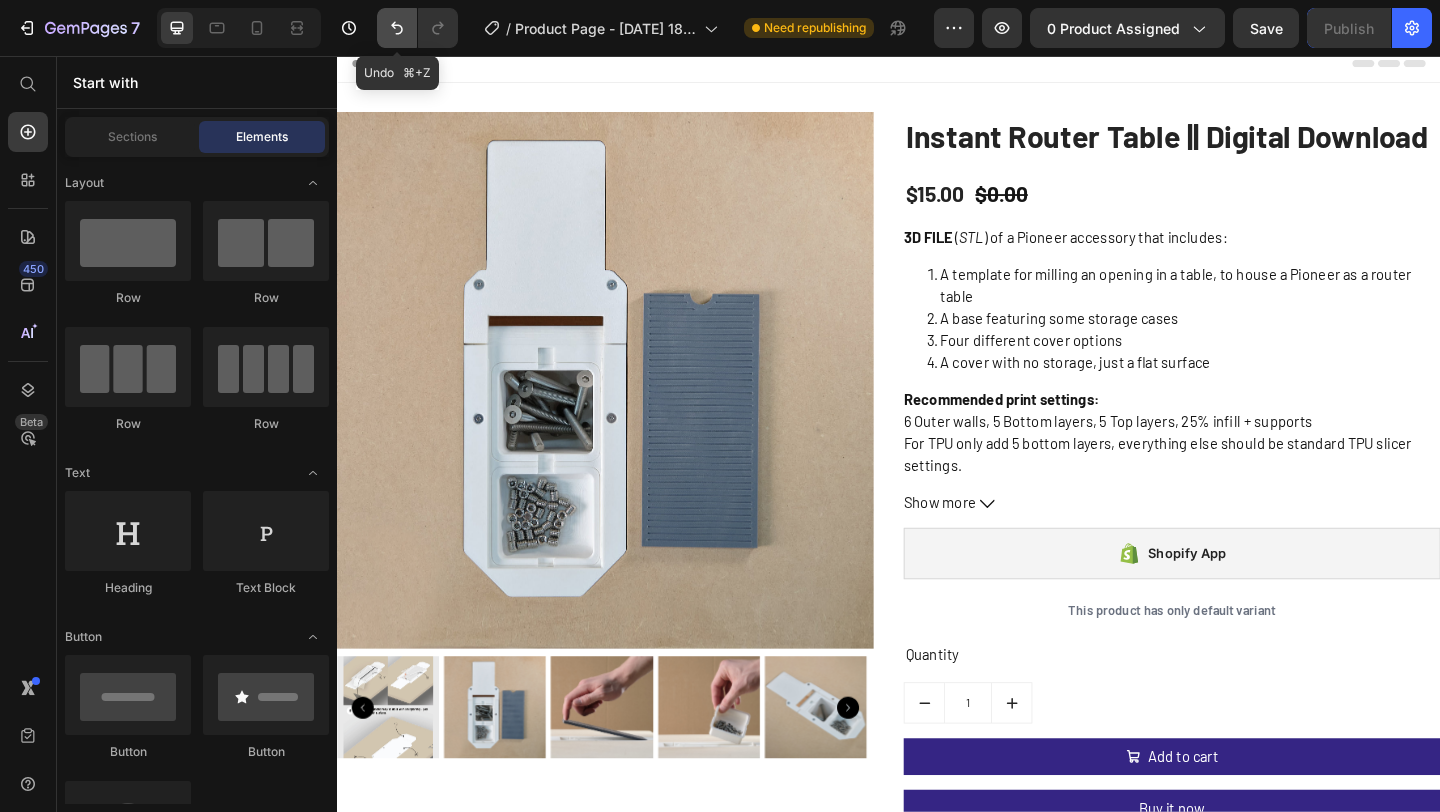 click 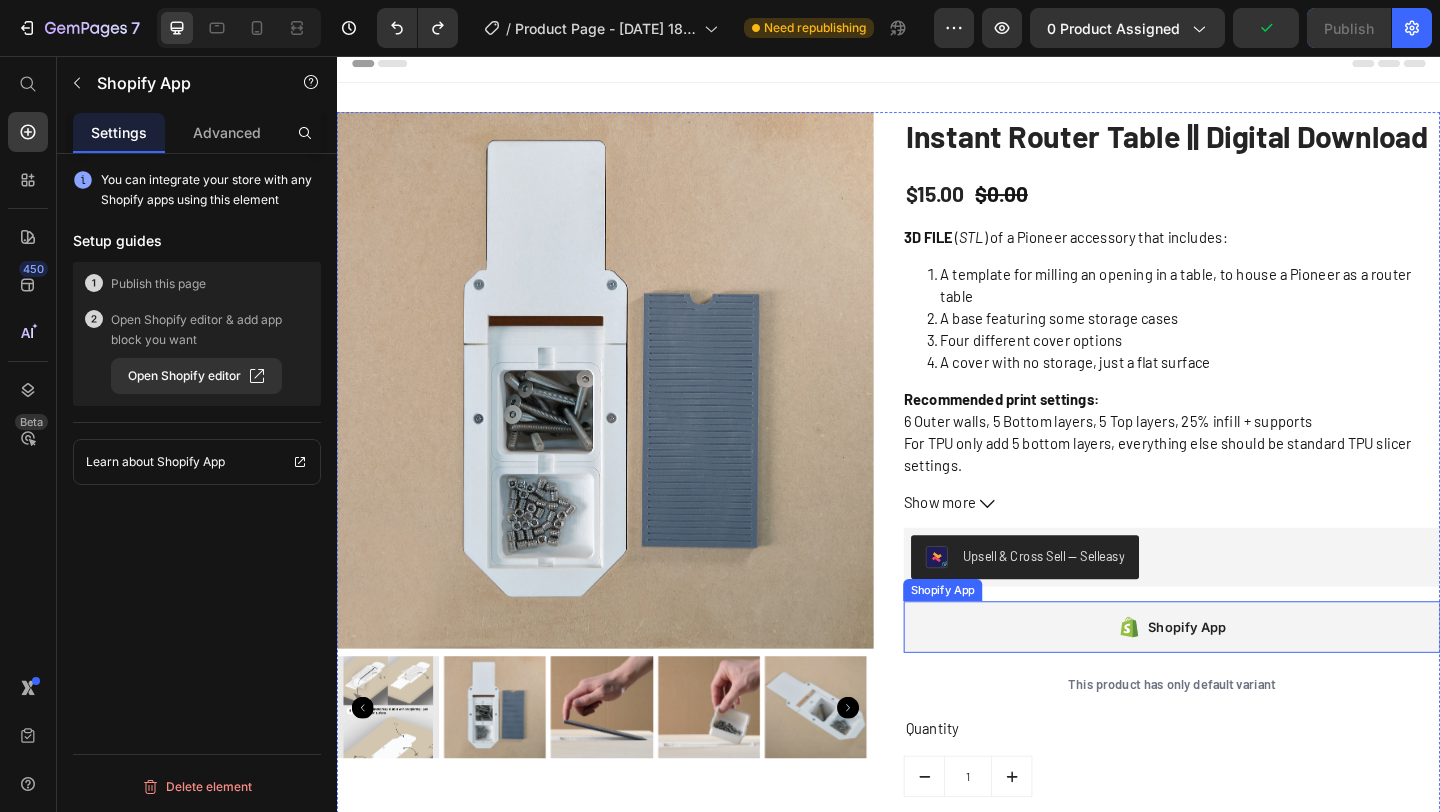 click on "Shopify App" at bounding box center (1261, 677) 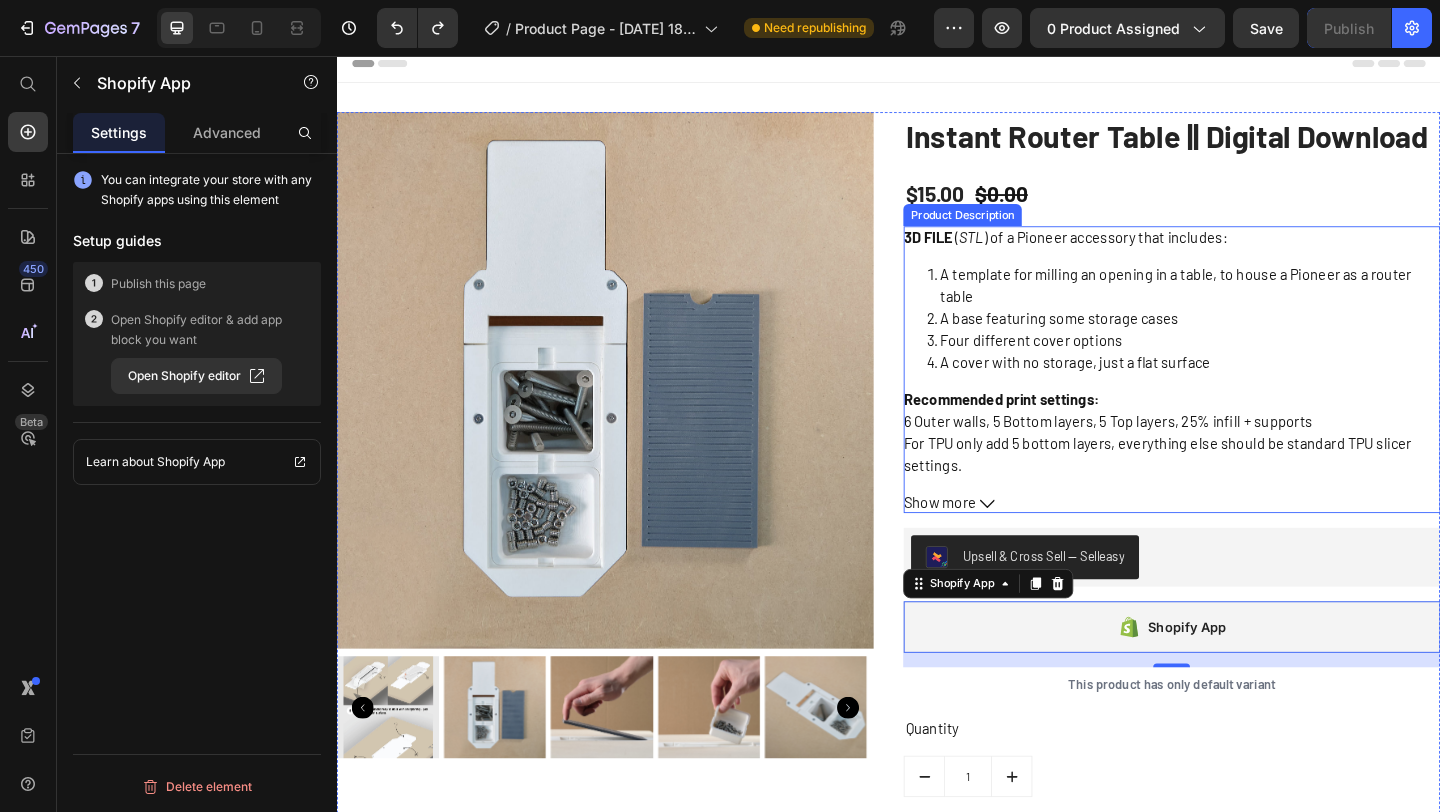 click on "6 Outer walls, 5 Bottom layers, 5 Top layers, 25% infill + supports" at bounding box center [1175, 452] 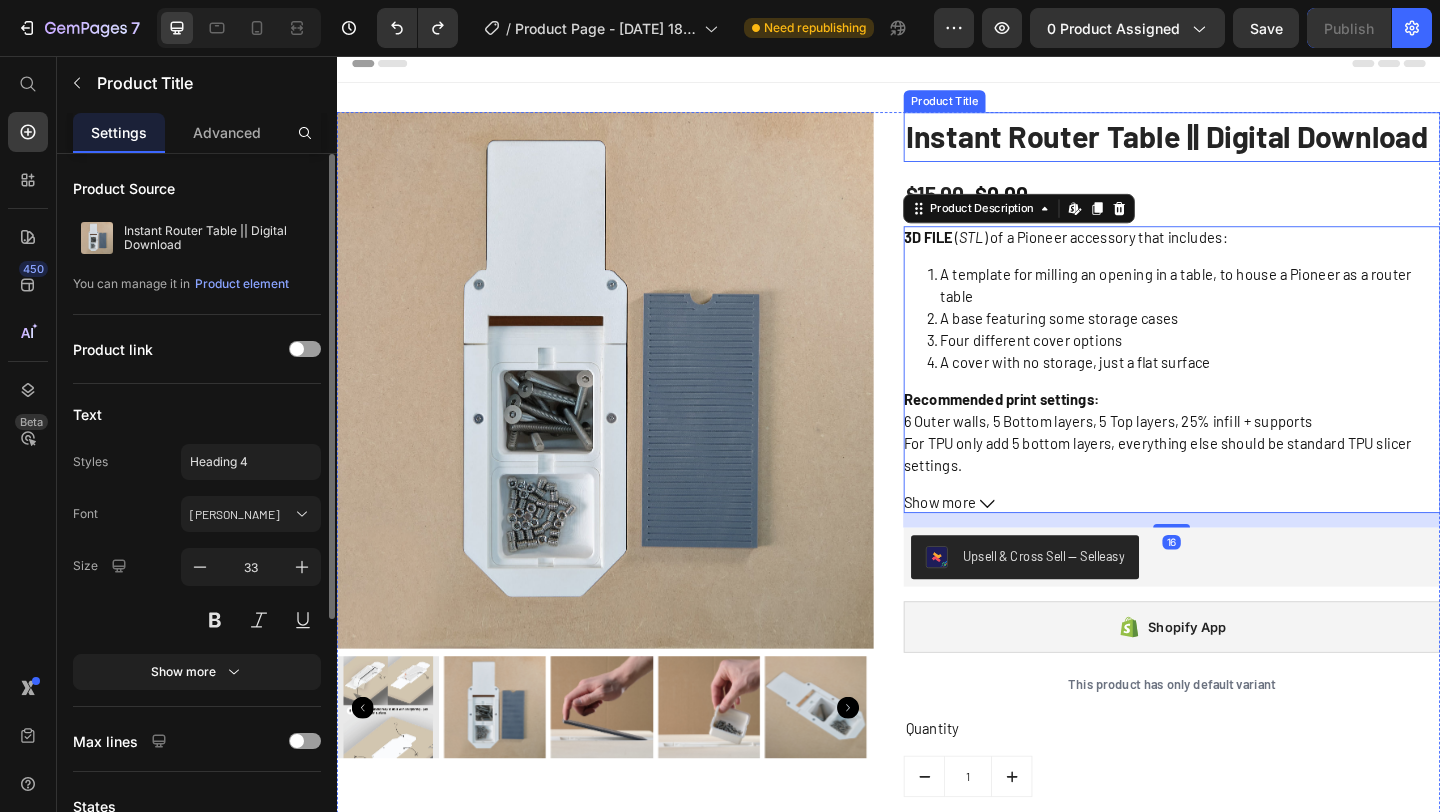 click on "Instant Router Table || Digital Download" at bounding box center (1245, 144) 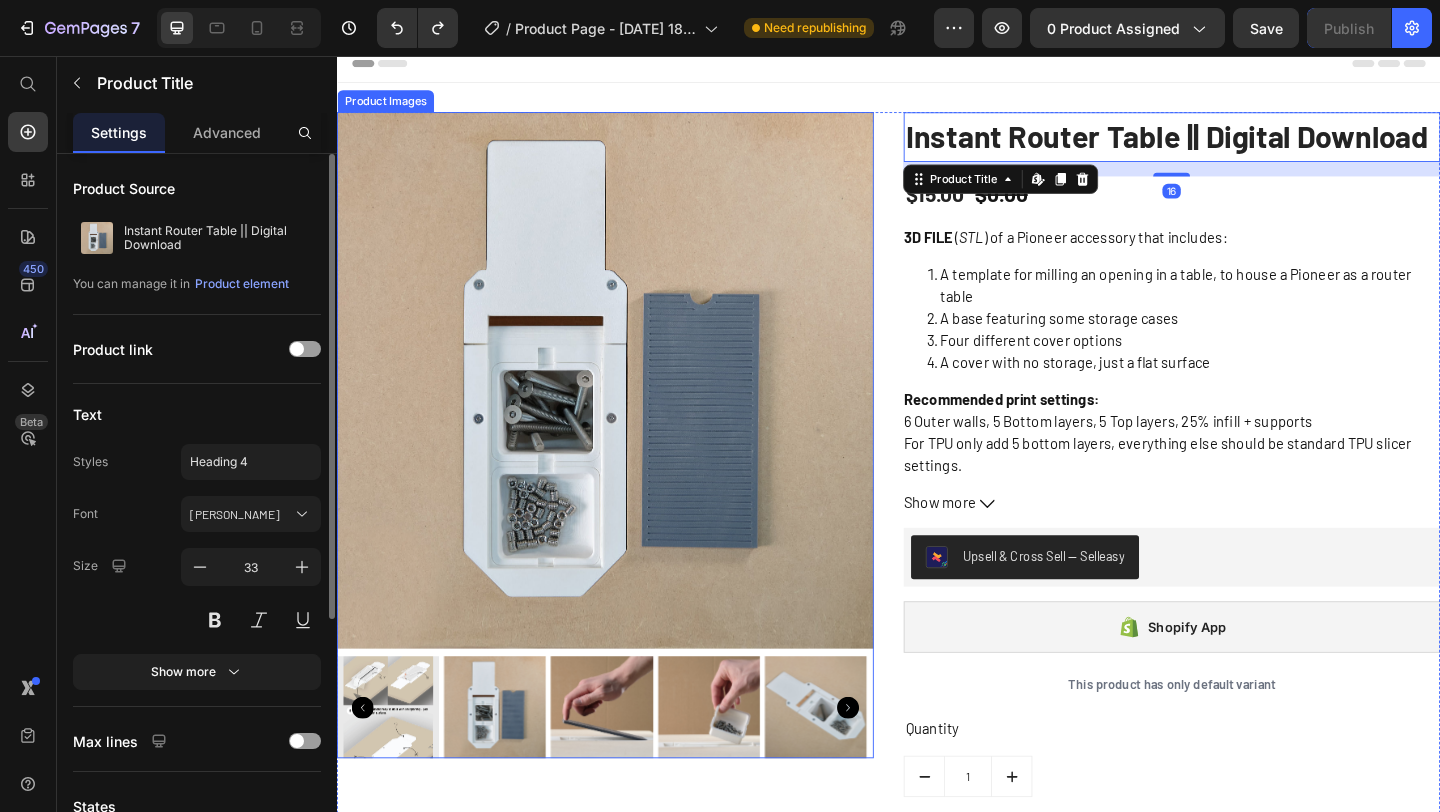 click at bounding box center (629, 409) 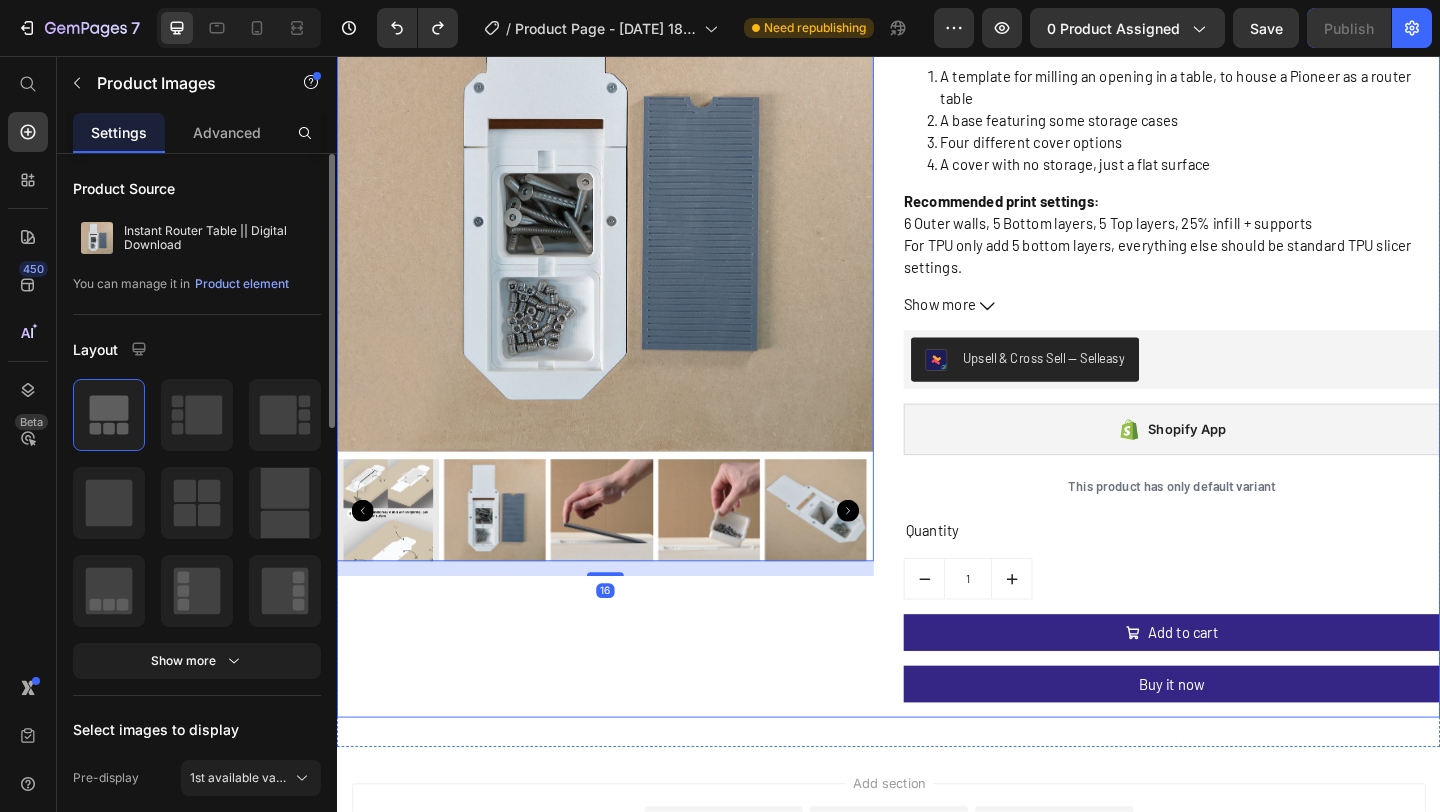 scroll, scrollTop: 443, scrollLeft: 0, axis: vertical 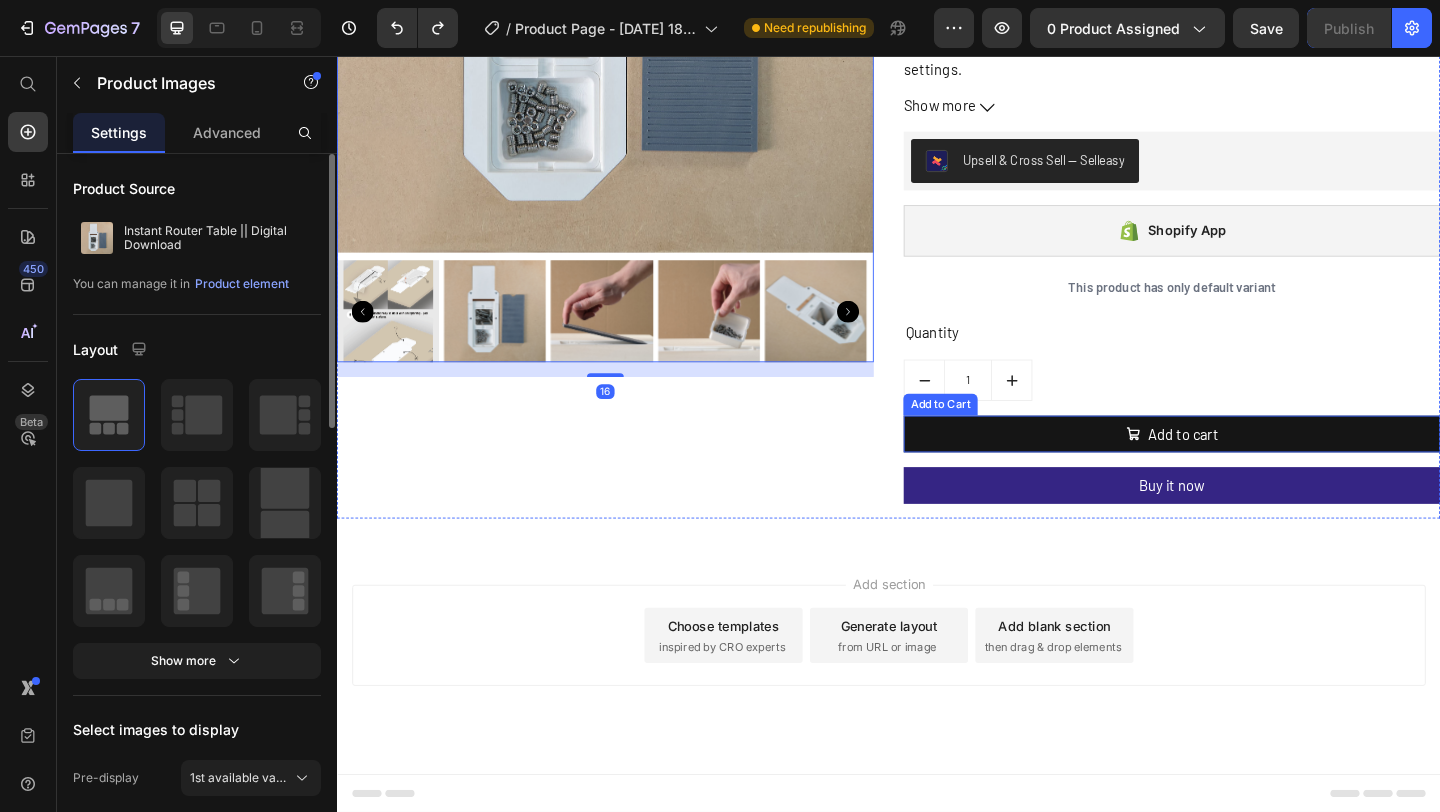 click on "Add to cart" at bounding box center (1245, 467) 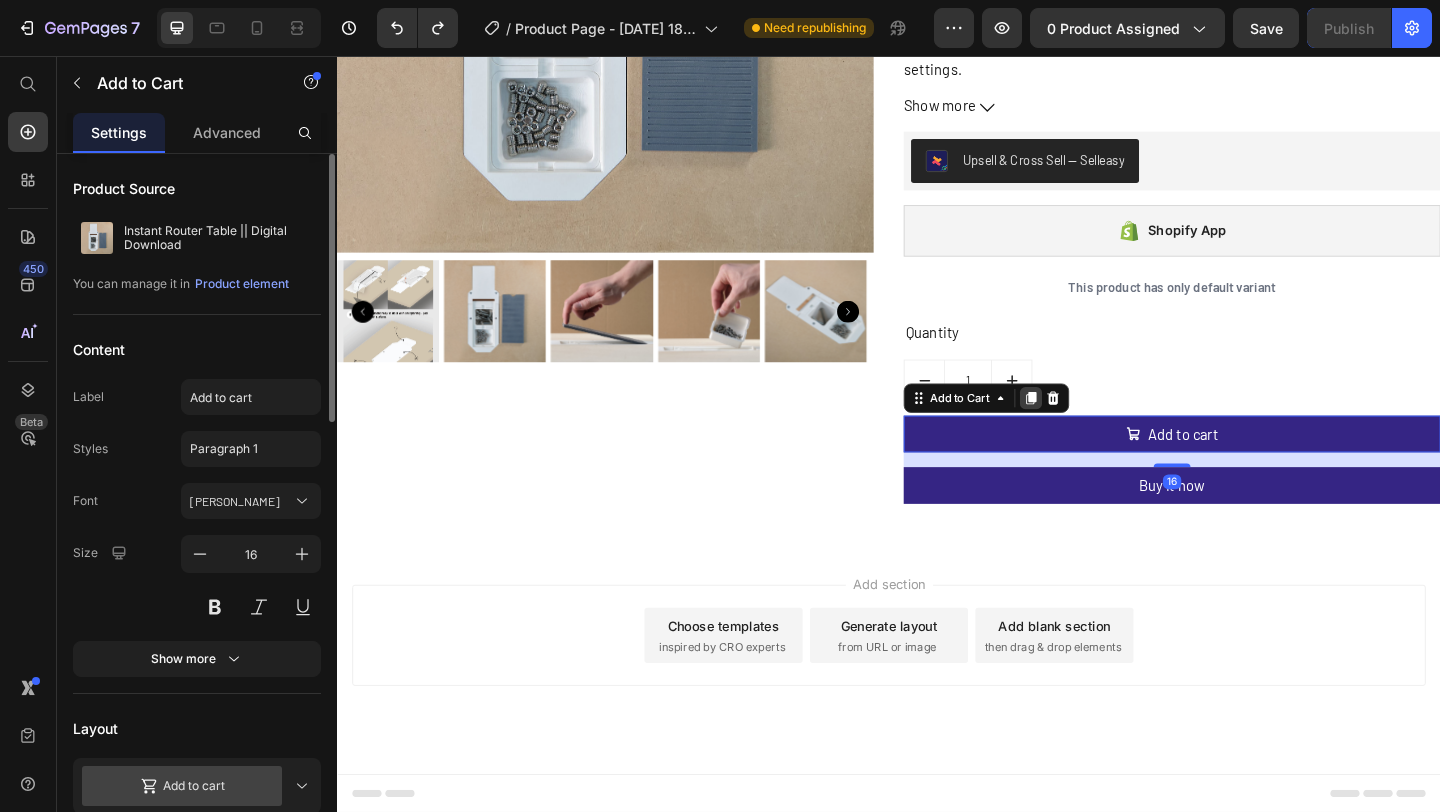 click 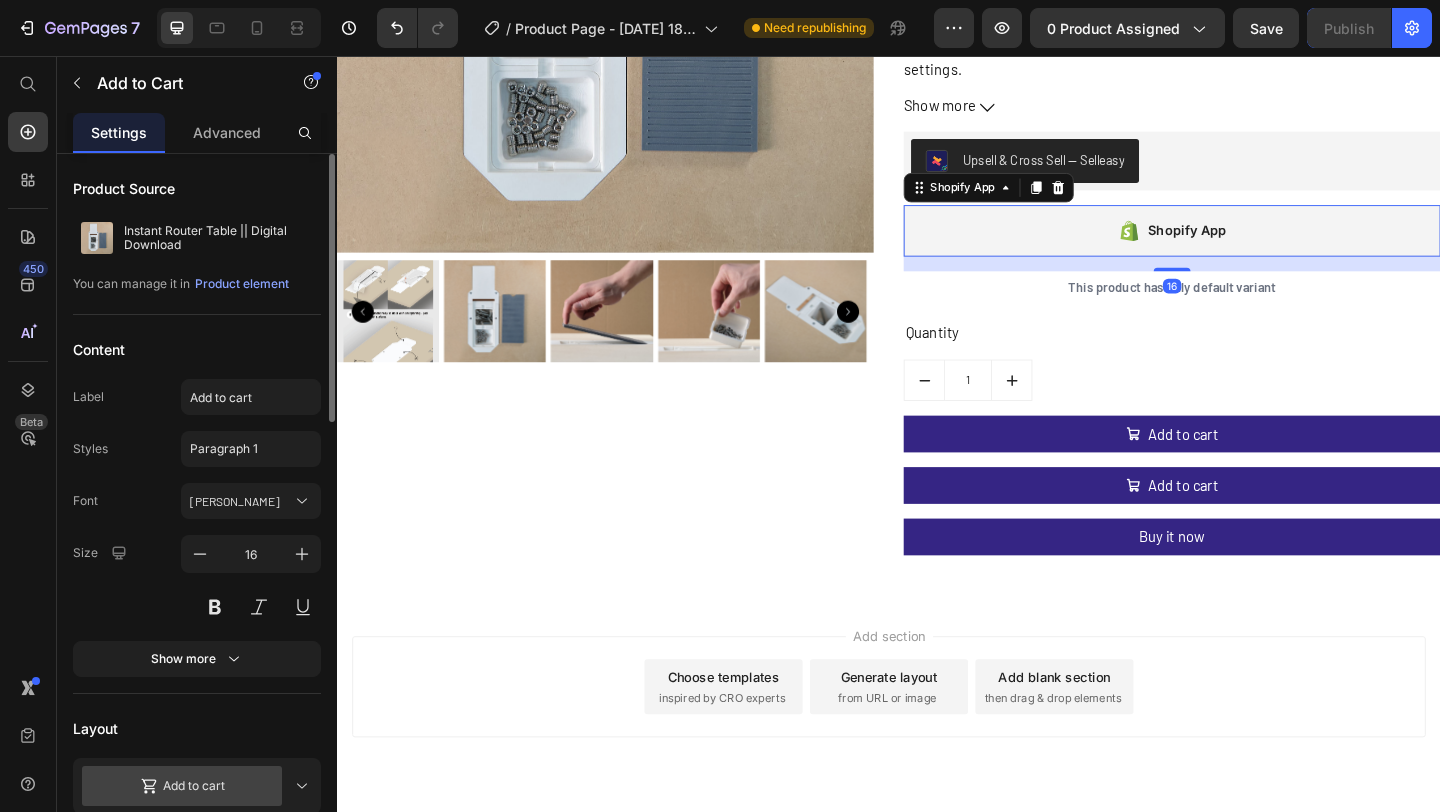 click on "Shopify App" at bounding box center (1245, 246) 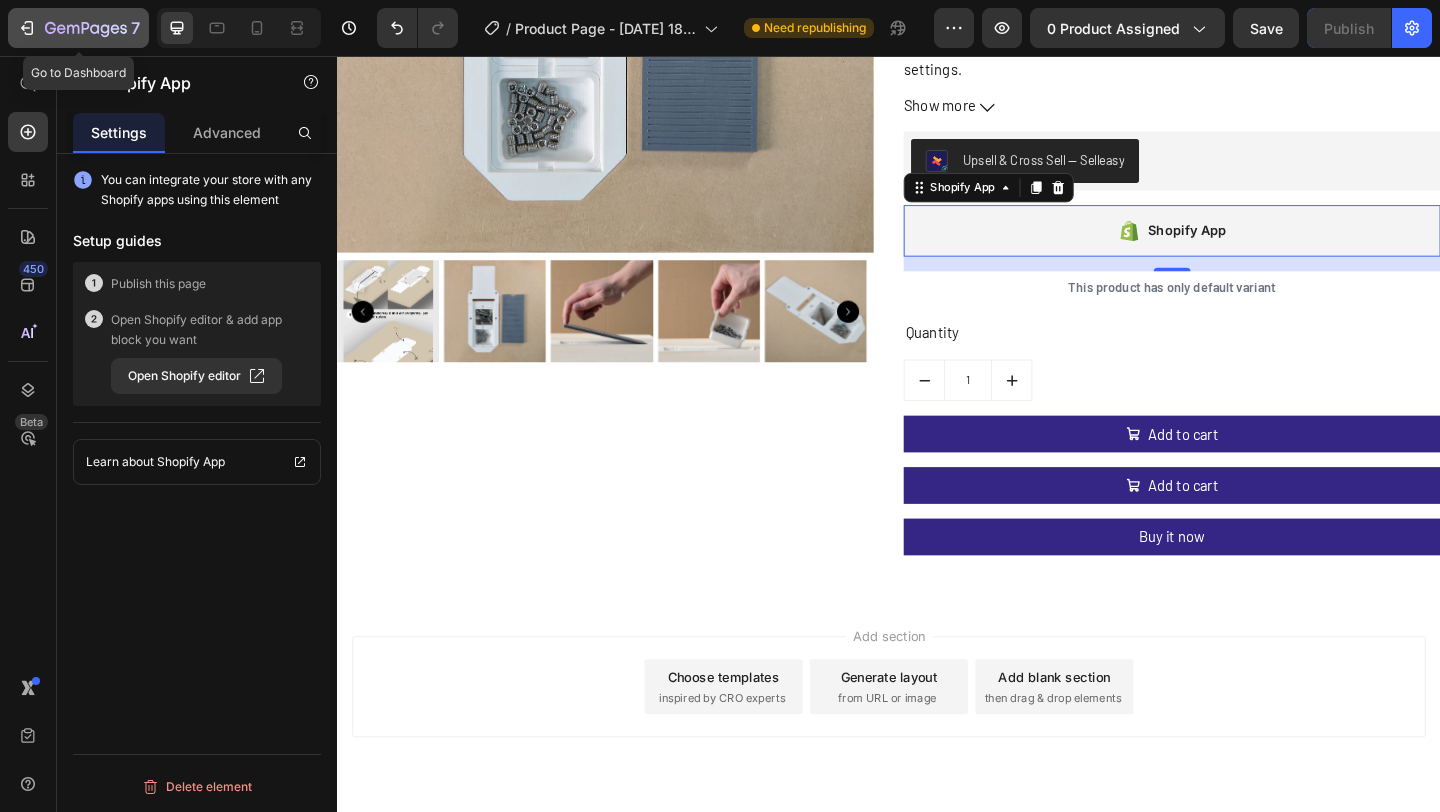 click 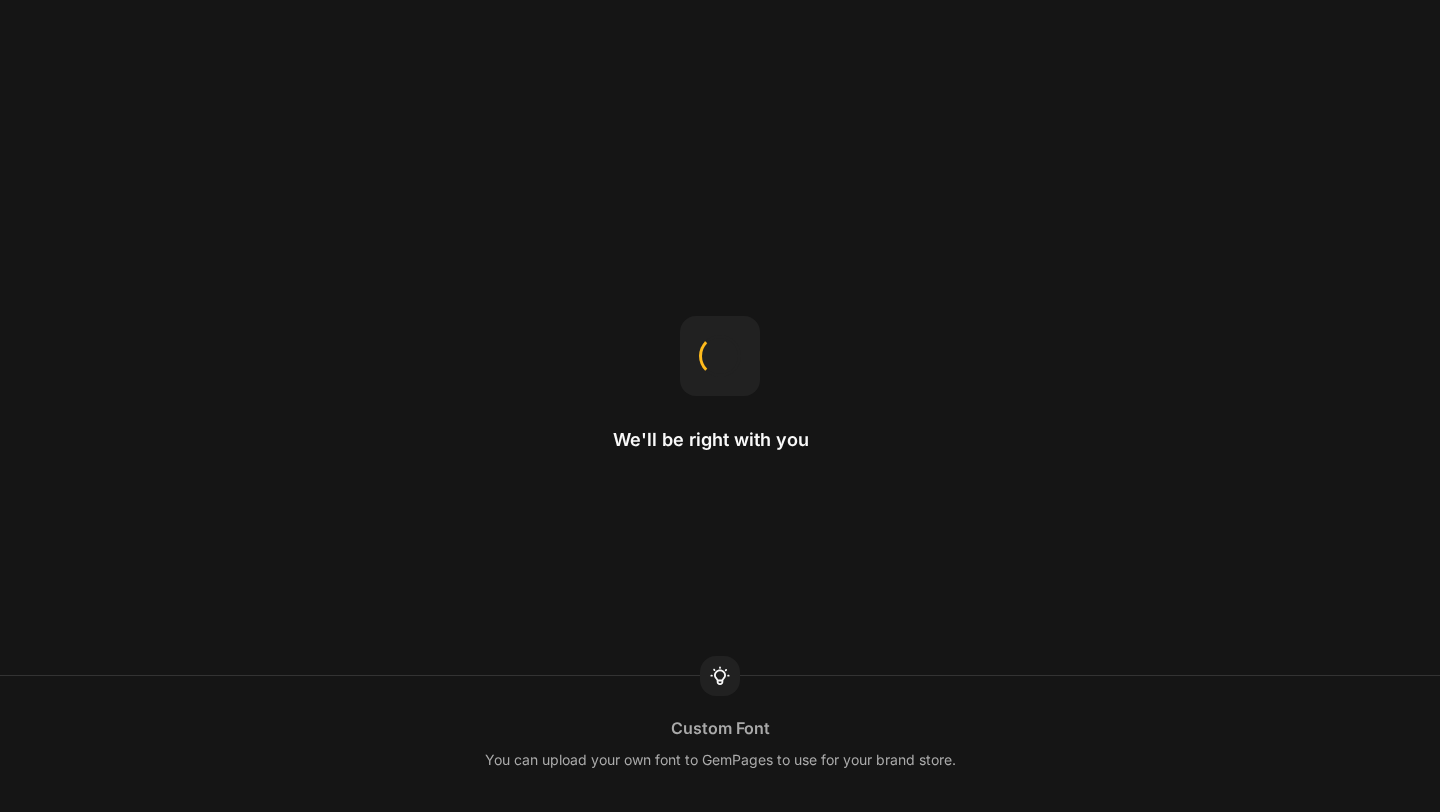 scroll, scrollTop: 0, scrollLeft: 0, axis: both 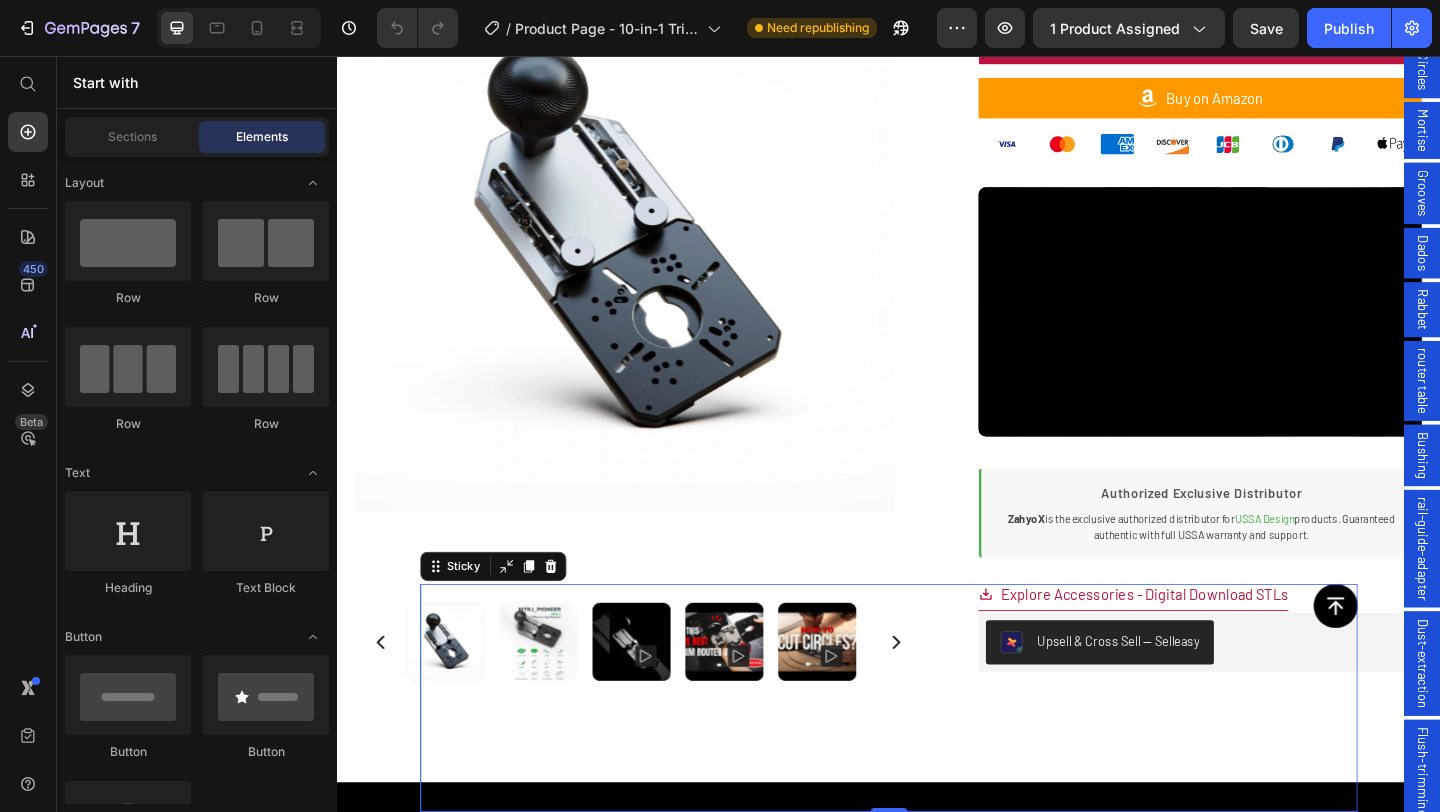 click on "Button" at bounding box center [937, 754] 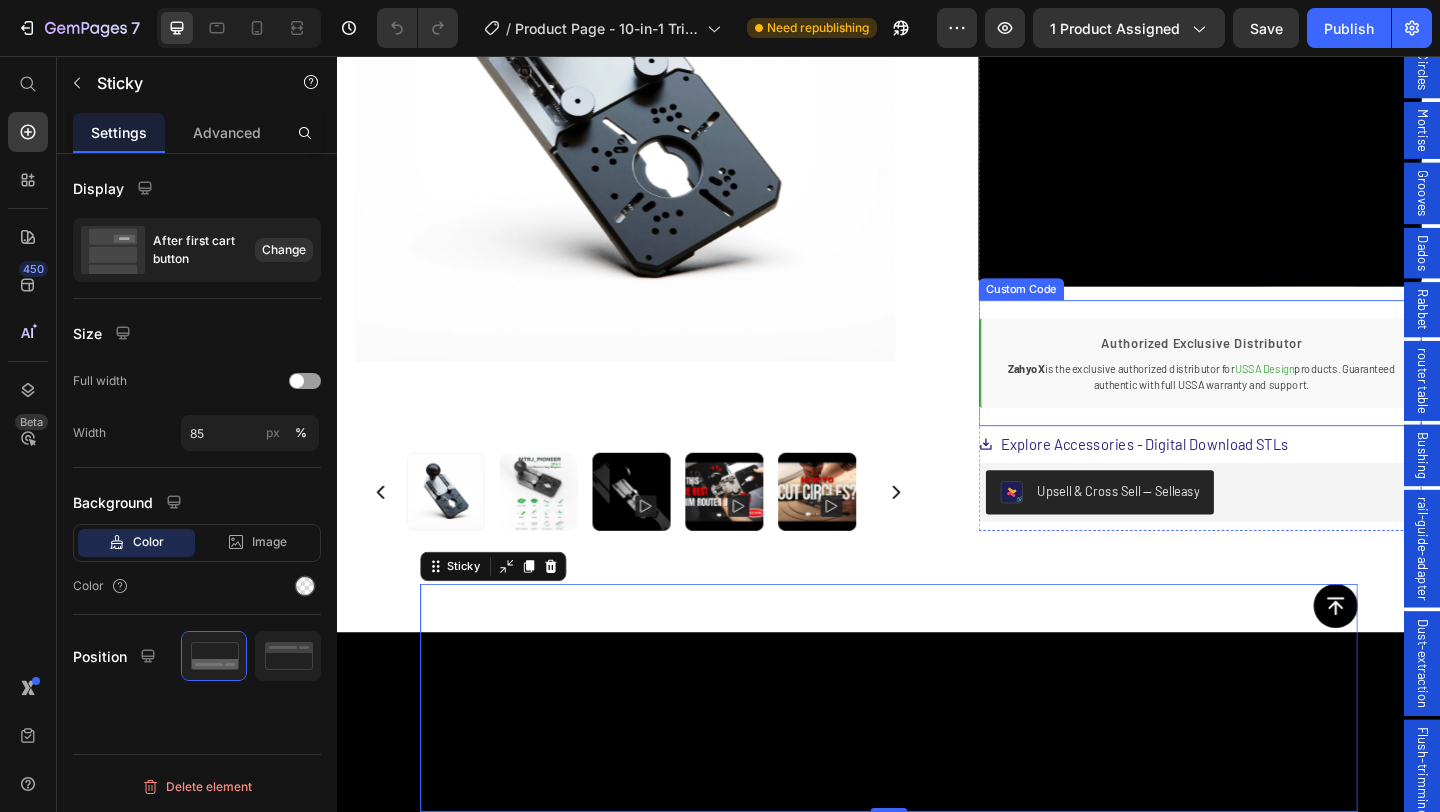 scroll, scrollTop: 1161, scrollLeft: 0, axis: vertical 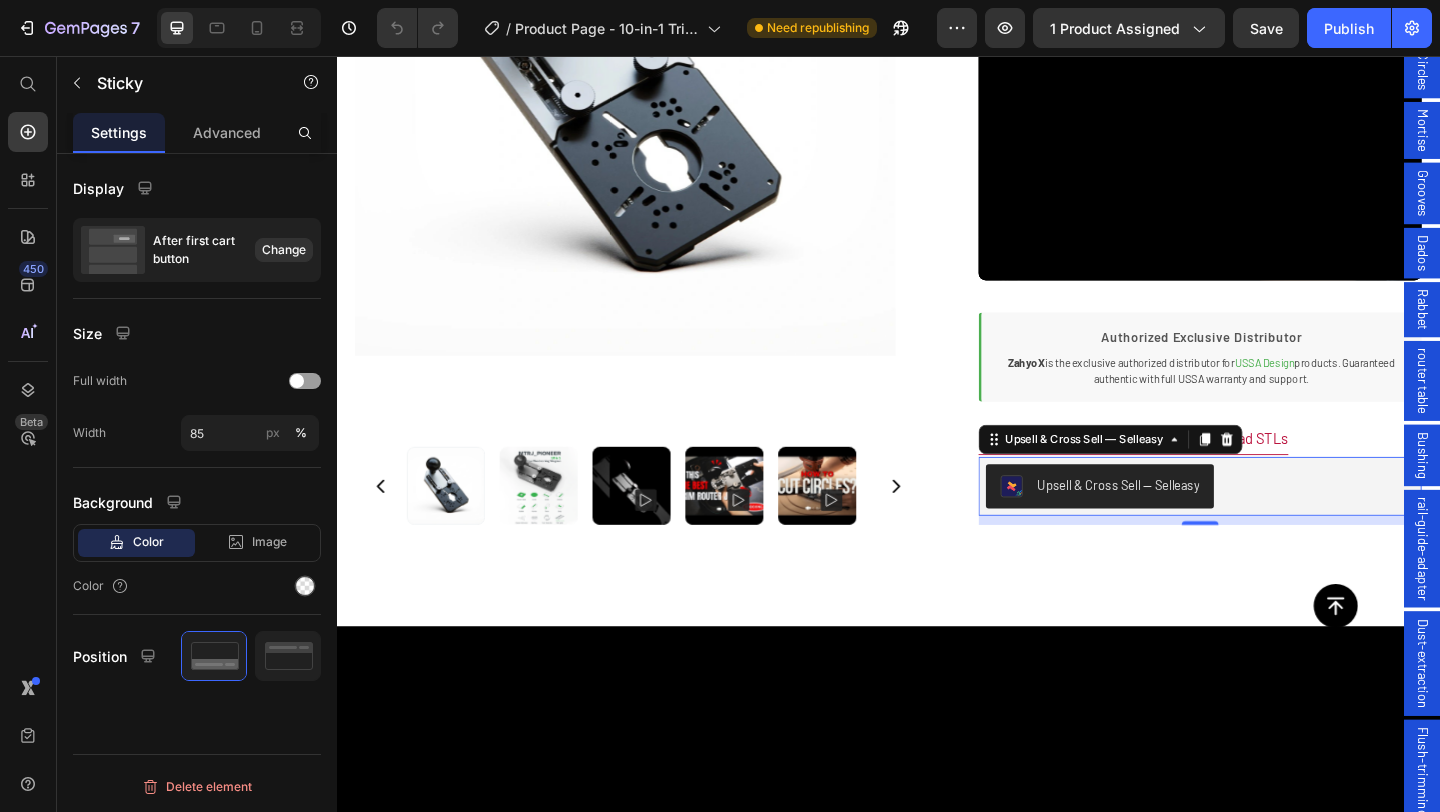 click on "Upsell & Cross Sell — Selleasy" at bounding box center [1187, 522] 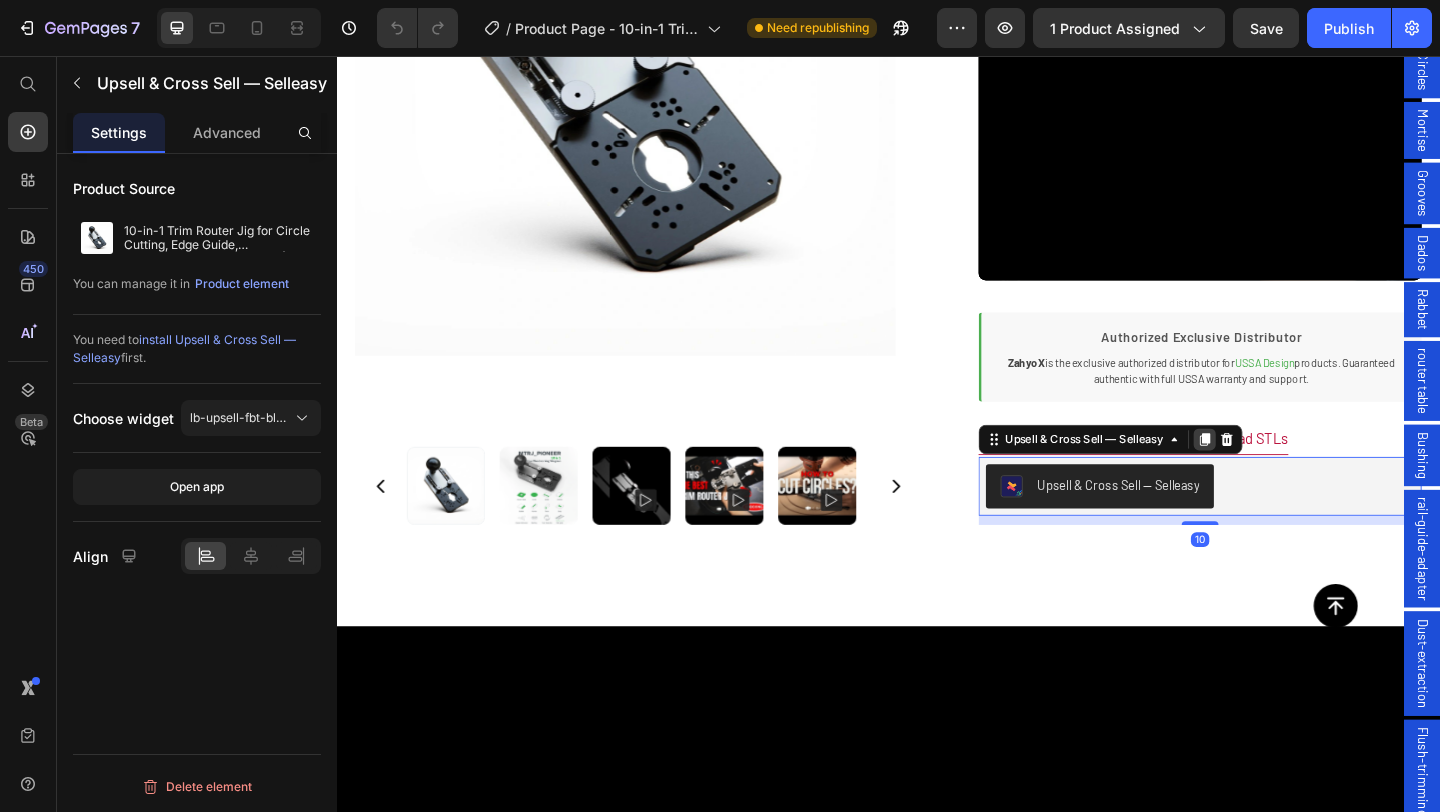 click 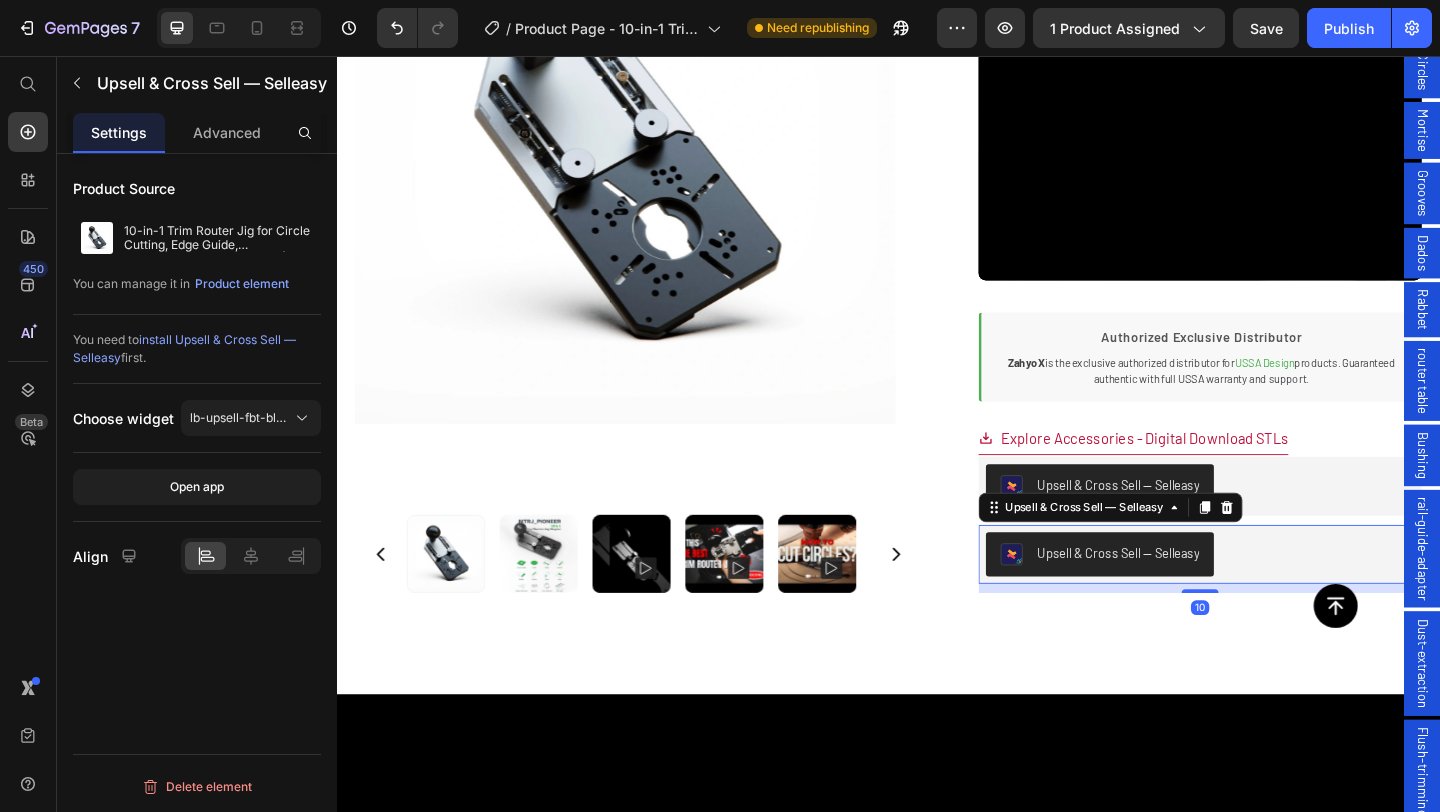click on "Upsell & Cross Sell — Selleasy" at bounding box center [1167, 598] 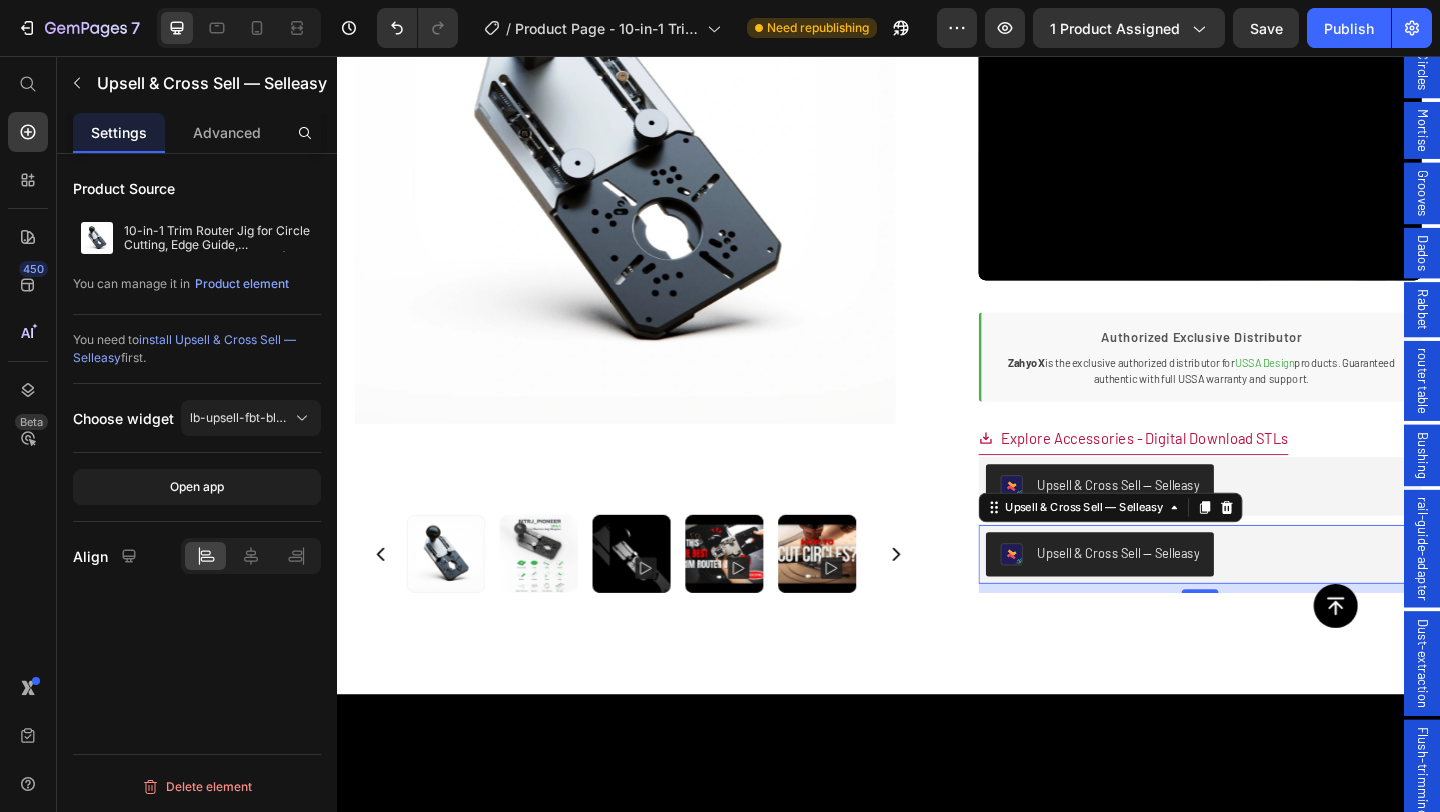 click on "Product Source 10-in-1 Trim Router Jig for Circle Cutting, Edge Guide, Mortise/Rabbet & Trimming | Multi-Function Router Base  You can manage it in   Product element   You need to  install Upsell & Cross Sell — Selleasy  first.  Choose widget lb-upsell-fbt-block  Open app  Align" at bounding box center [197, 388] 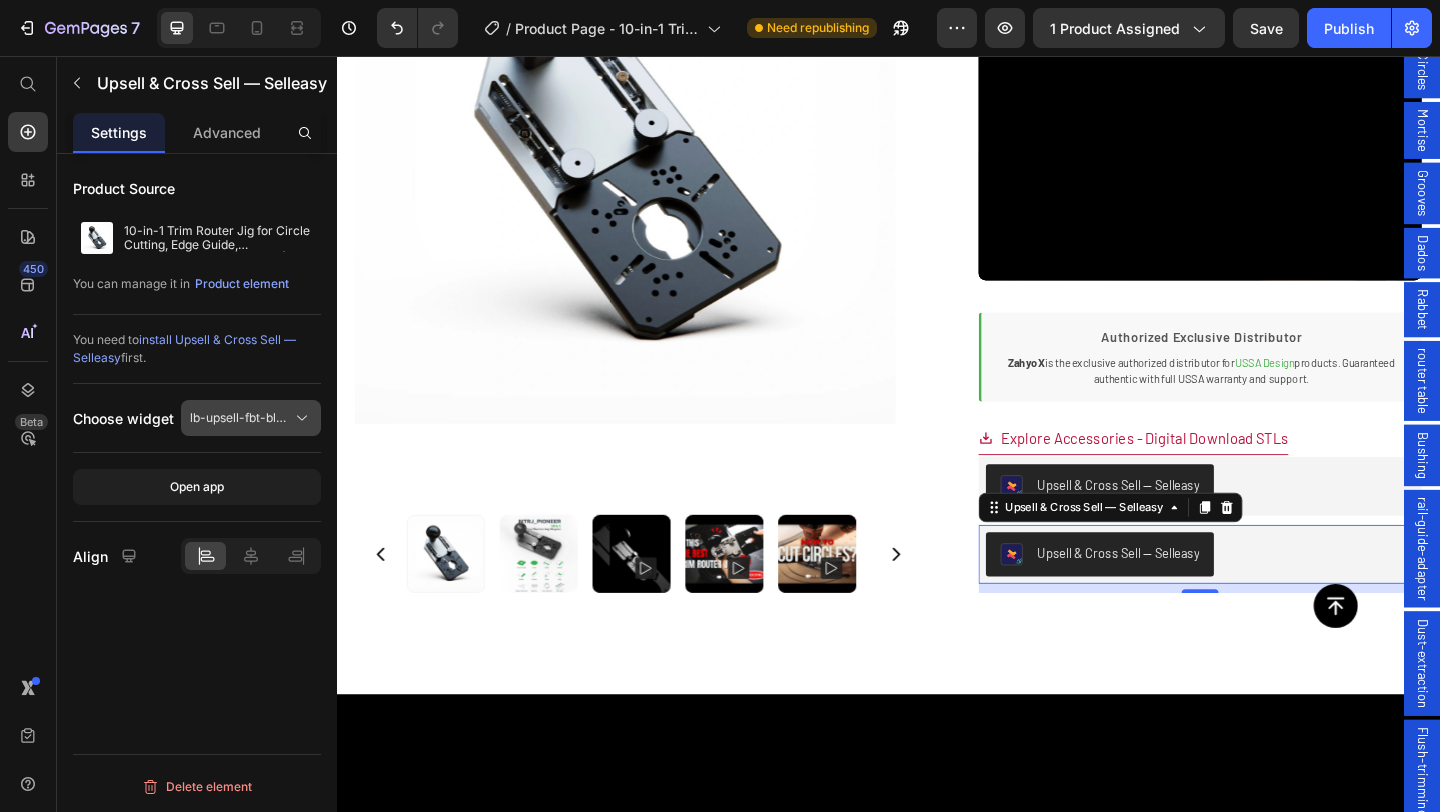 click on "lb-upsell-fbt-block" at bounding box center [239, 418] 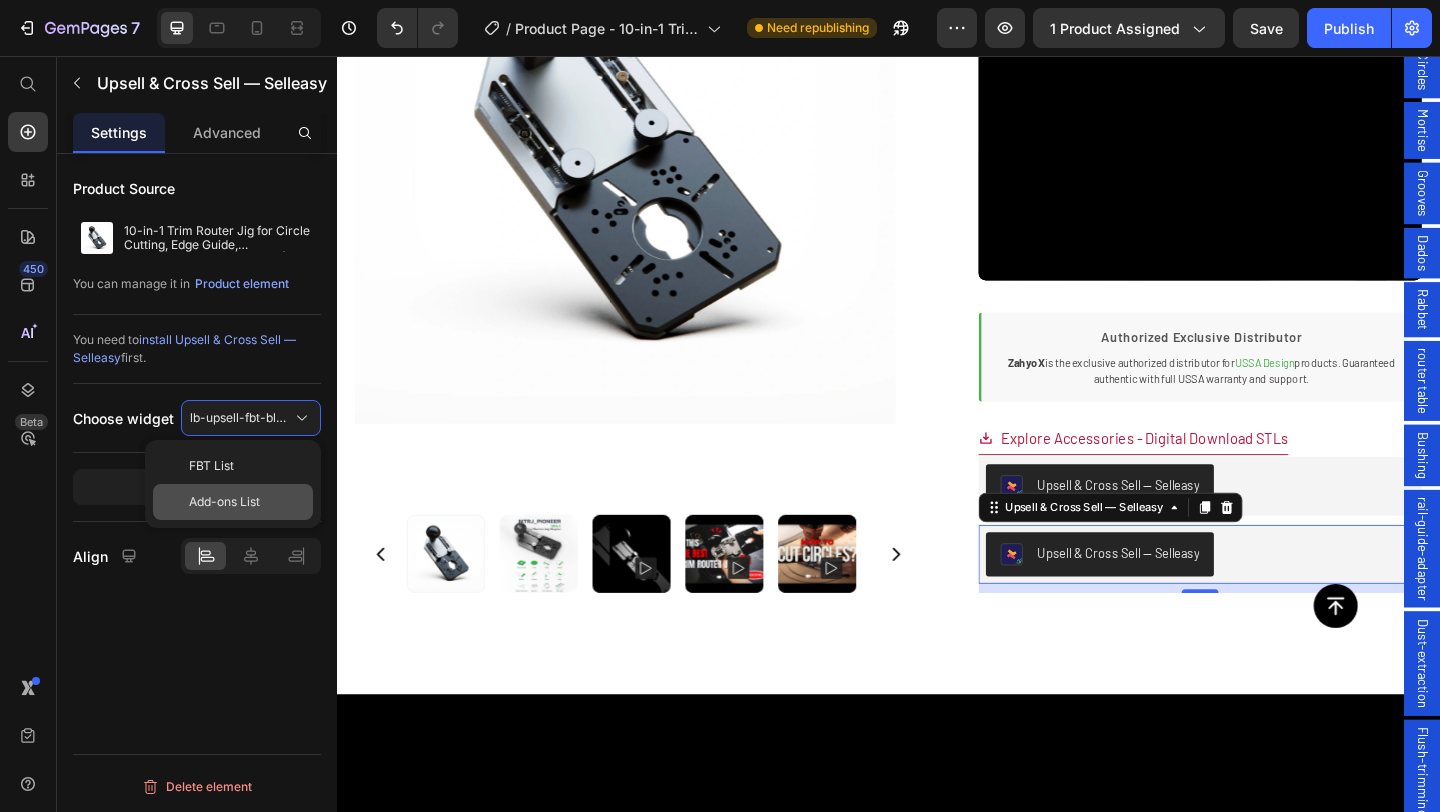 click on "Add-ons List" 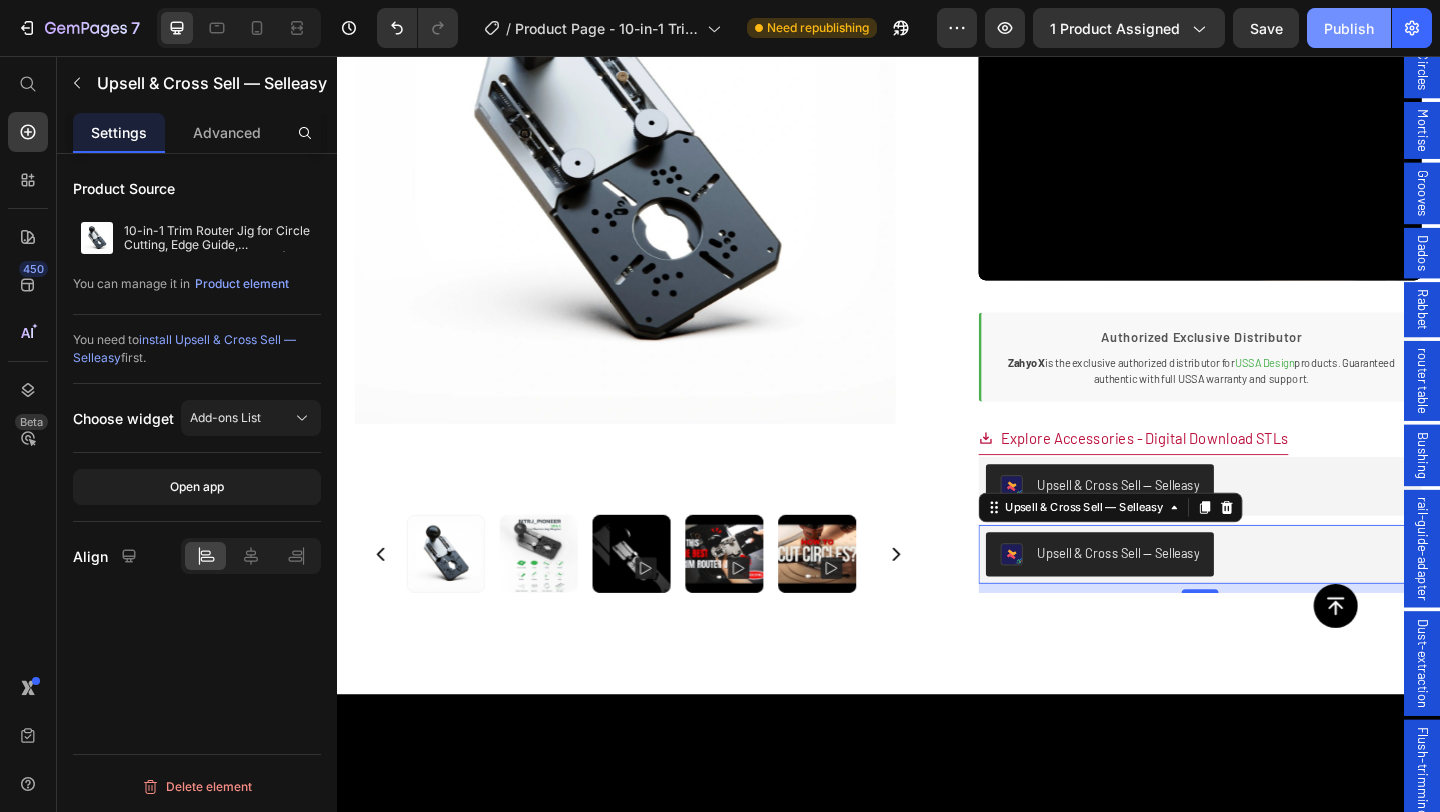 click on "Publish" at bounding box center [1349, 28] 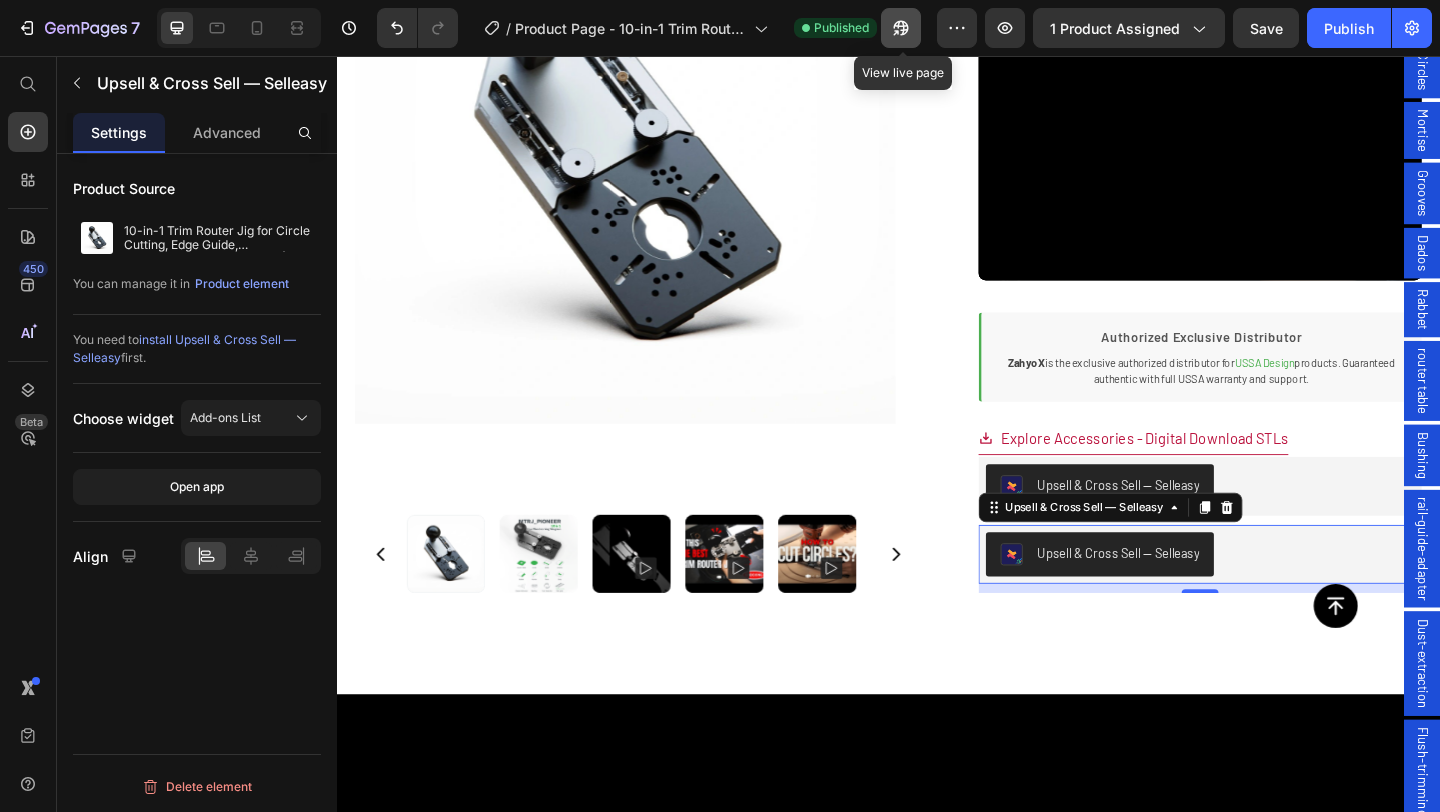 click 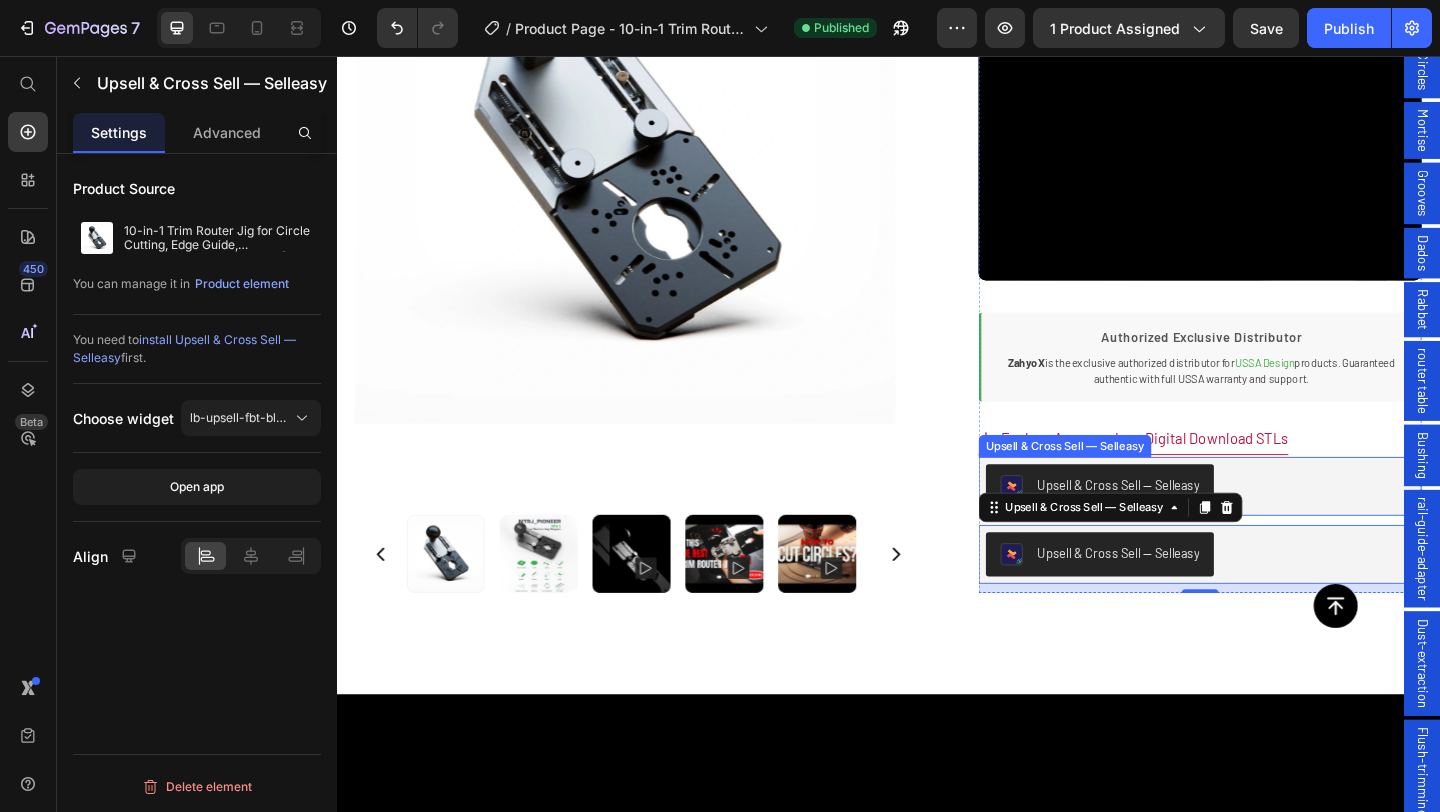 click on "Upsell & Cross Sell — Selleasy" at bounding box center (1167, 524) 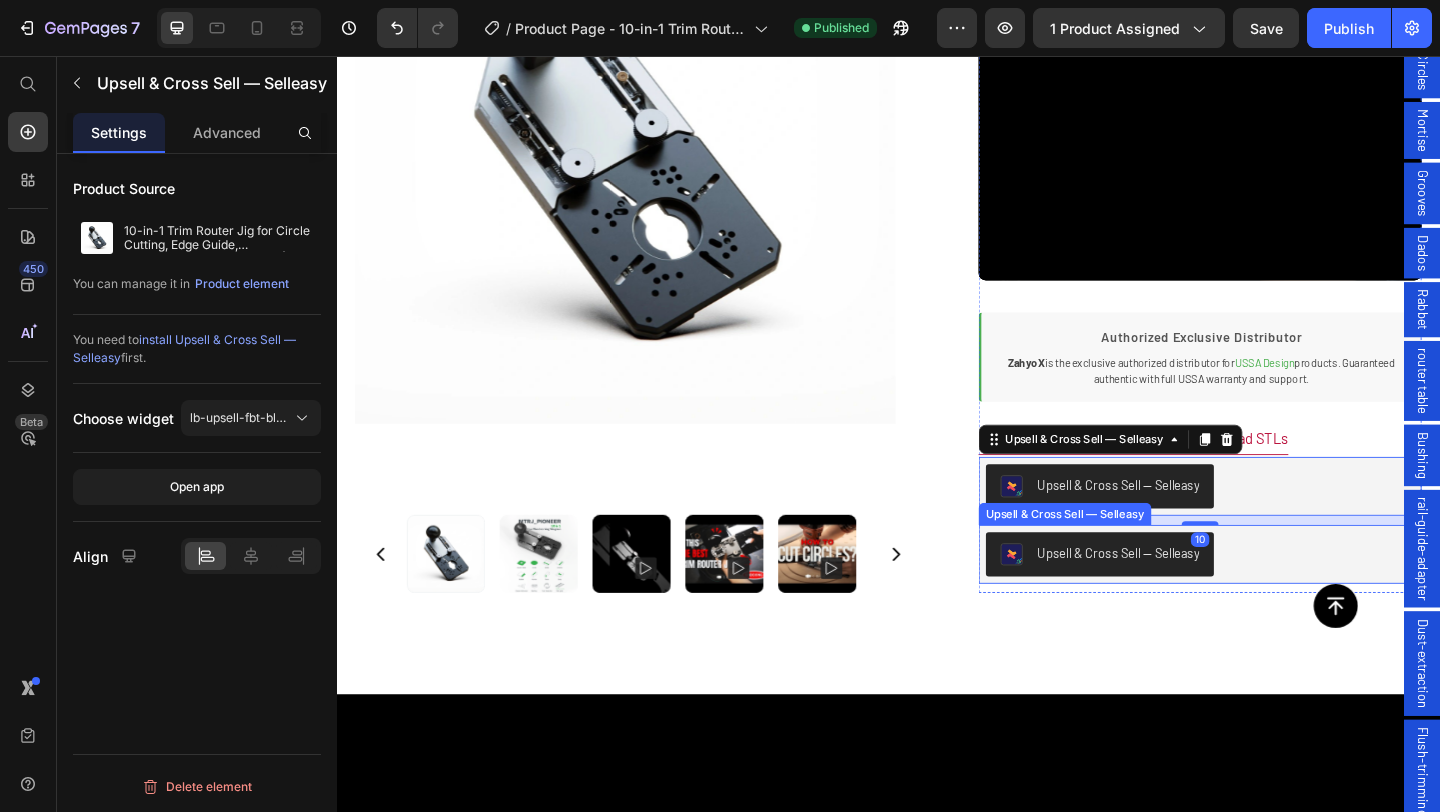 click on "Upsell & Cross Sell — Selleasy" at bounding box center (1187, 596) 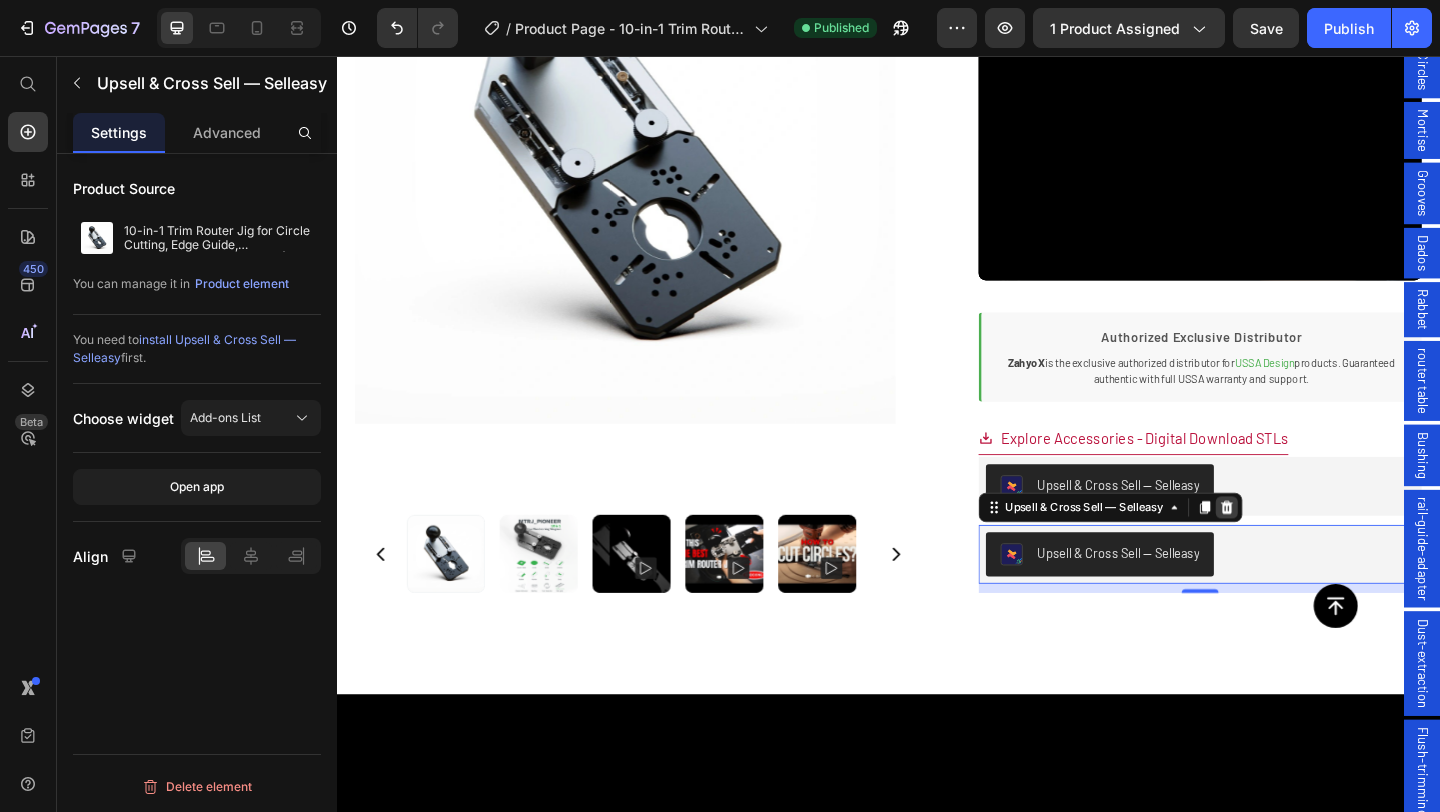 click 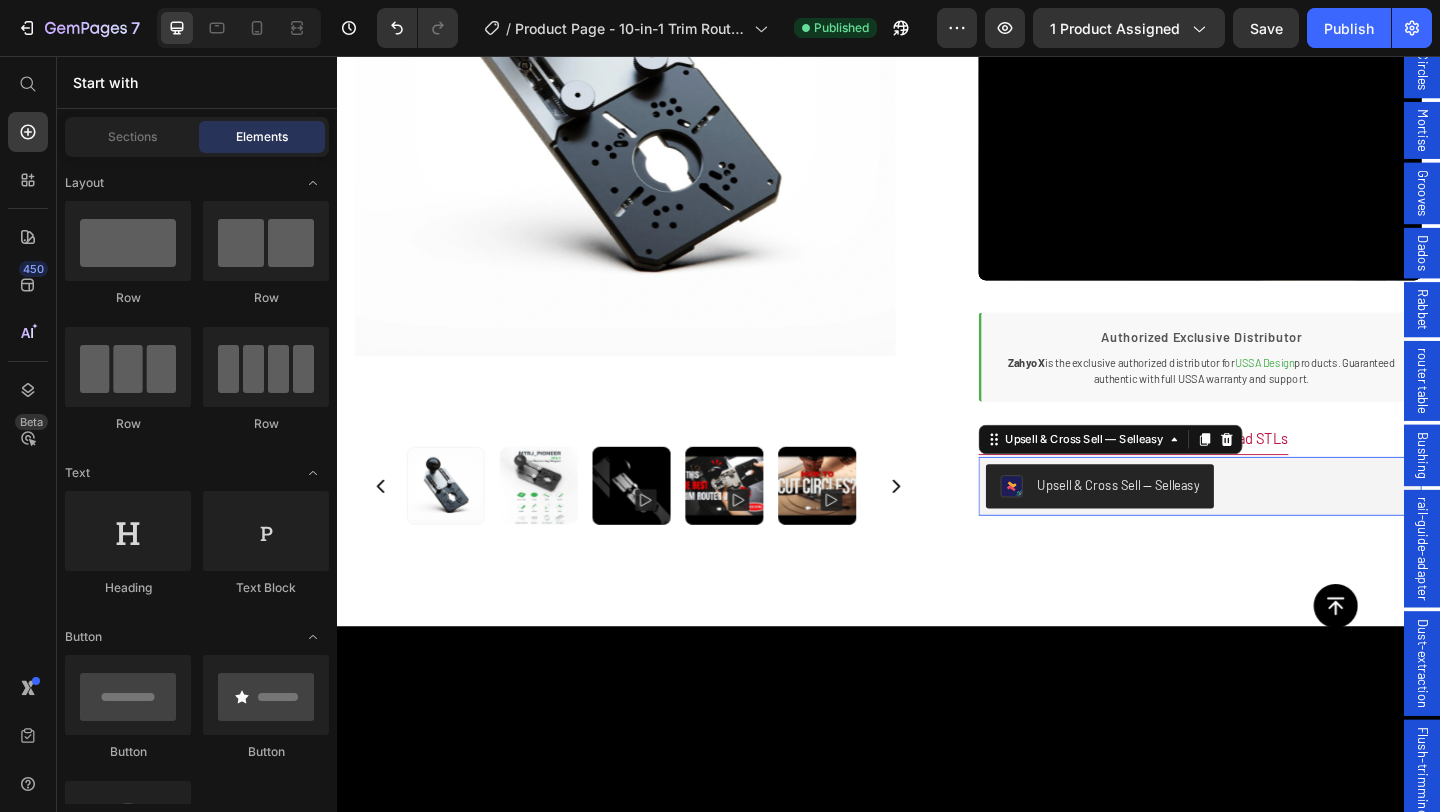 click on "Upsell & Cross Sell — Selleasy" at bounding box center [1276, 524] 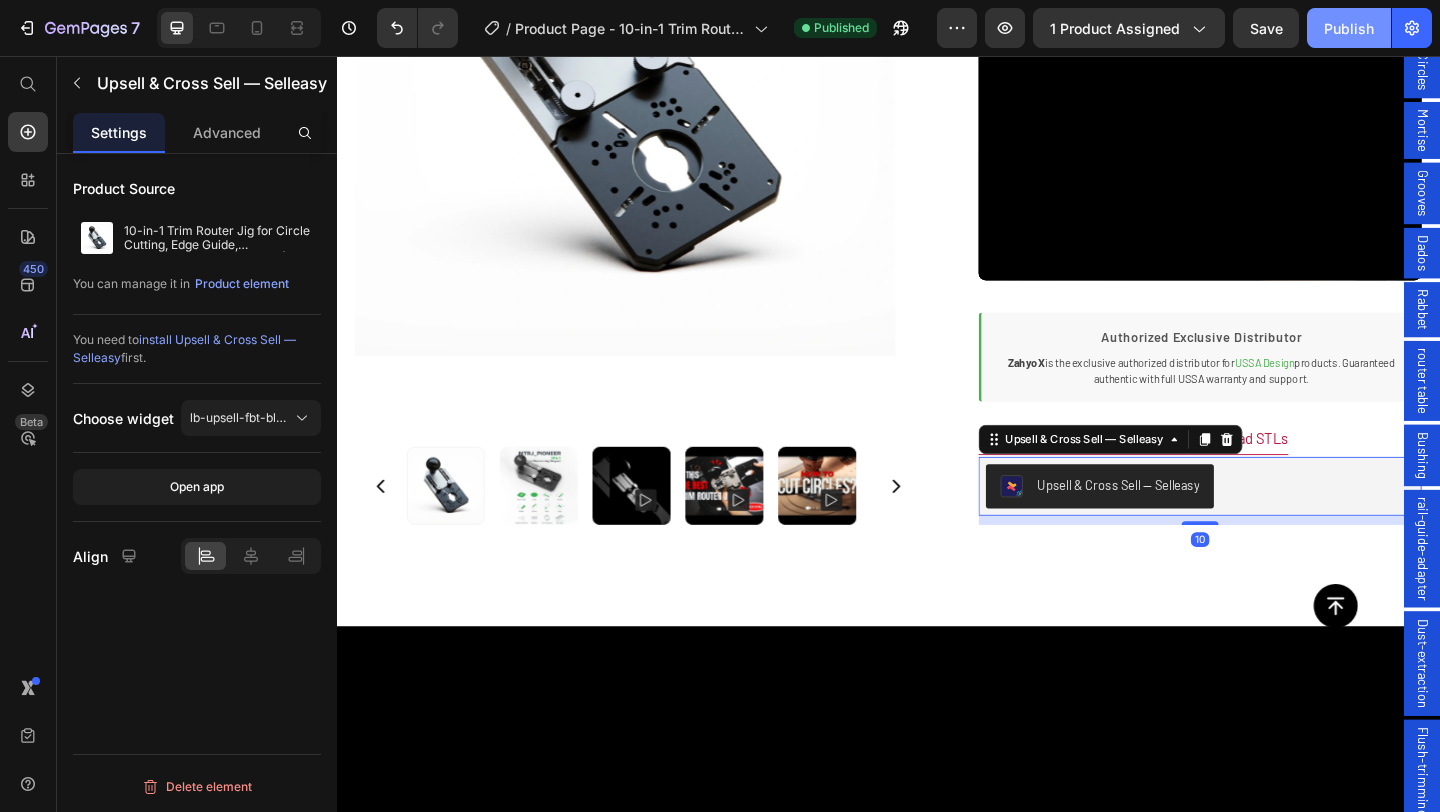 click on "Publish" 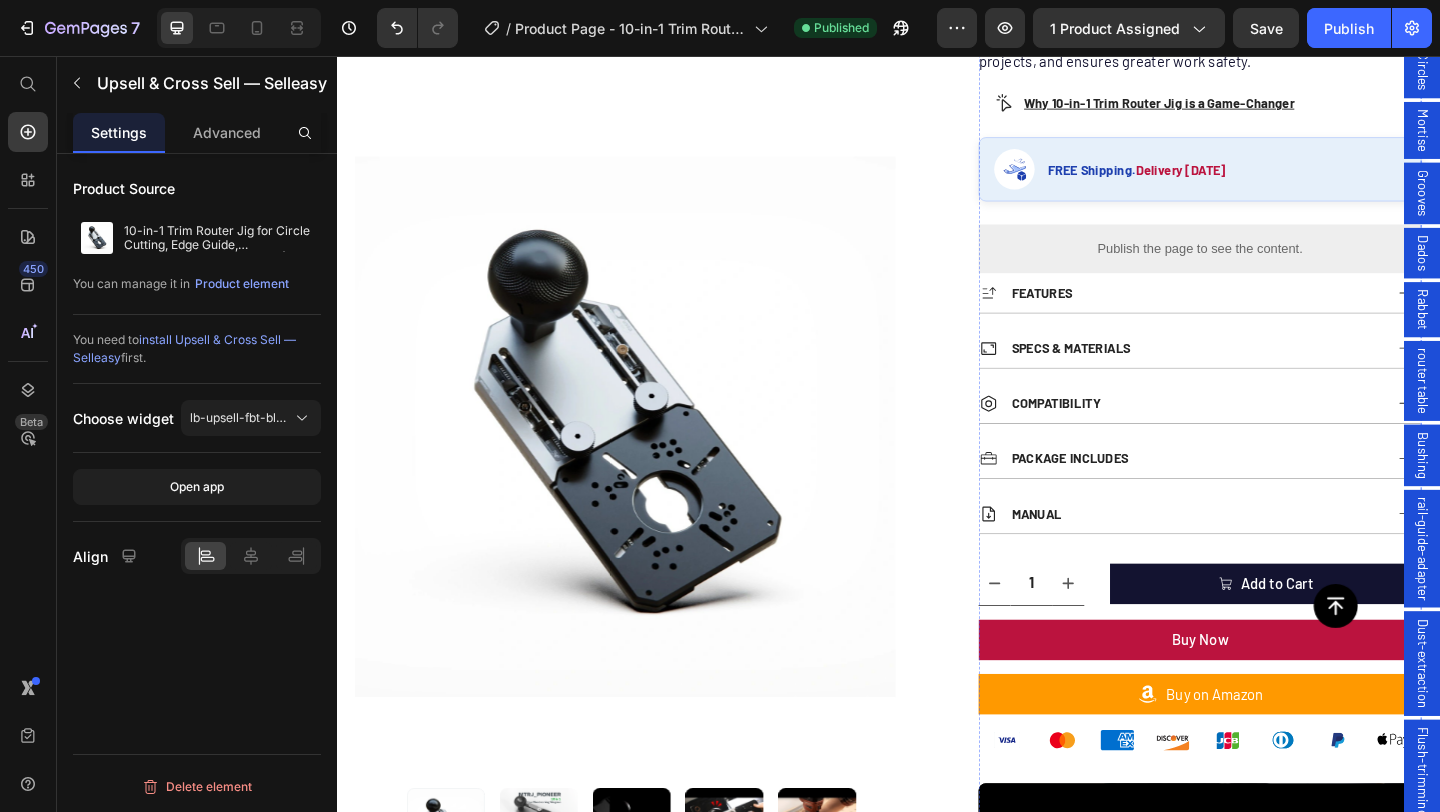 scroll, scrollTop: 0, scrollLeft: 0, axis: both 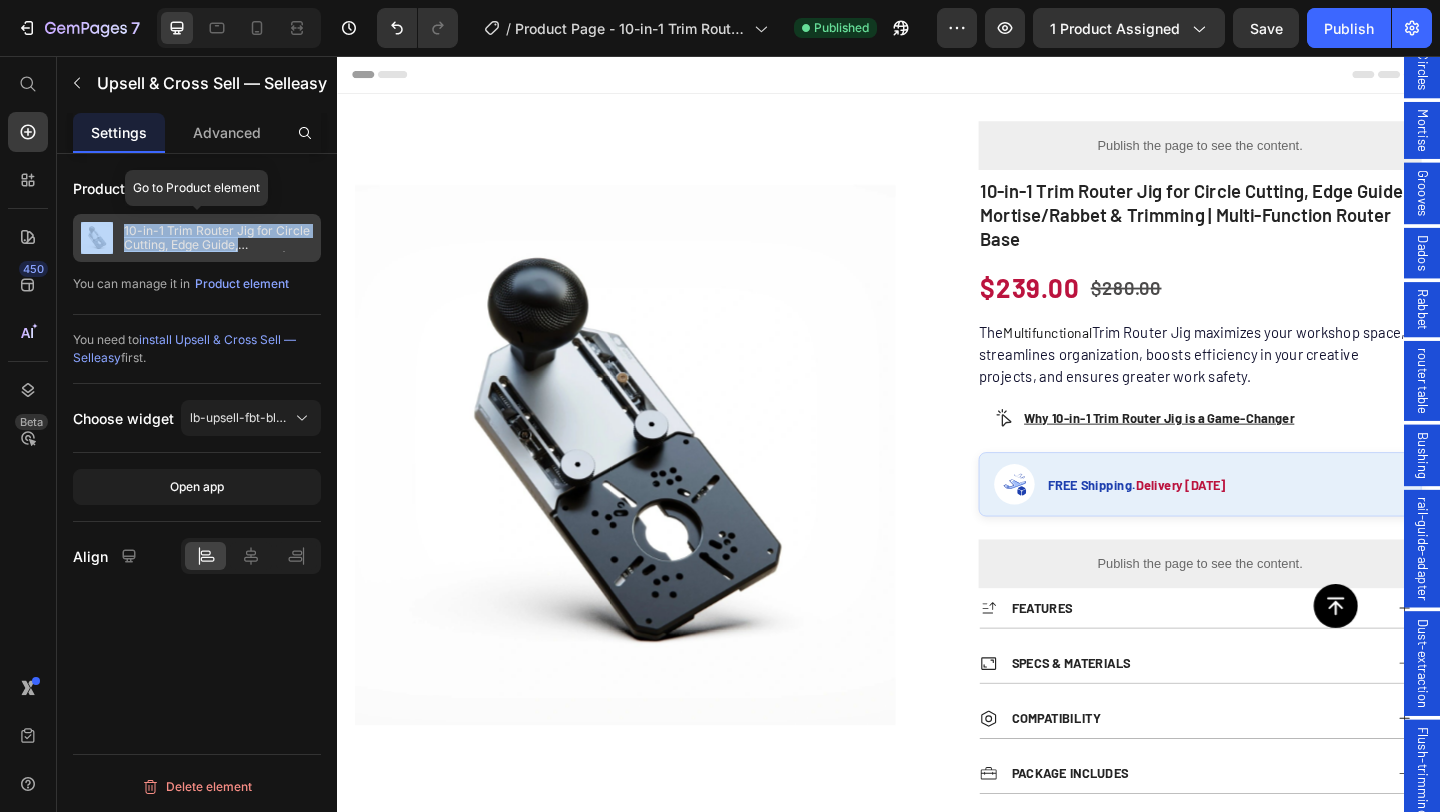 copy on "10-in-1 Trim Router Jig for Circle Cutting, Edge Guide, Mortise/Rabbet & Tr" 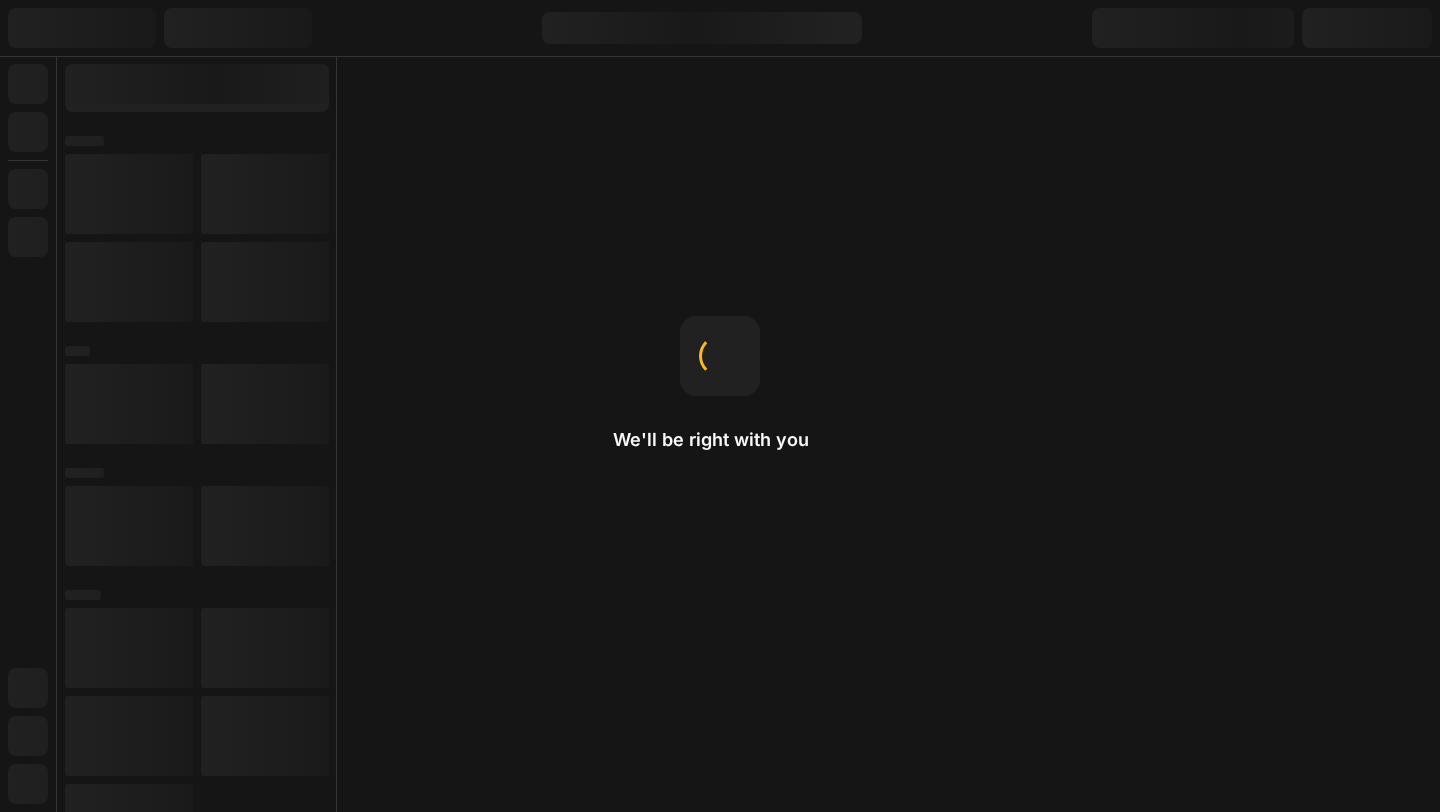 scroll, scrollTop: 0, scrollLeft: 0, axis: both 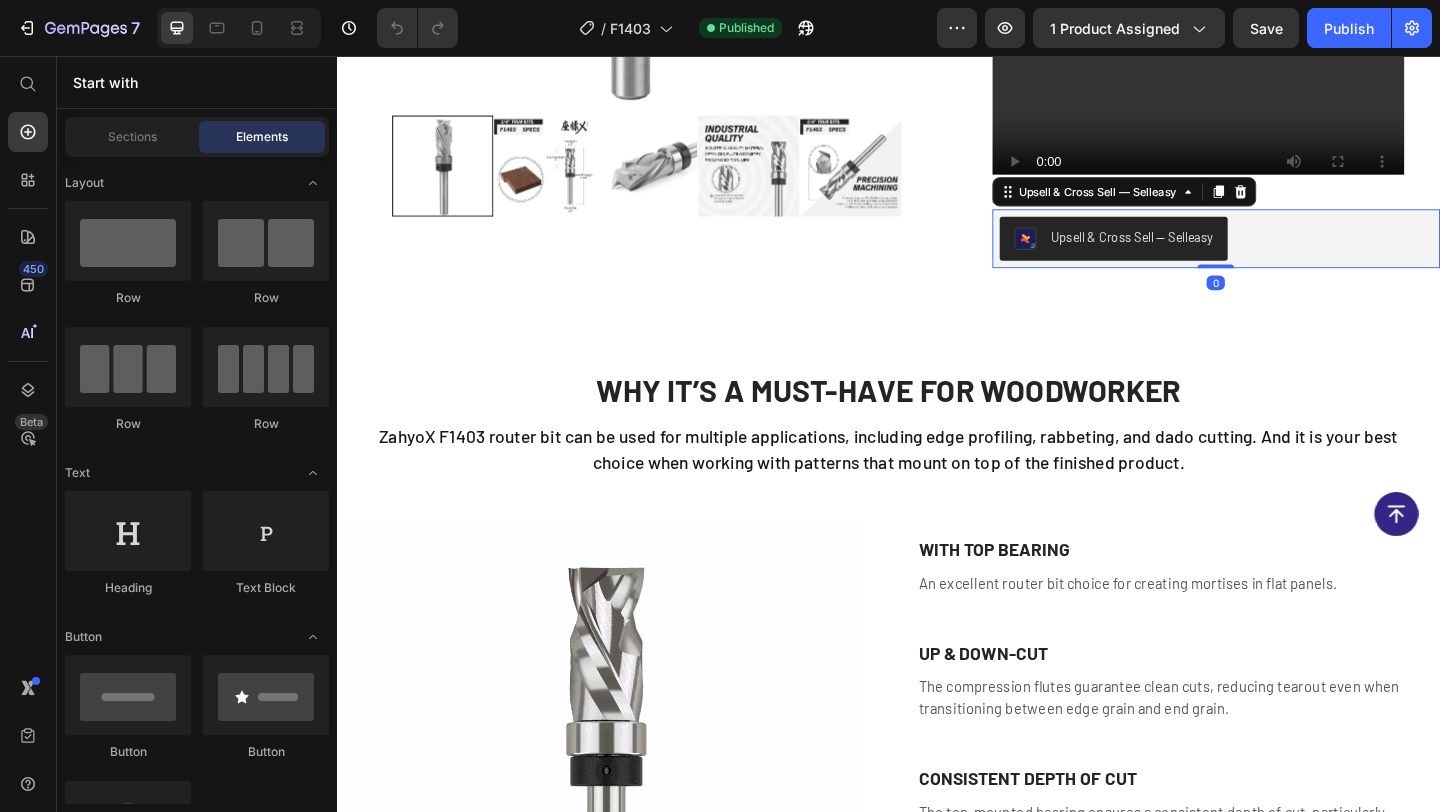 click on "Upsell & Cross Sell — Selleasy" at bounding box center (1182, 254) 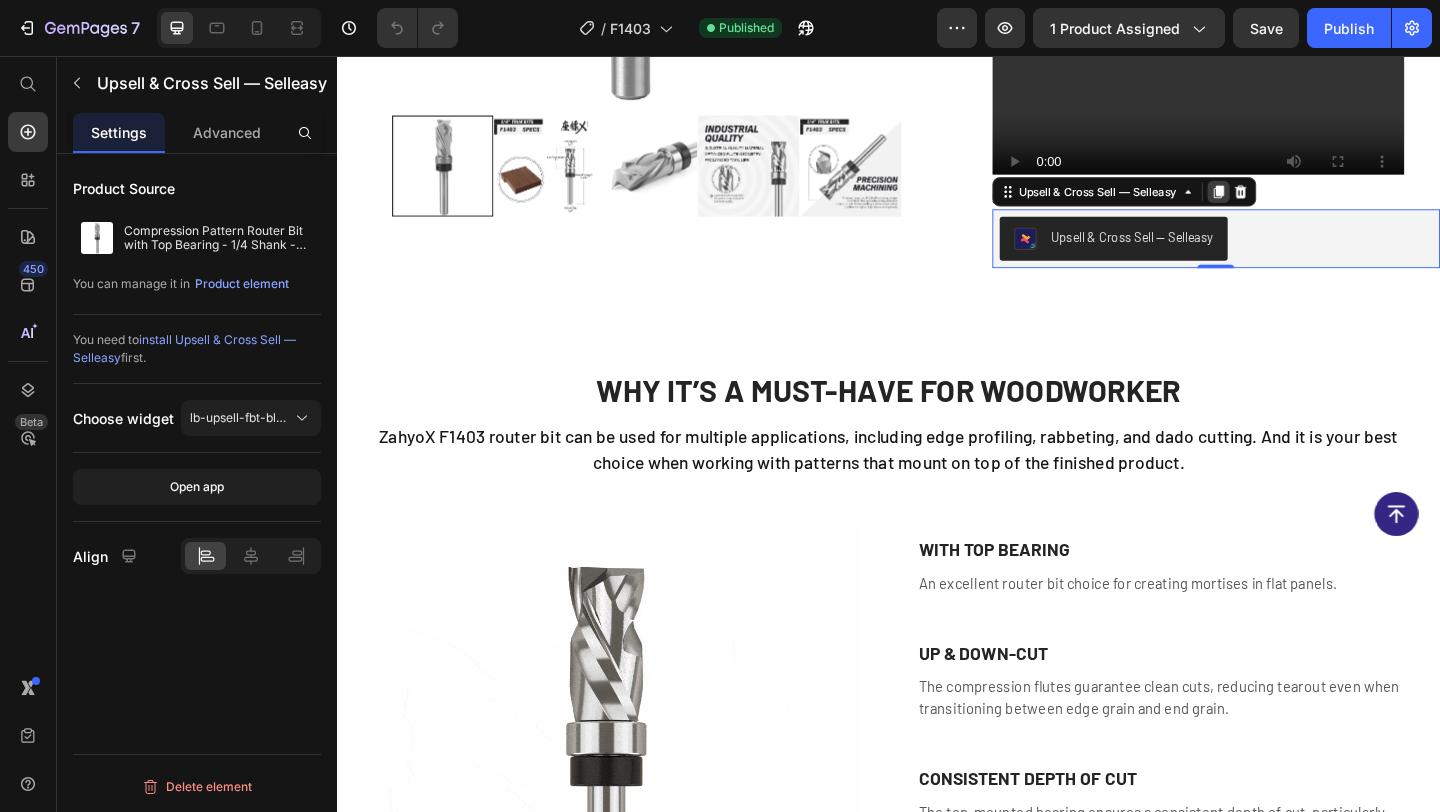 click 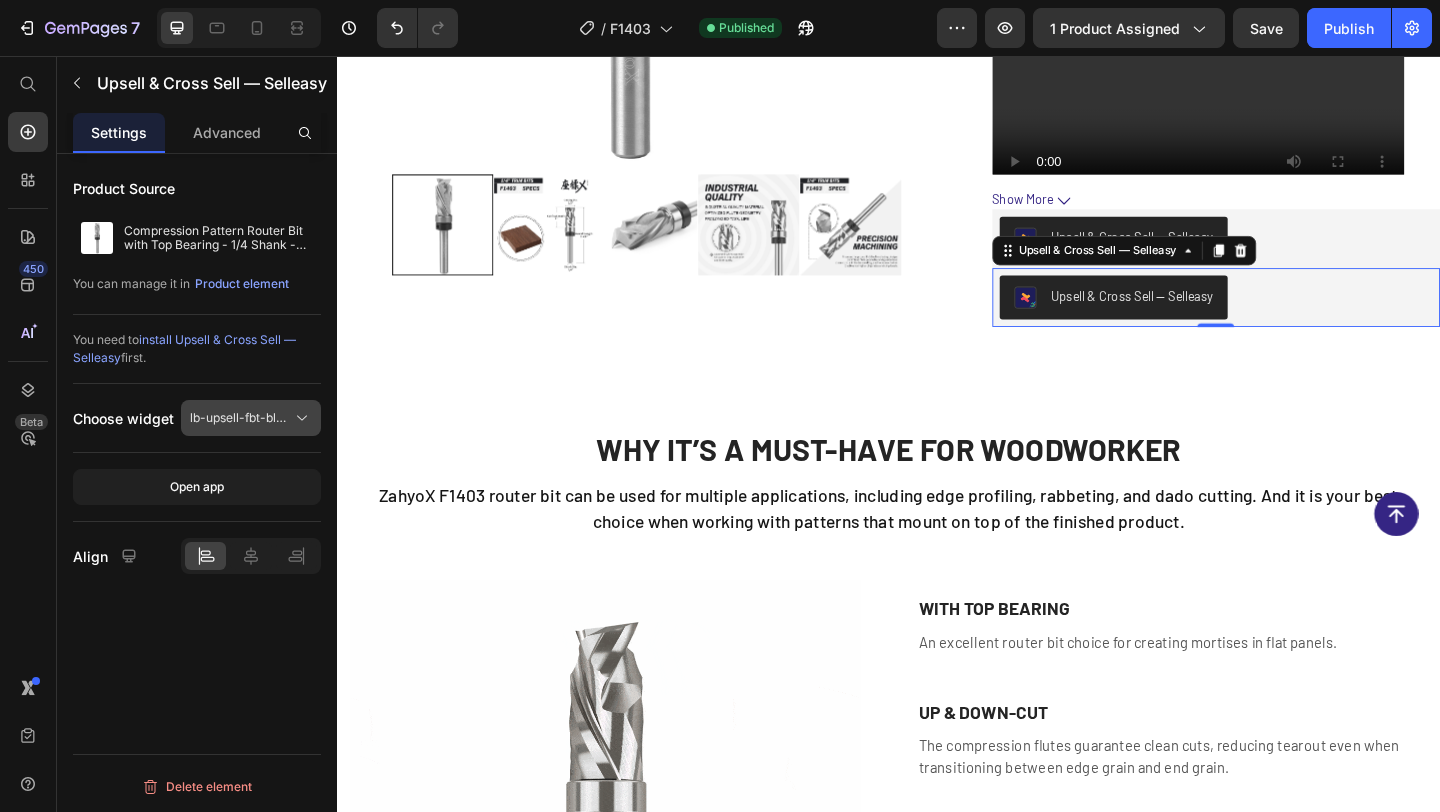 click on "lb-upsell-fbt-block" at bounding box center [251, 418] 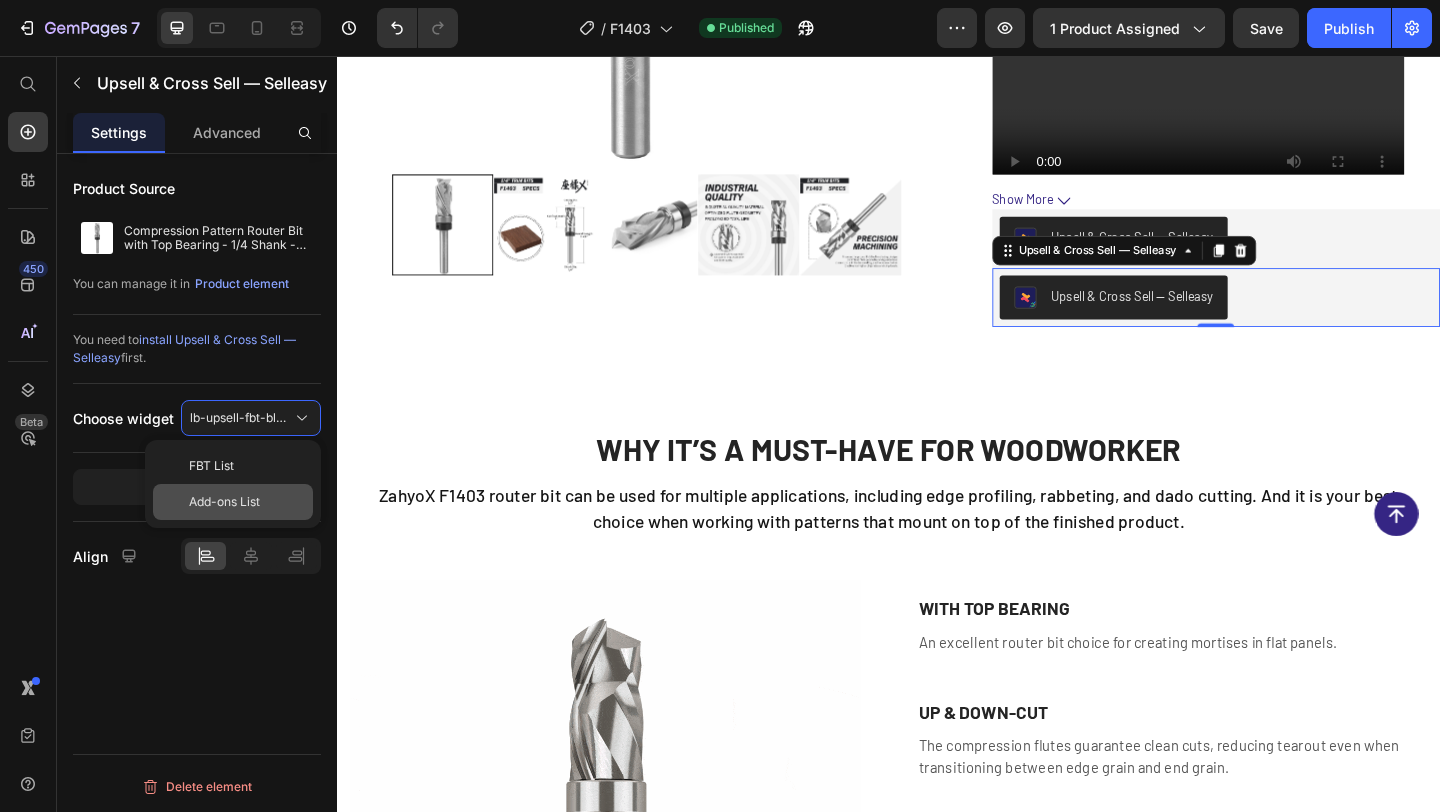 click on "Add-ons List" at bounding box center [224, 502] 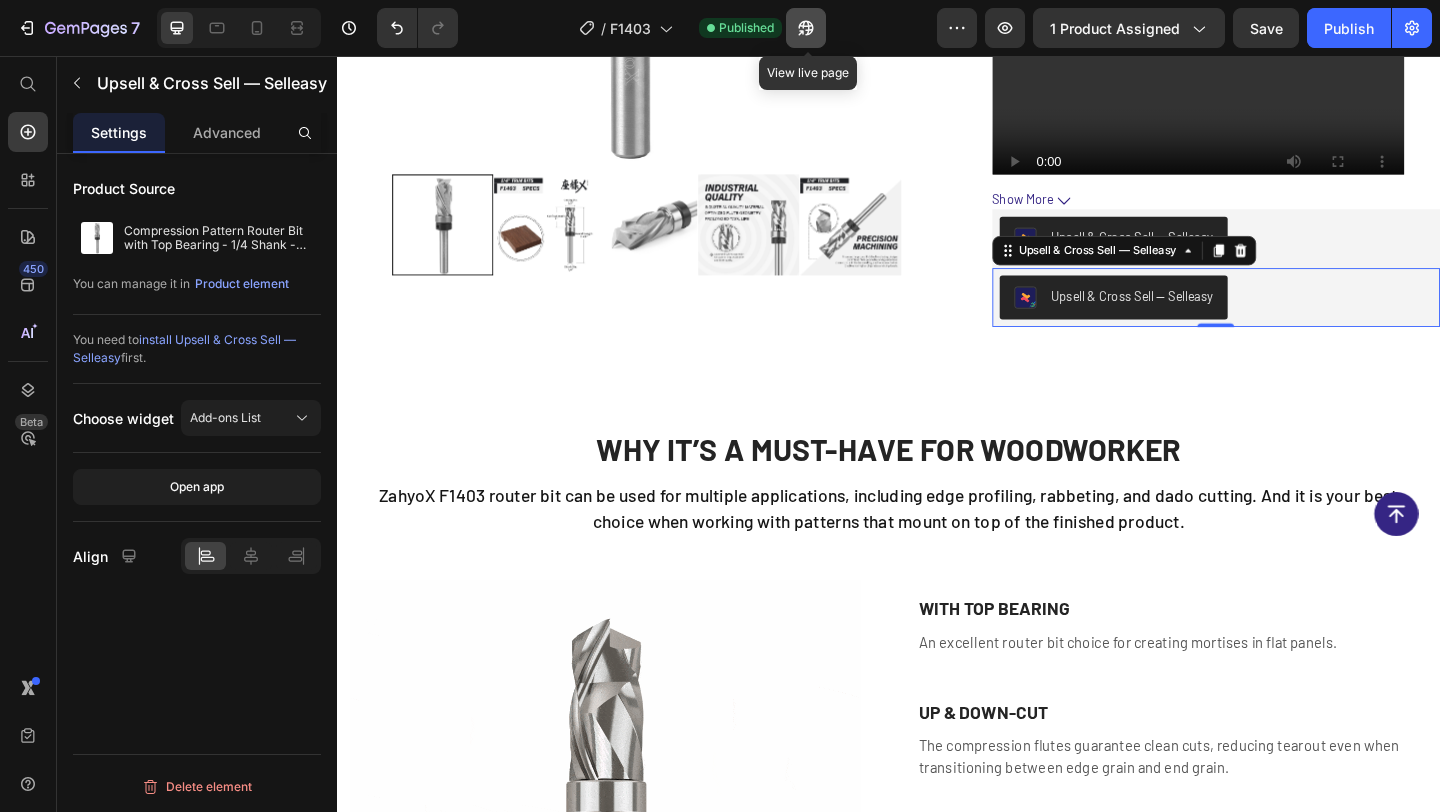 click 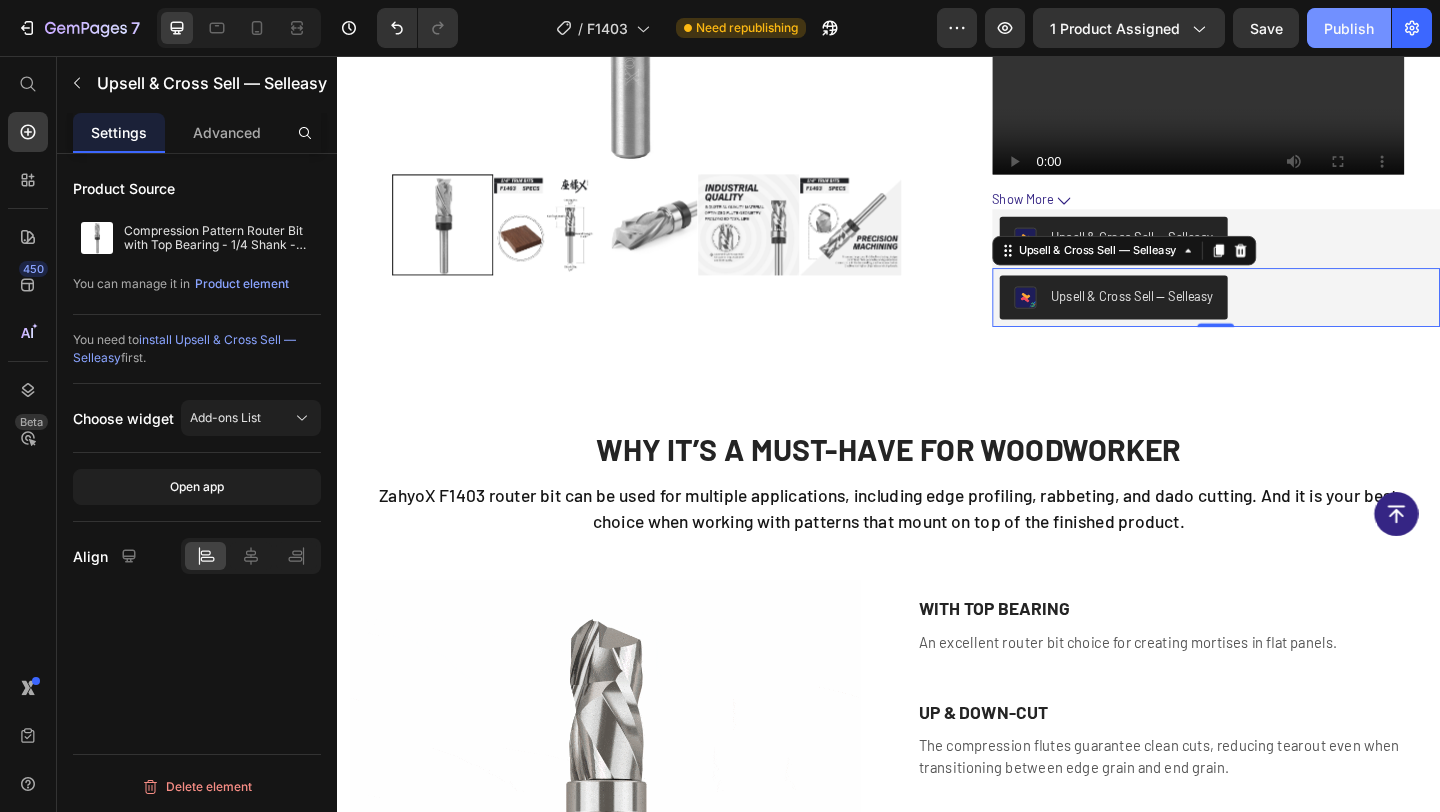 click on "Publish" 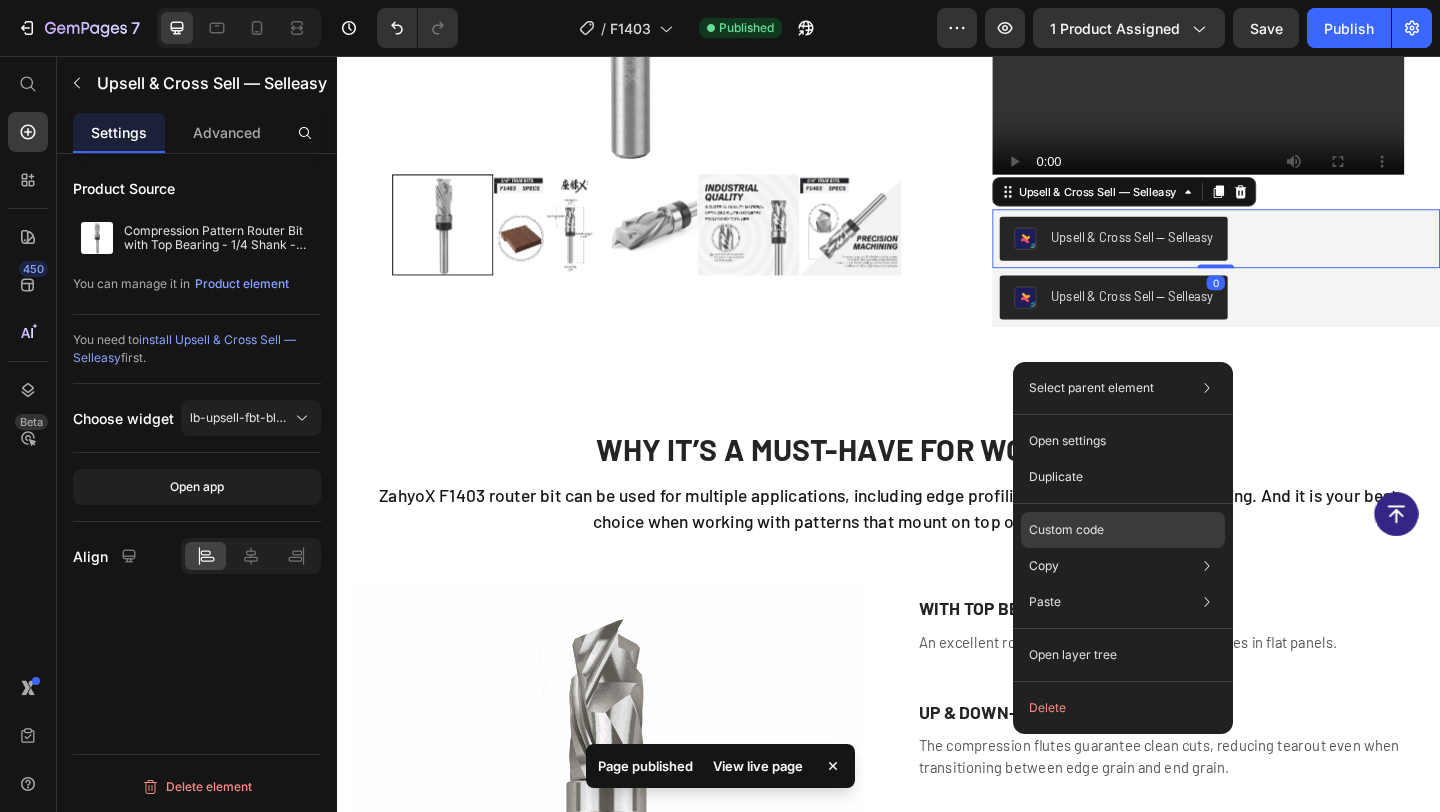 drag, startPoint x: 1072, startPoint y: 520, endPoint x: 707, endPoint y: 439, distance: 373.87967 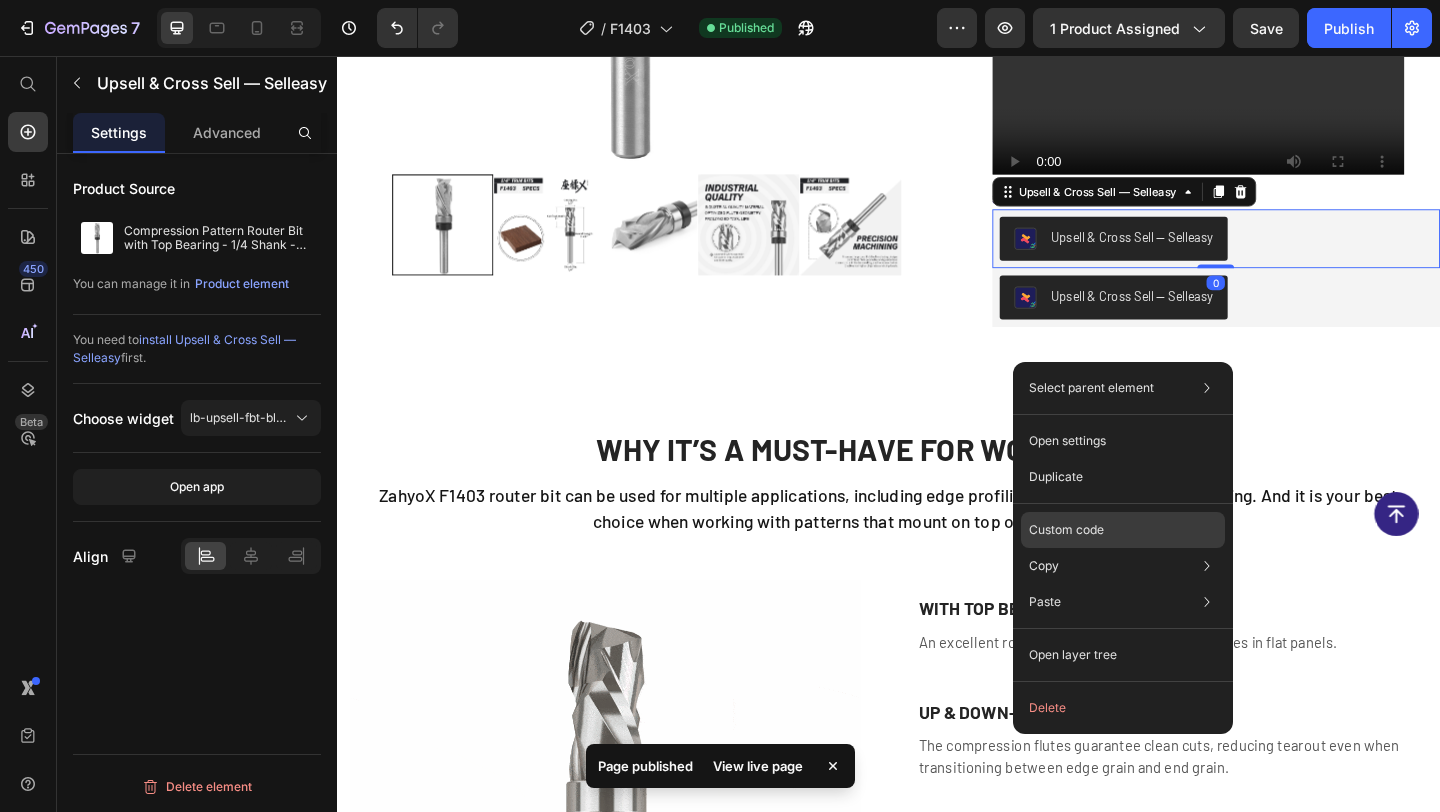 click on "Custom code" 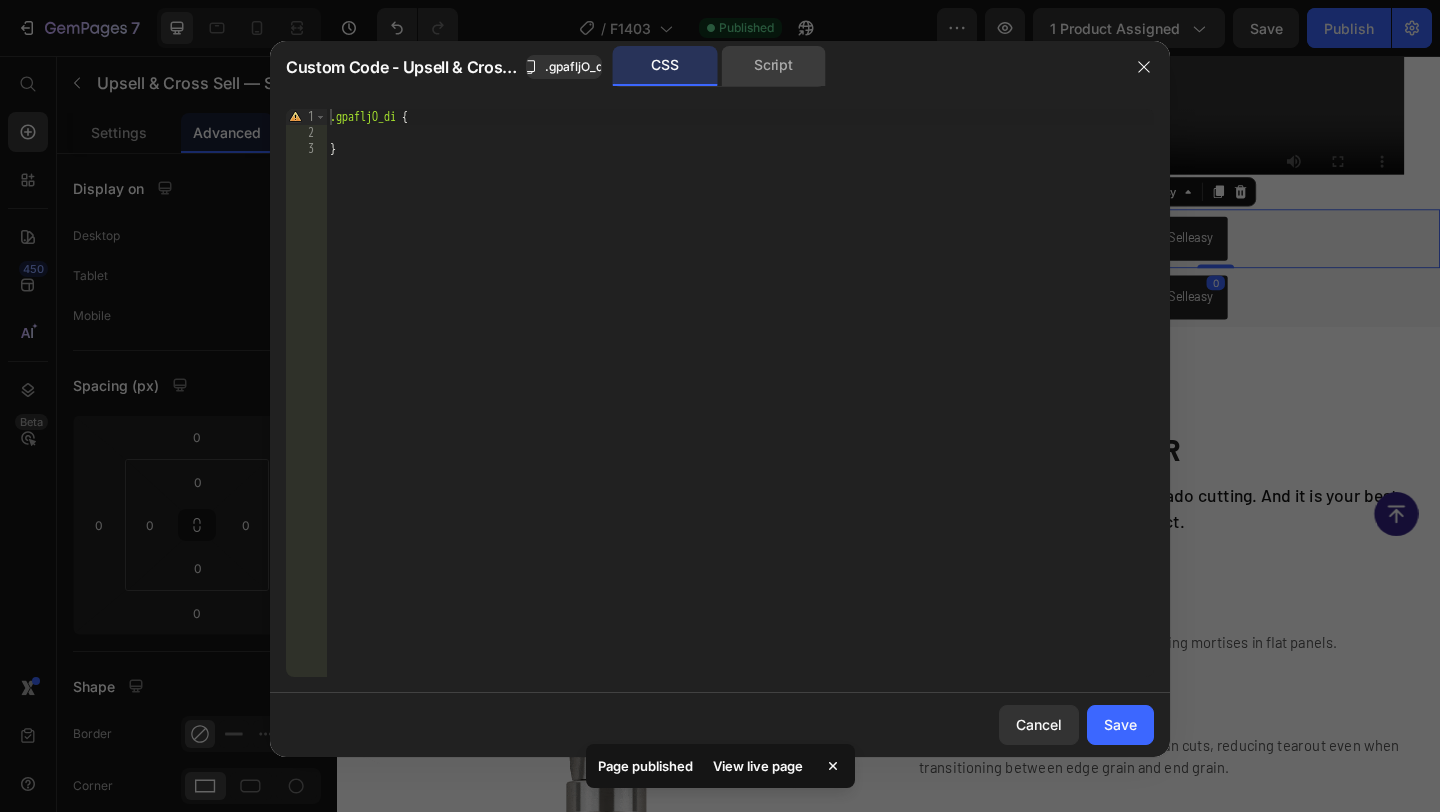 click on "Script" 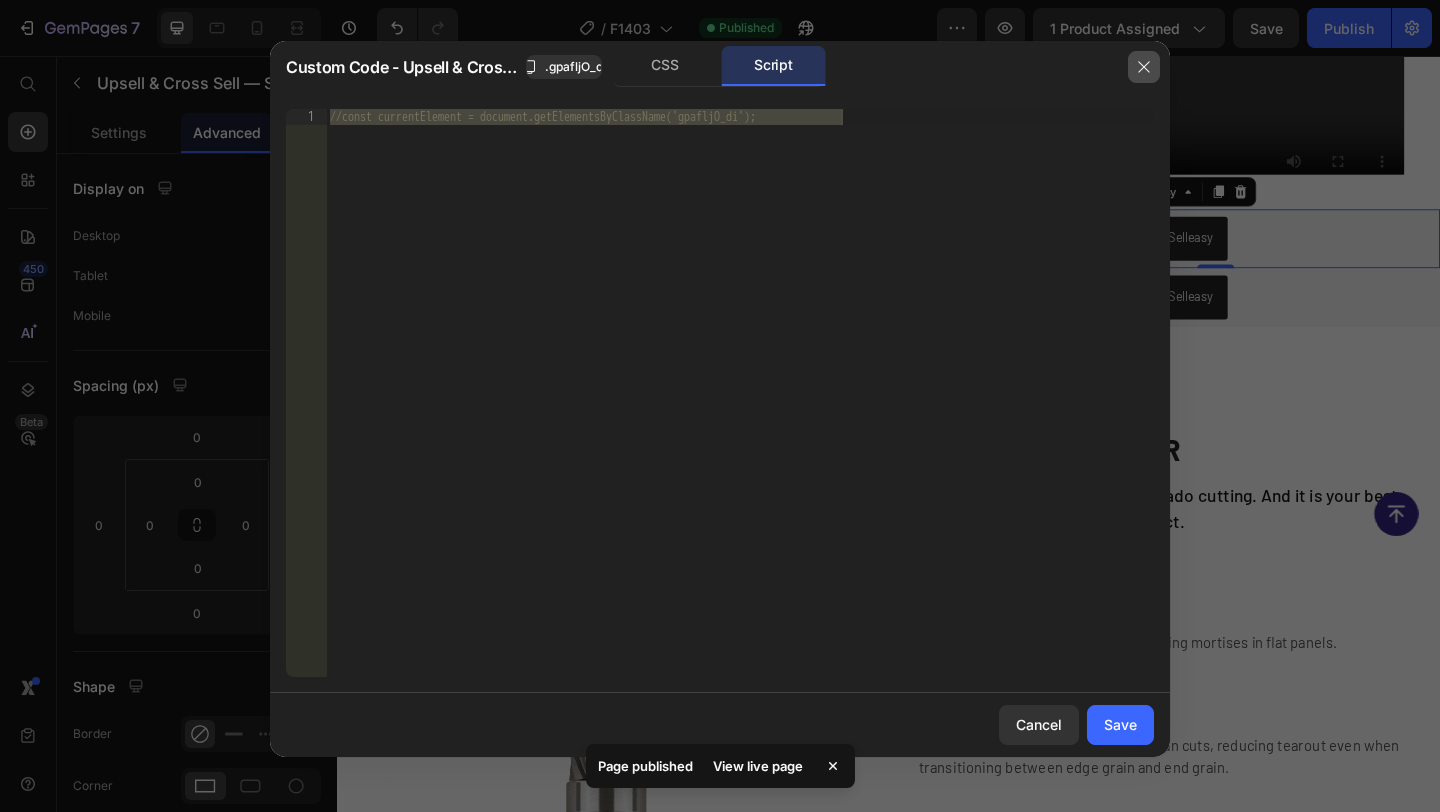click at bounding box center [1144, 67] 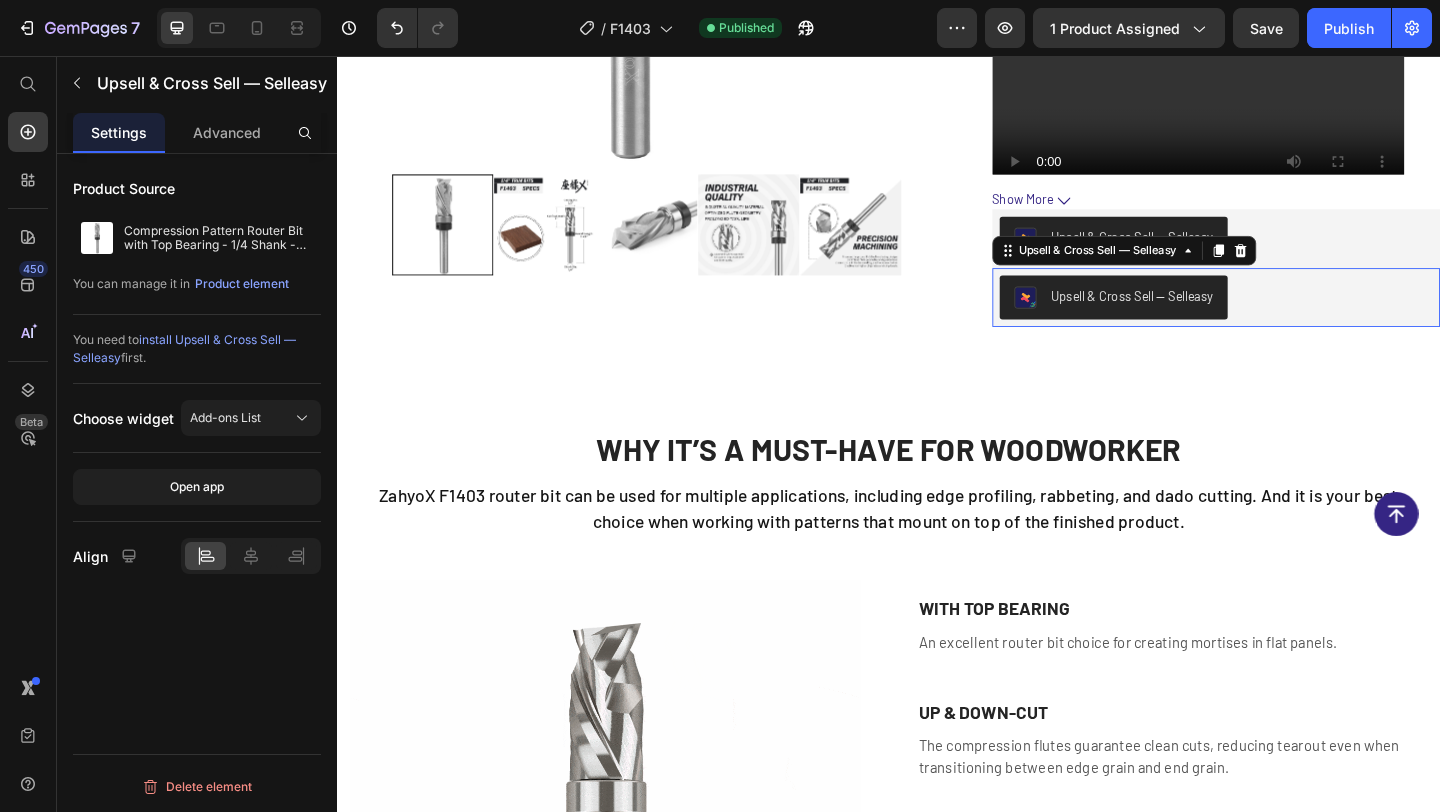 click on "Upsell & Cross Sell — Selleasy" at bounding box center [1202, 316] 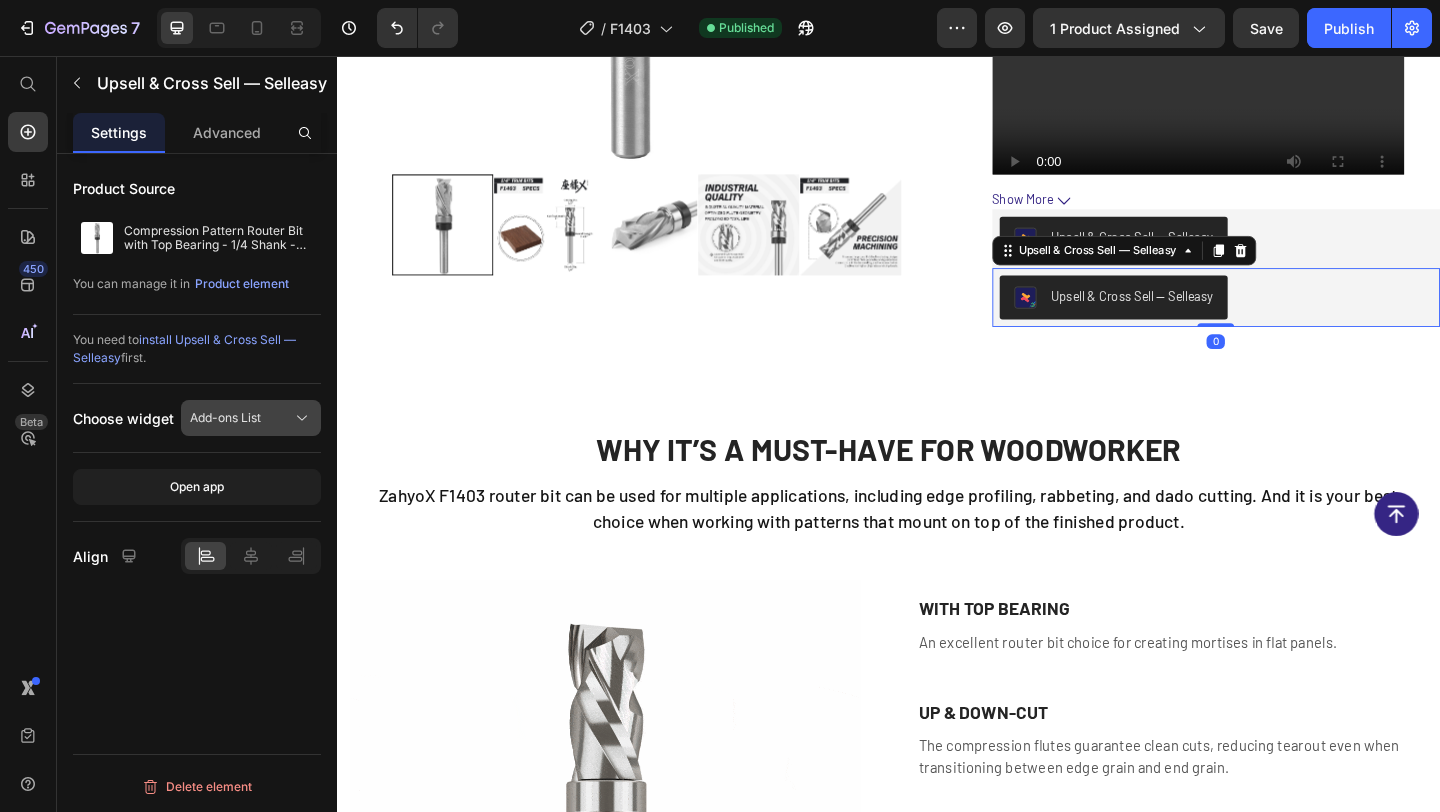 click on "Add-ons List" at bounding box center (225, 418) 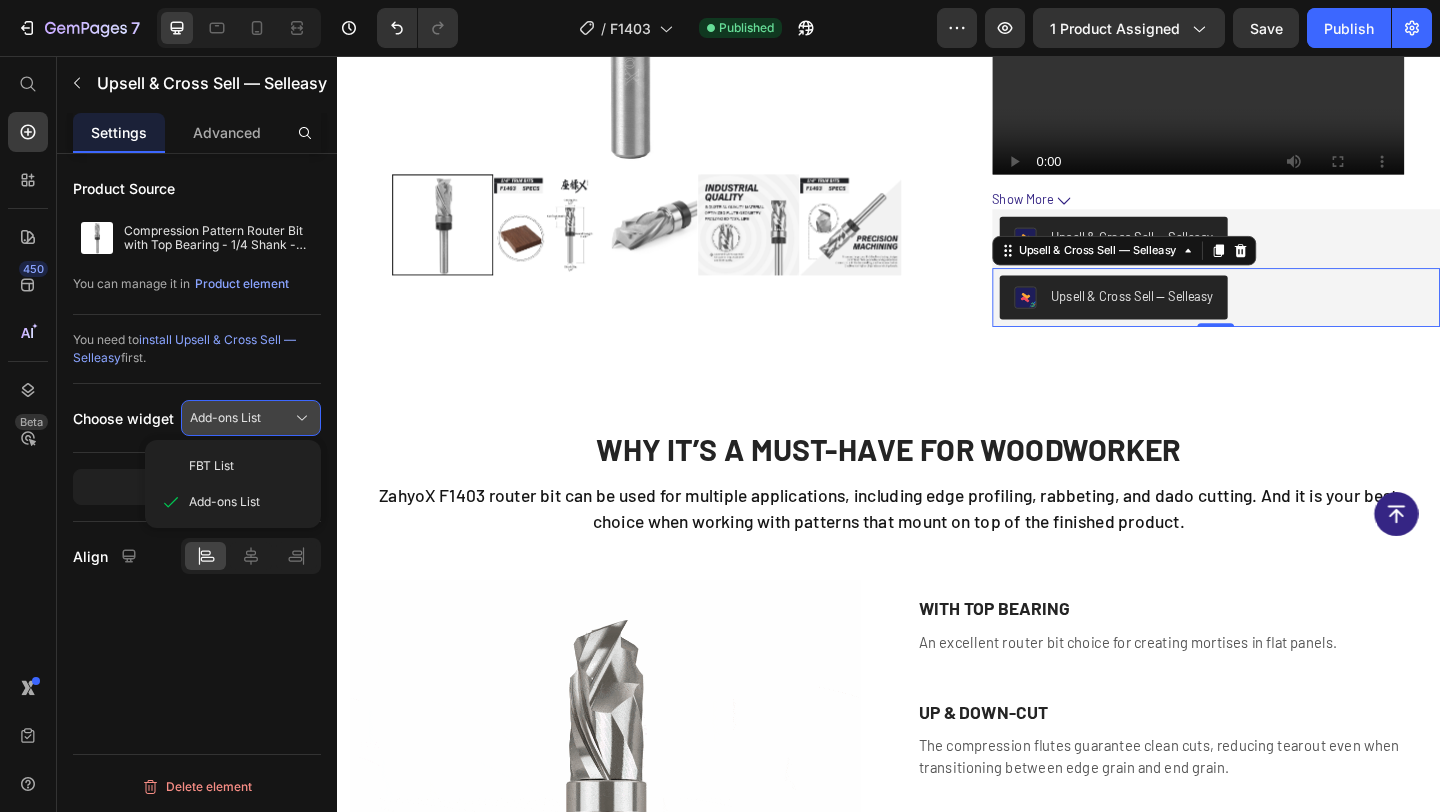 click on "Add-ons List" at bounding box center (225, 418) 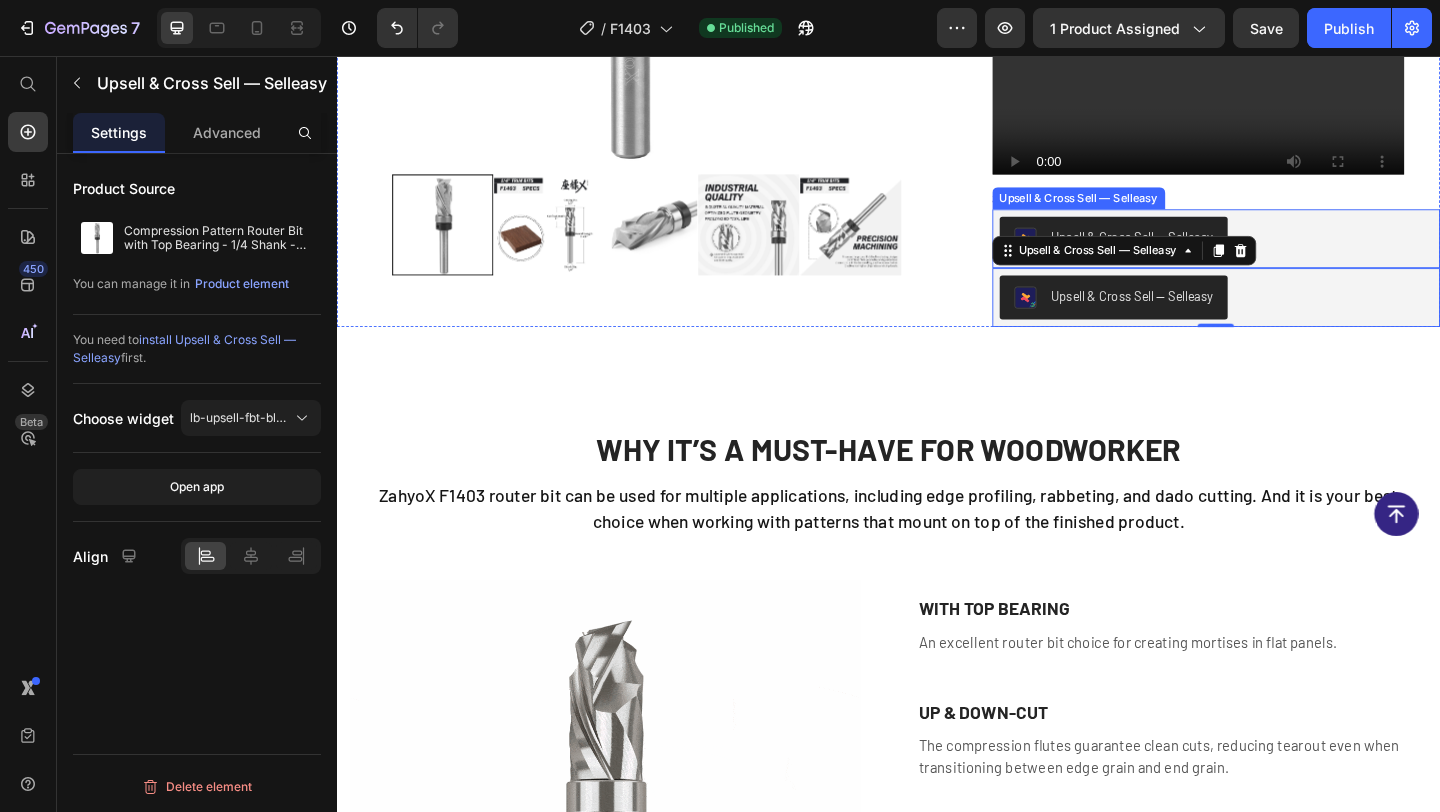 click on "Upsell & Cross Sell — Selleasy" at bounding box center (1182, 254) 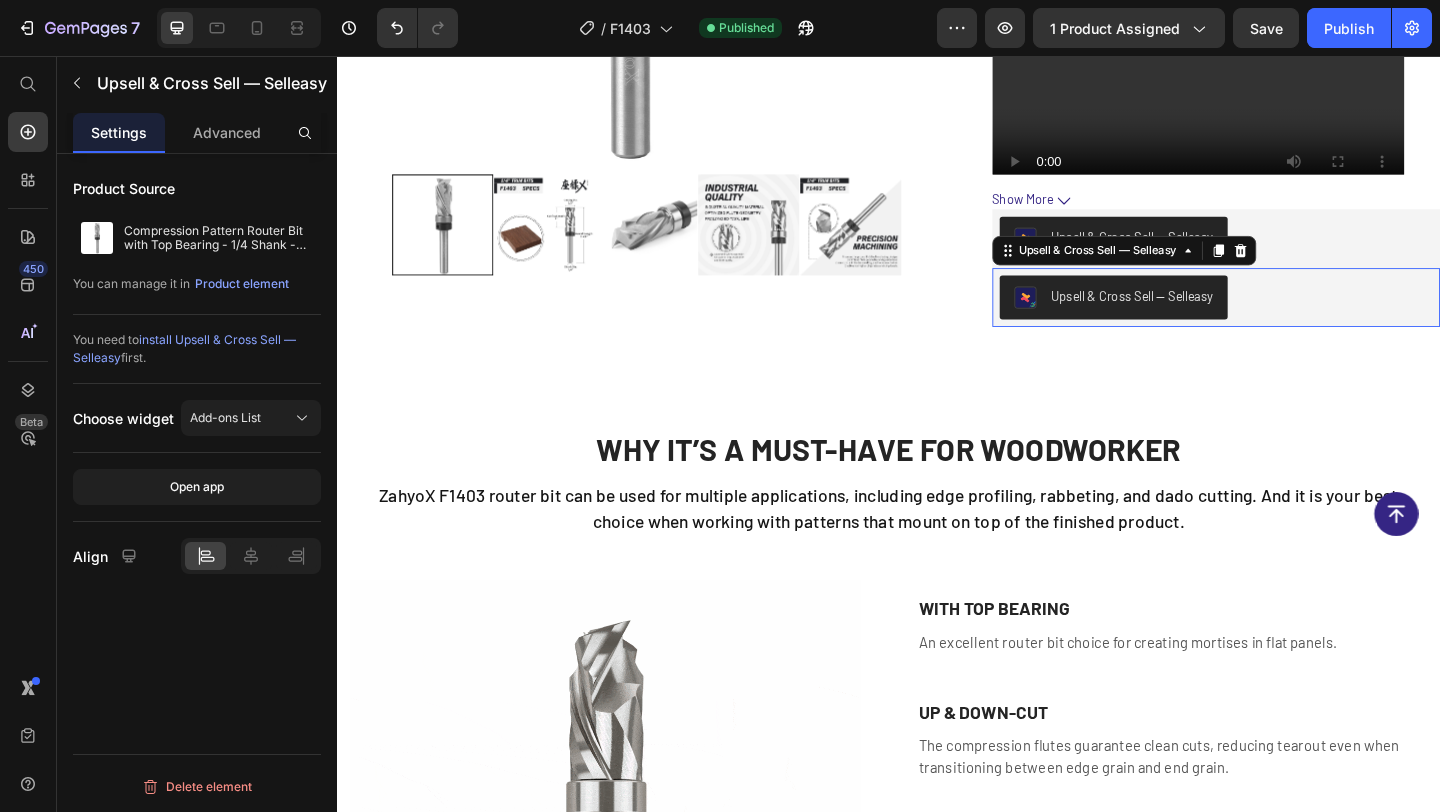 click on "Upsell & Cross Sell — Selleasy" at bounding box center [1202, 316] 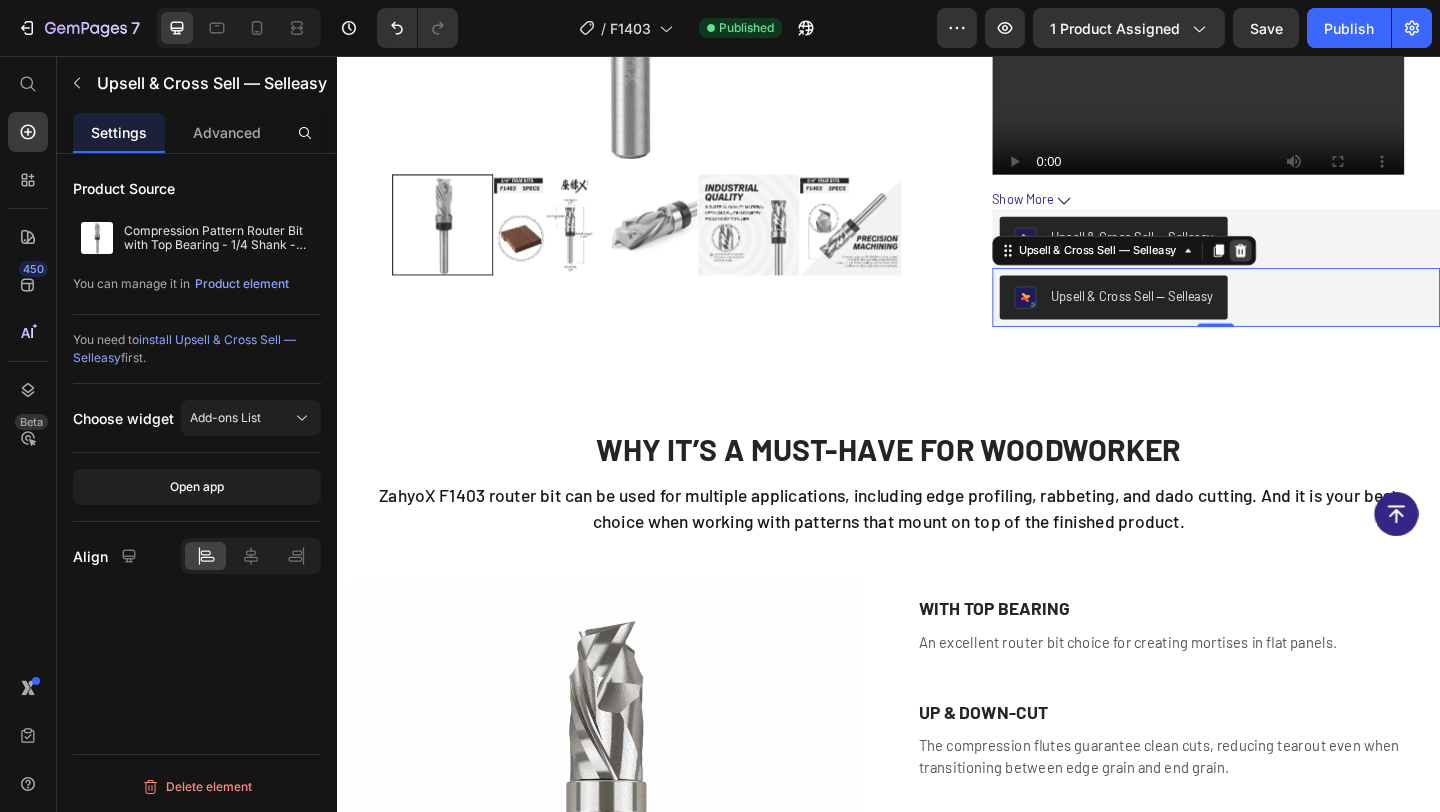 click 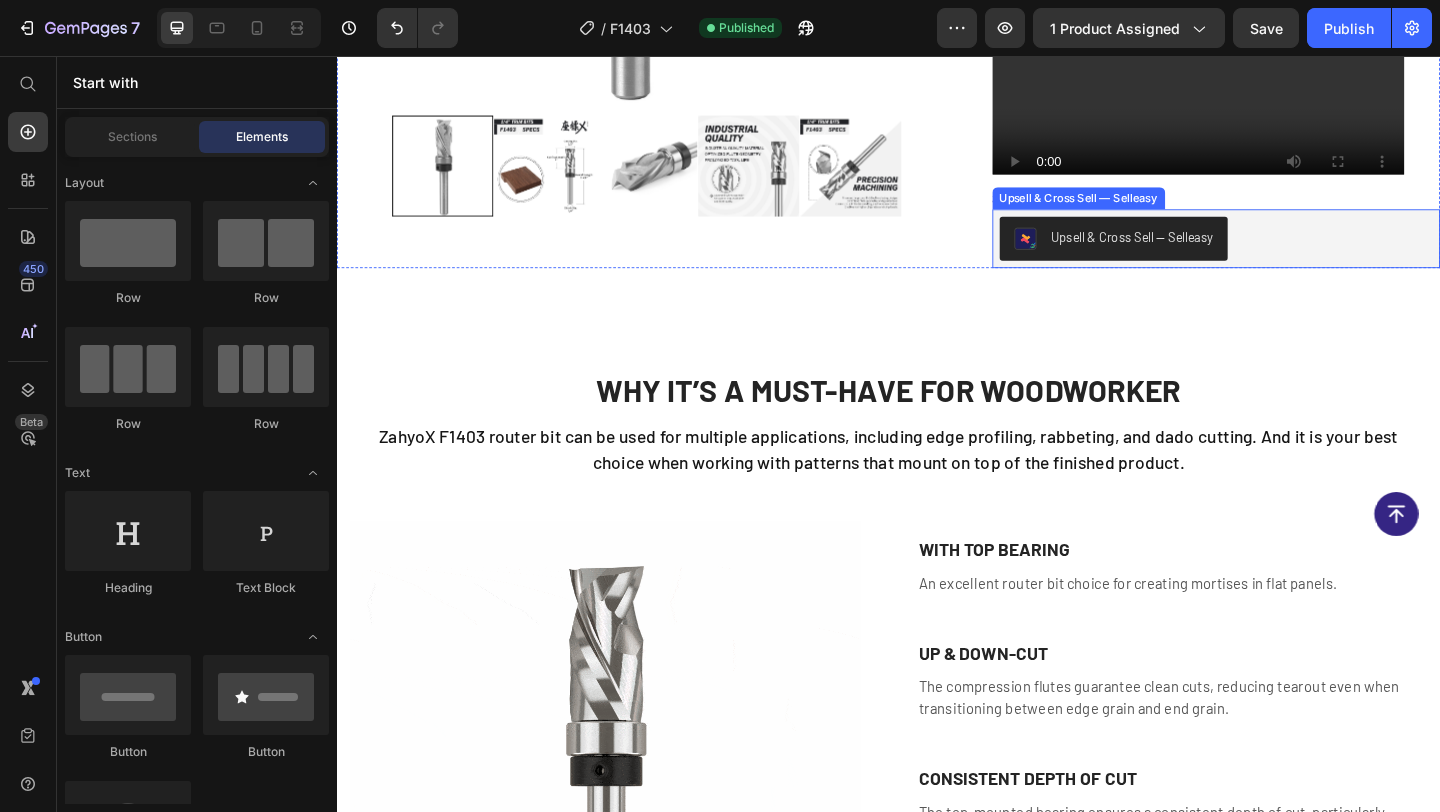 click on "Upsell & Cross Sell — Selleasy" at bounding box center [1294, 254] 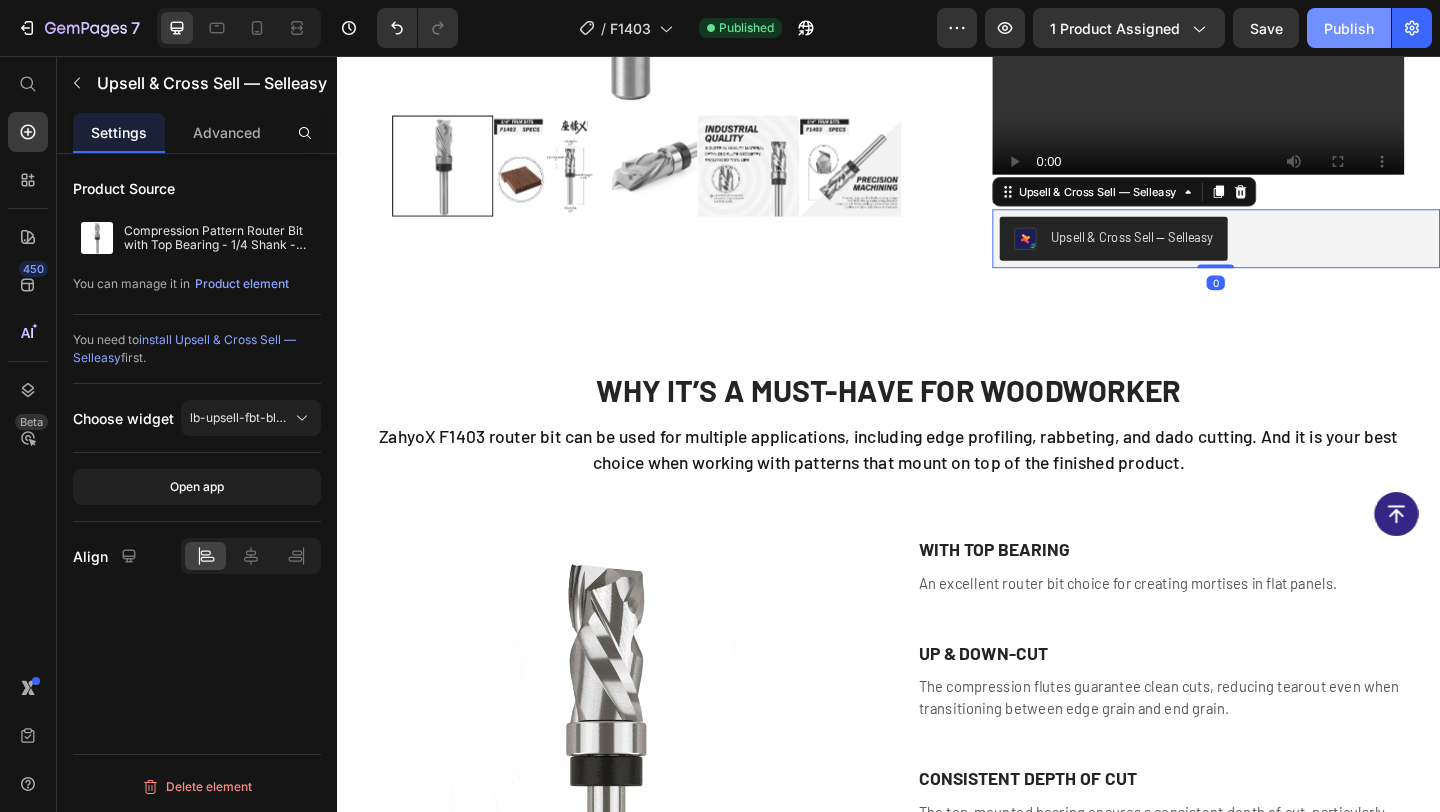 click on "Publish" 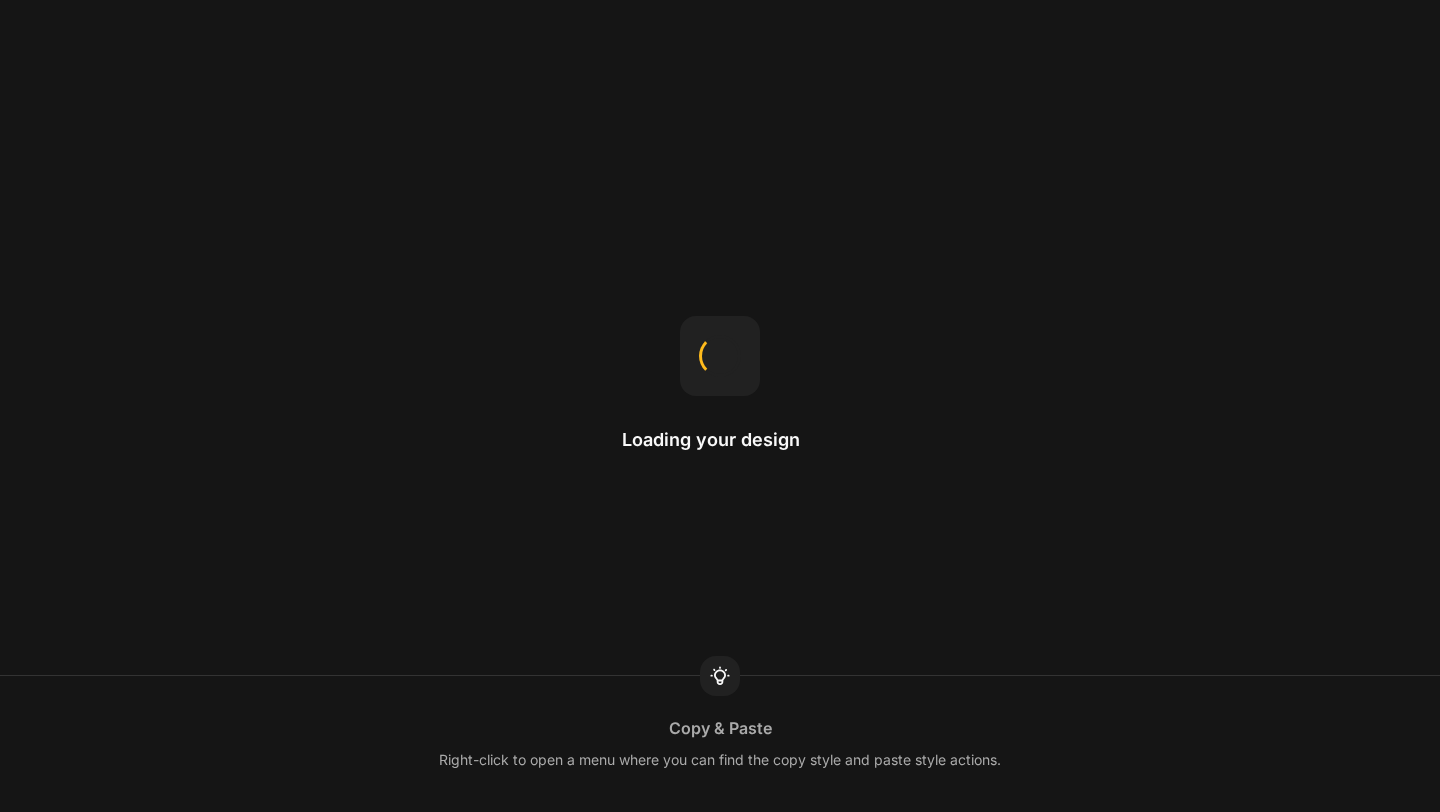 scroll, scrollTop: 0, scrollLeft: 0, axis: both 